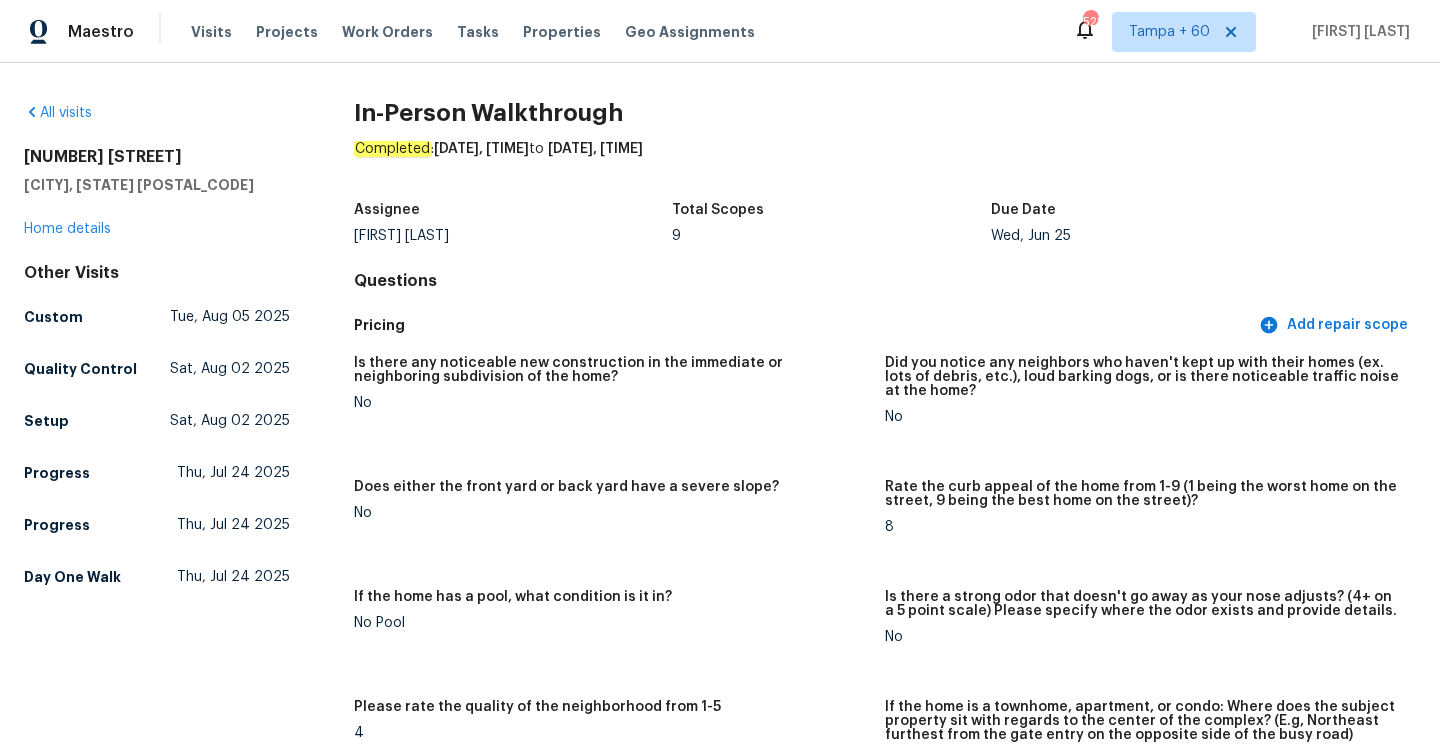 scroll, scrollTop: 0, scrollLeft: 0, axis: both 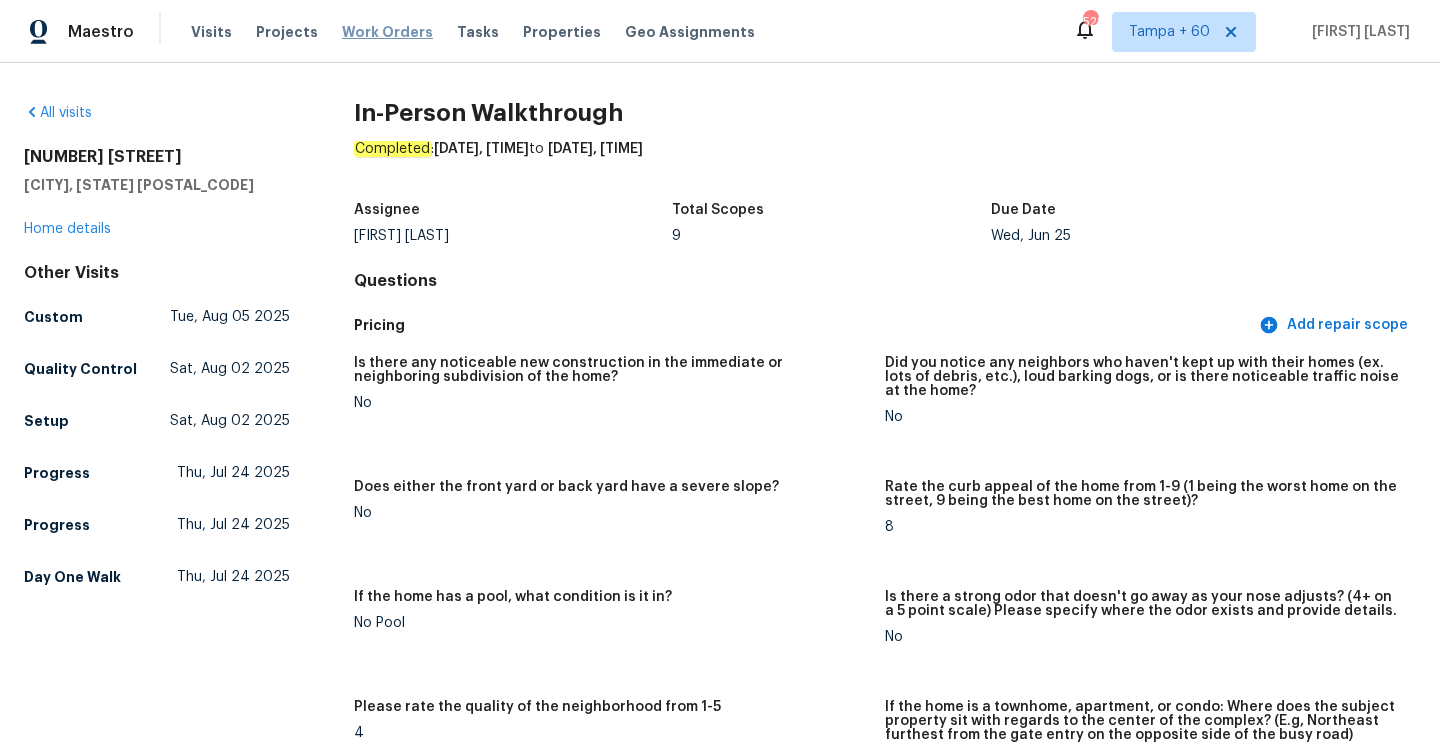 click on "Work Orders" at bounding box center [387, 32] 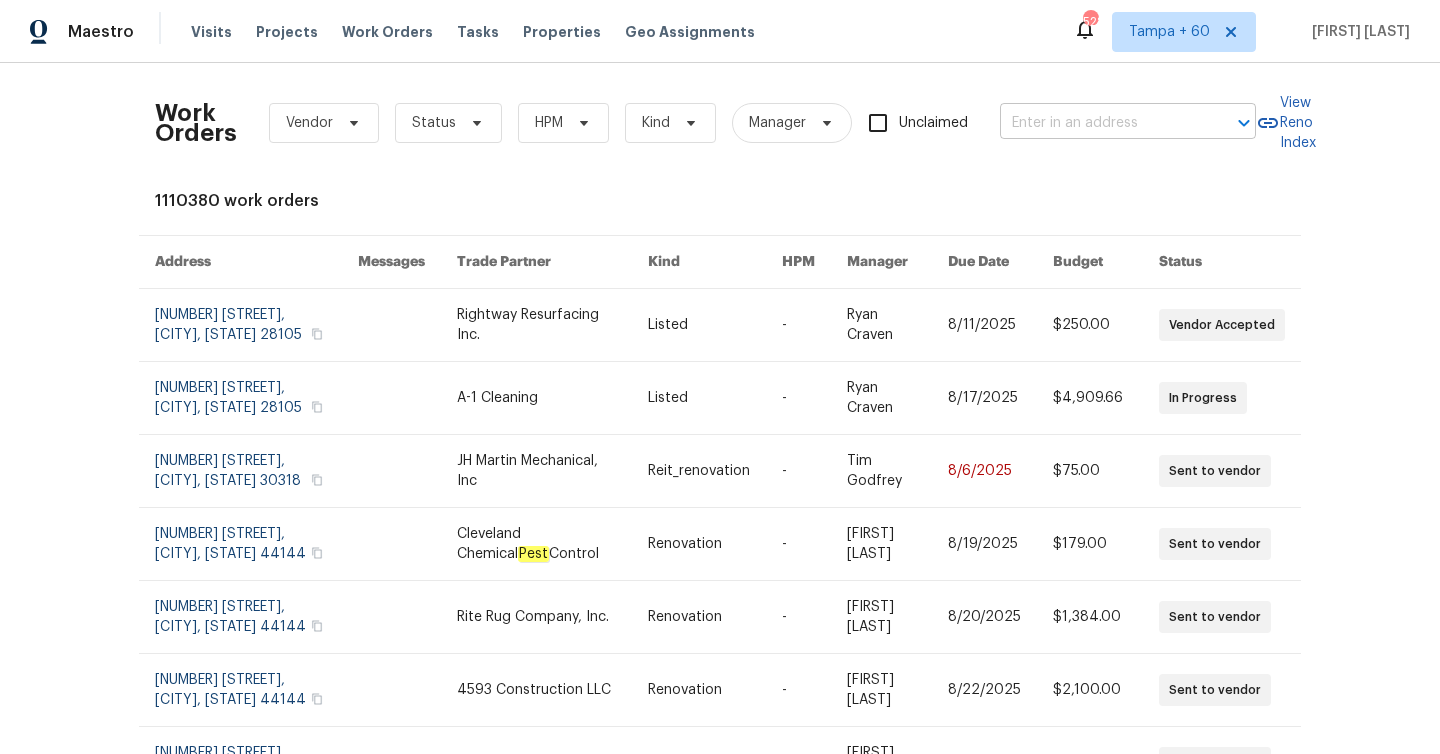 click at bounding box center (1100, 123) 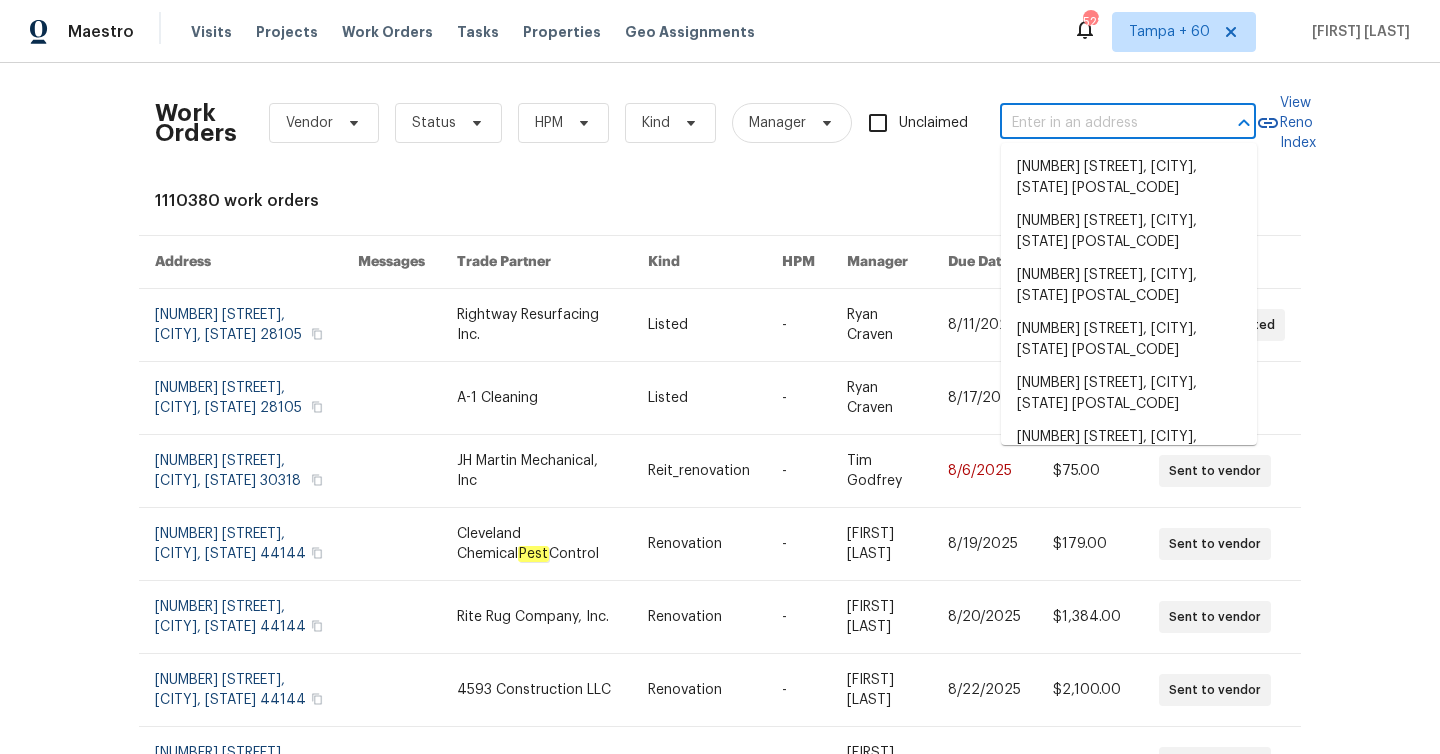 paste on "[NUMBER] [STREET], [CITY], [STATE] [POSTAL_CODE]" 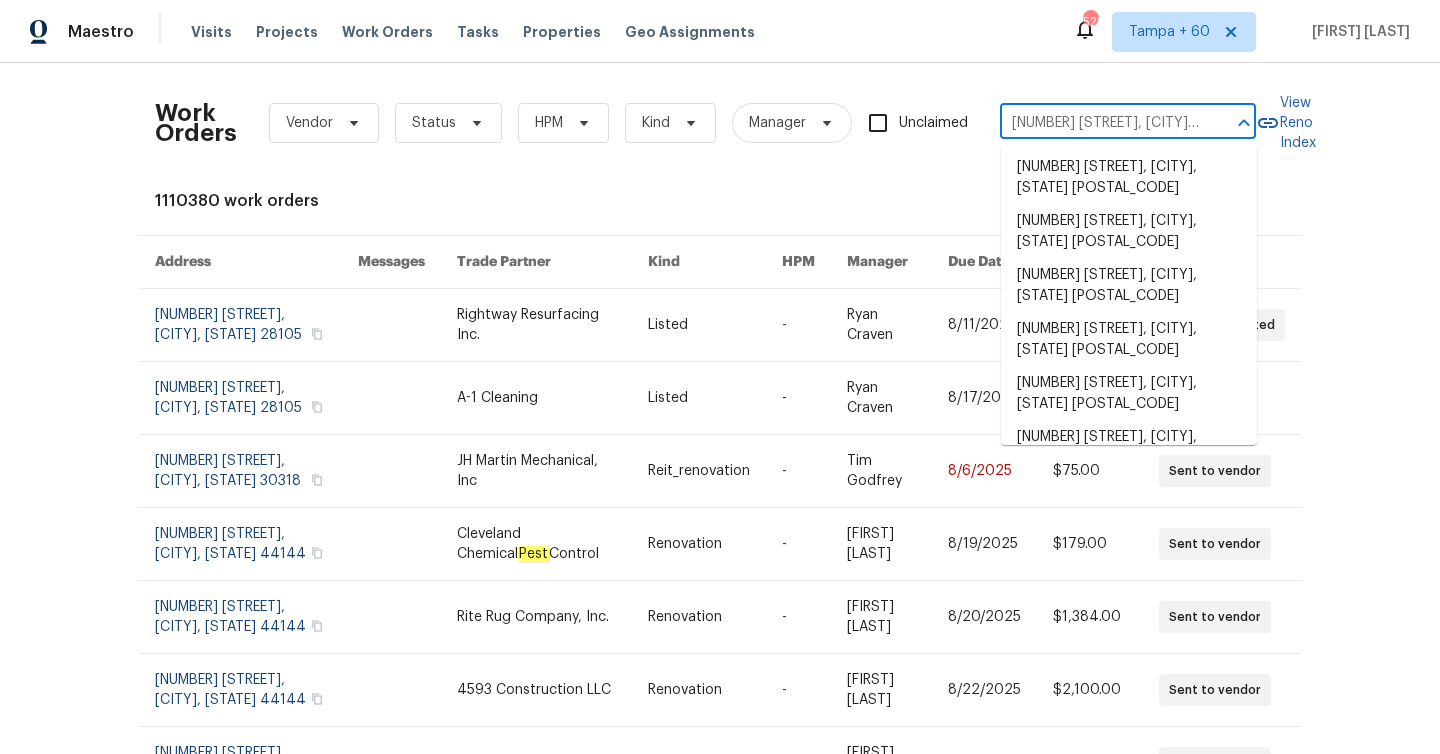 scroll, scrollTop: 0, scrollLeft: 60, axis: horizontal 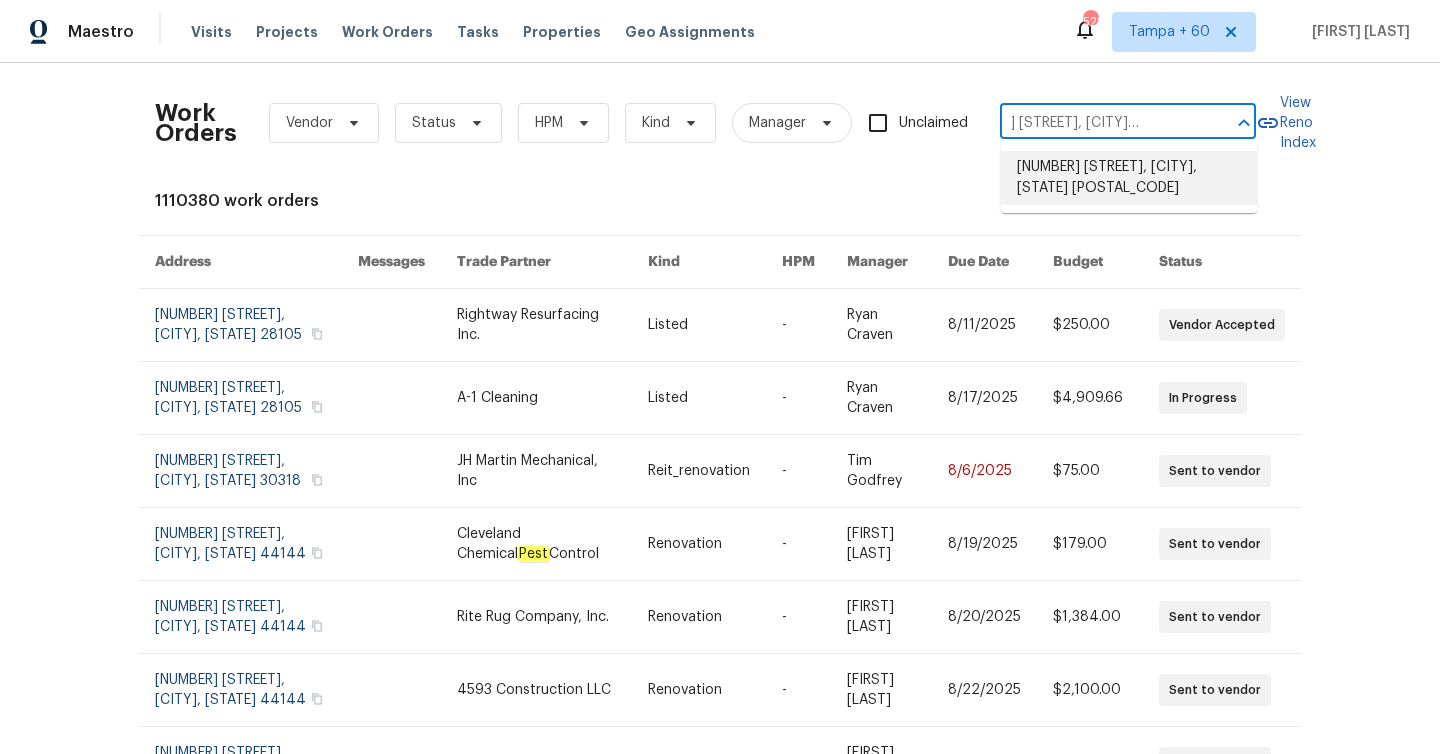 click on "[NUMBER] [STREET], [CITY], [STATE] [POSTAL_CODE]" at bounding box center (1129, 178) 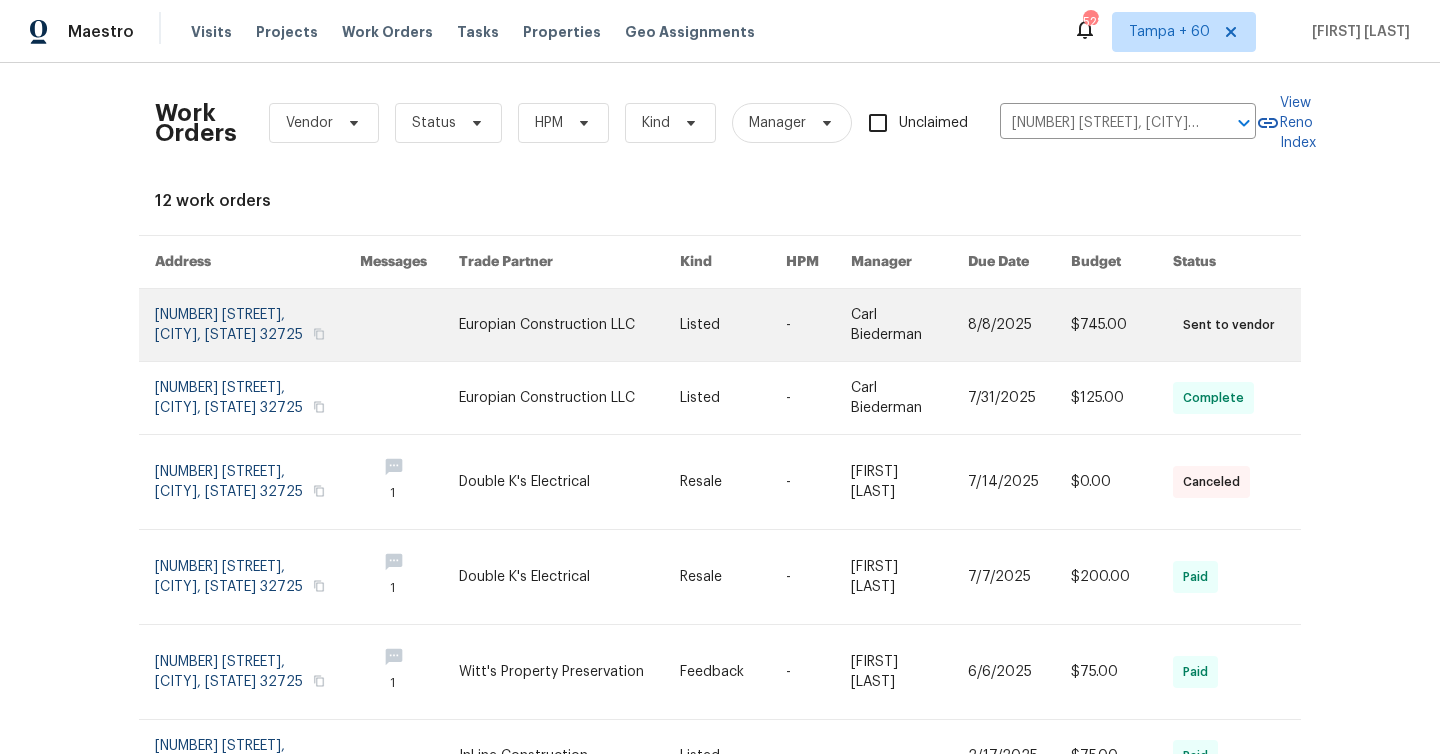 click at bounding box center [257, 325] 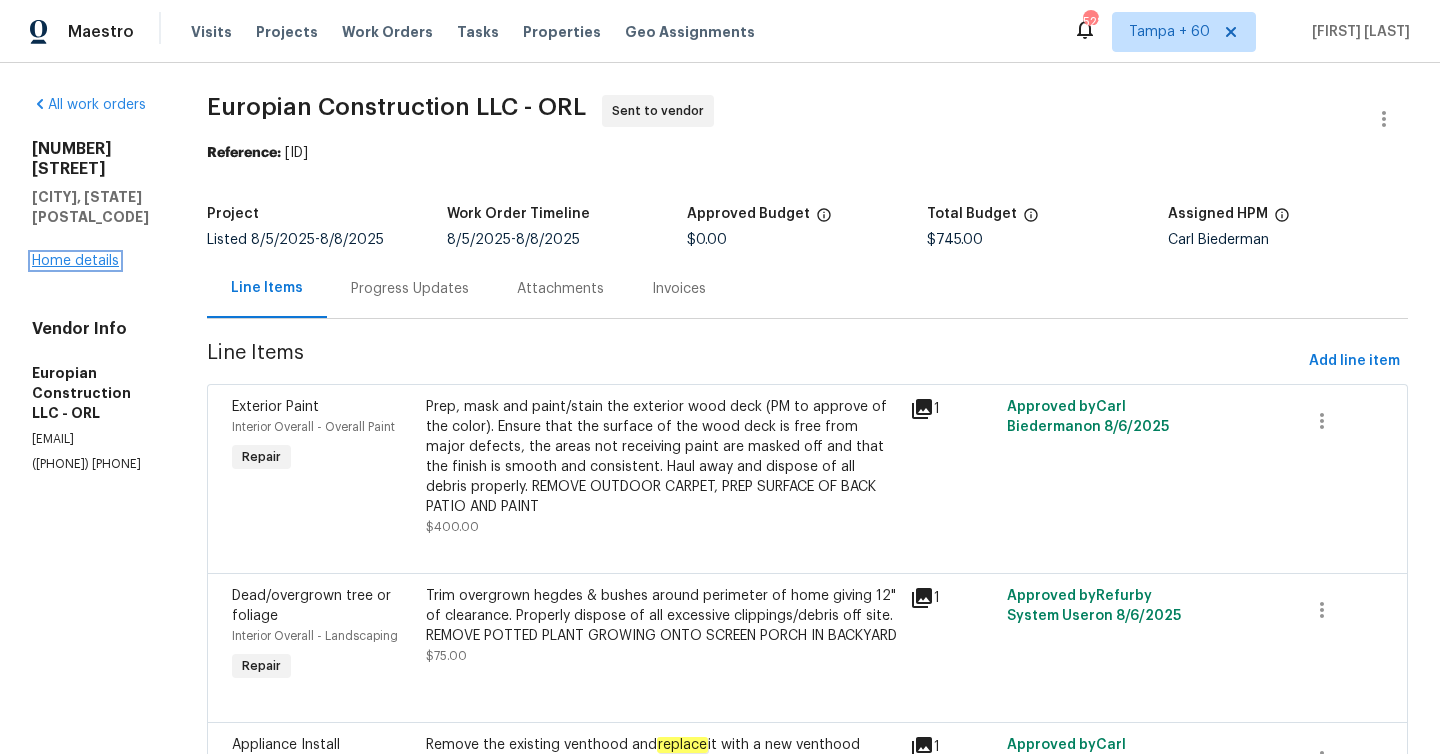 click on "Home details" at bounding box center [75, 261] 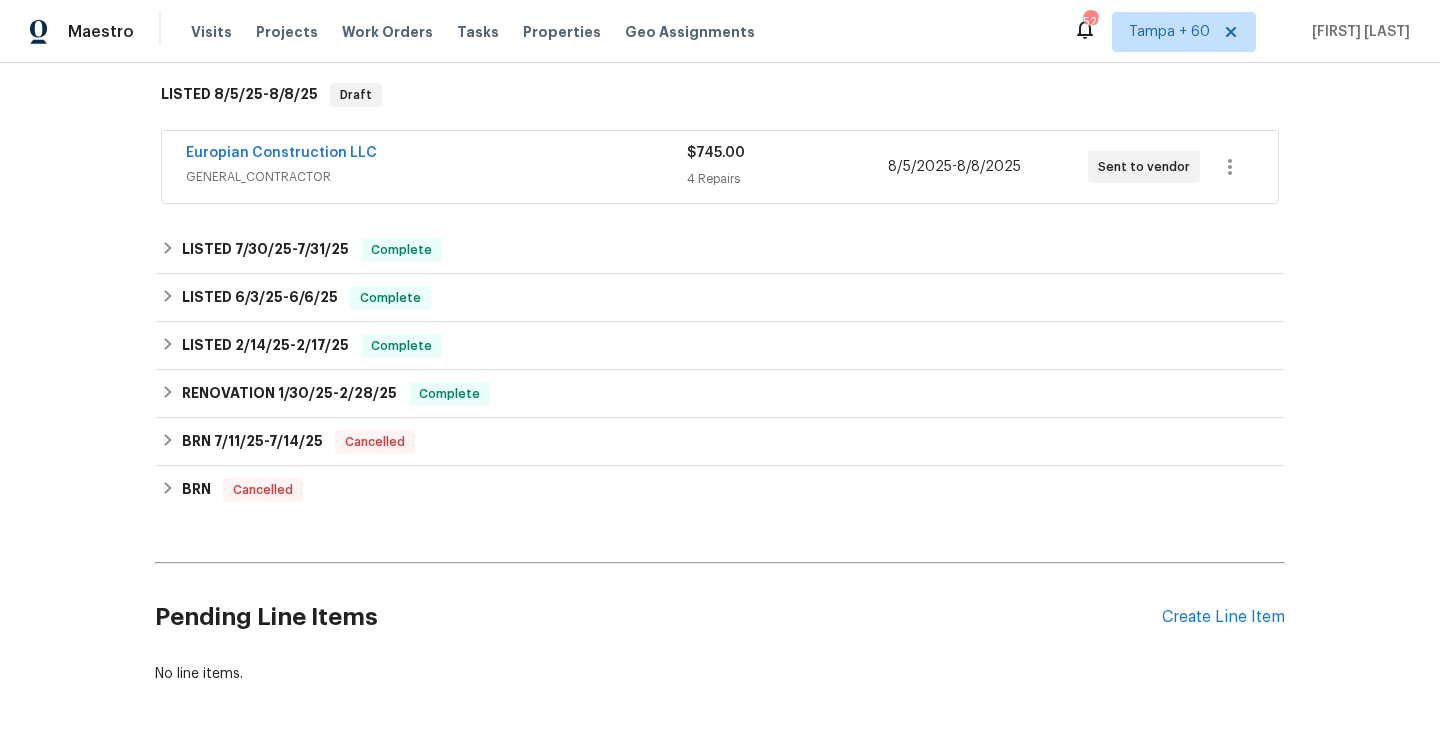 scroll, scrollTop: 340, scrollLeft: 0, axis: vertical 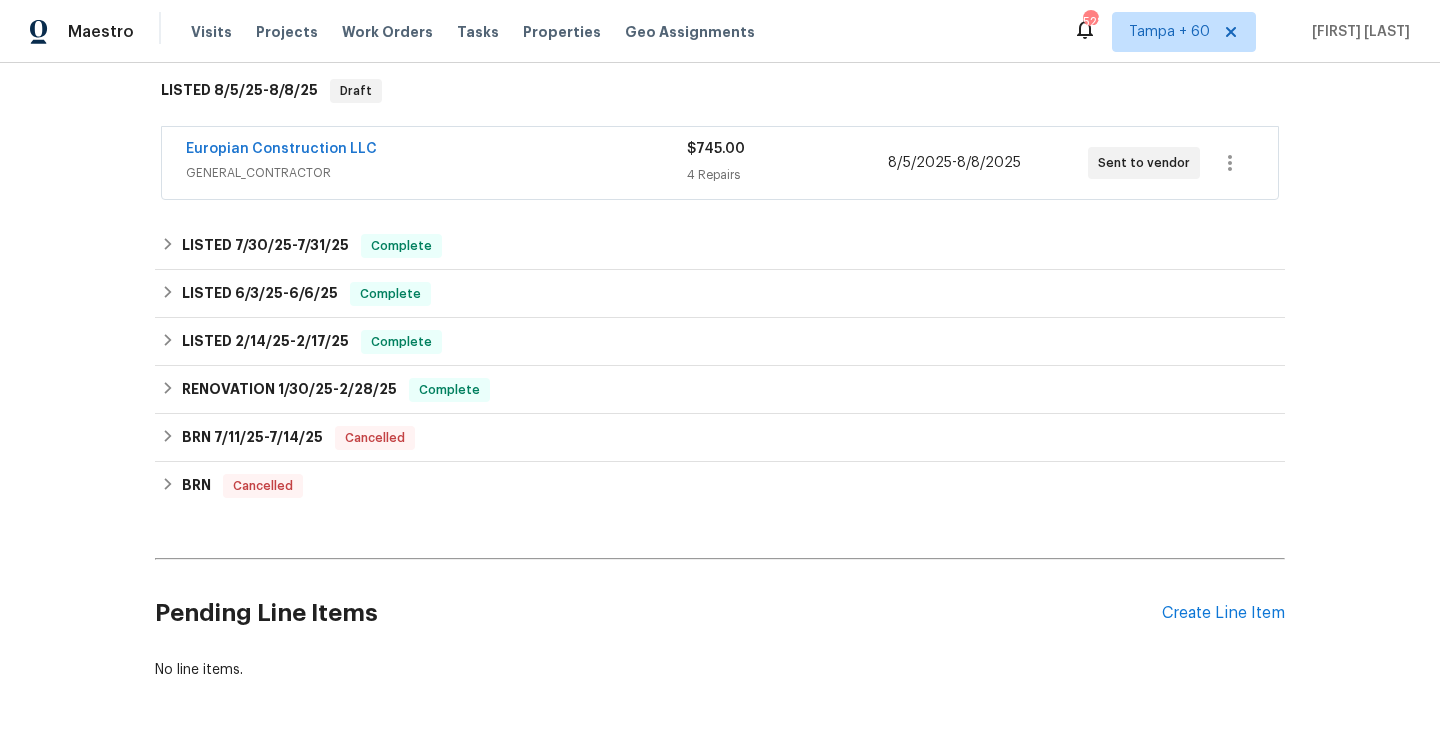 click on "$745.00" at bounding box center [716, 149] 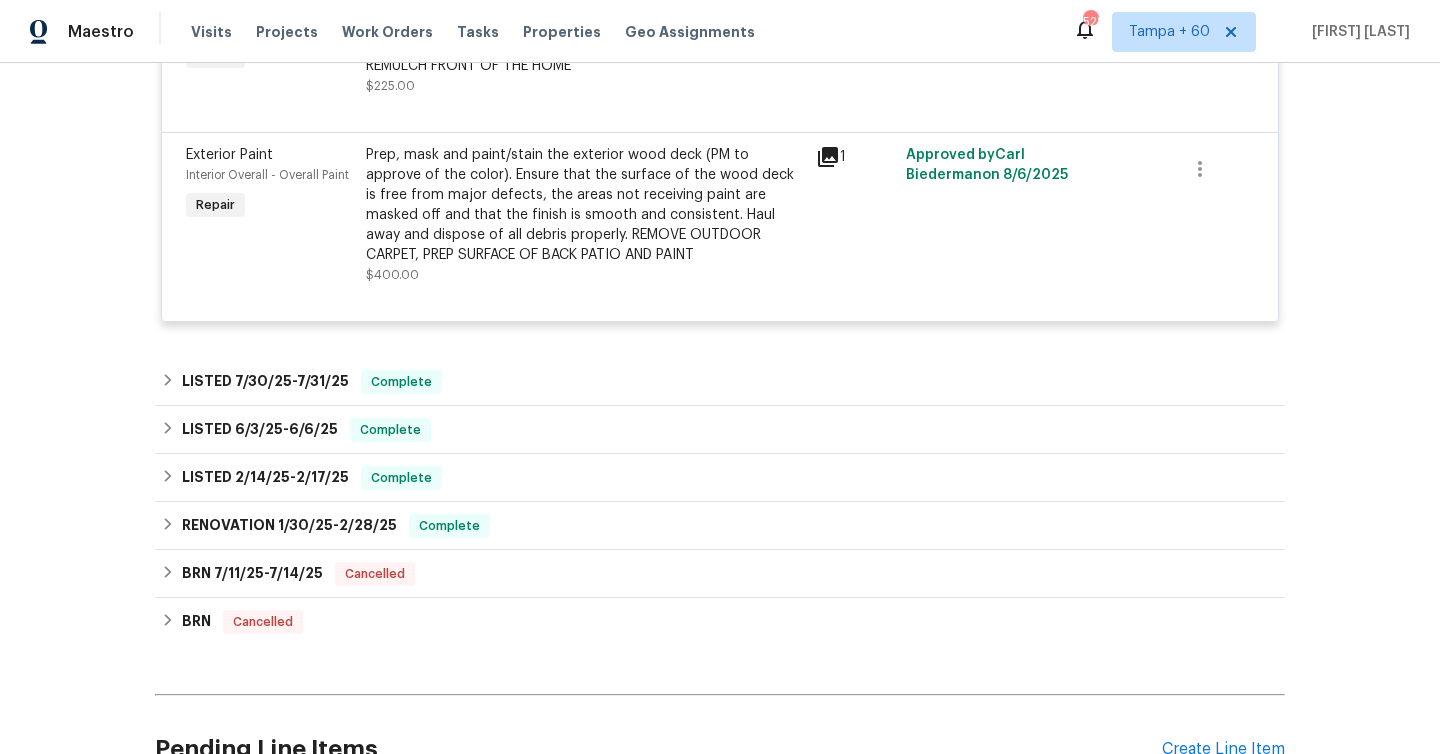 scroll, scrollTop: 932, scrollLeft: 0, axis: vertical 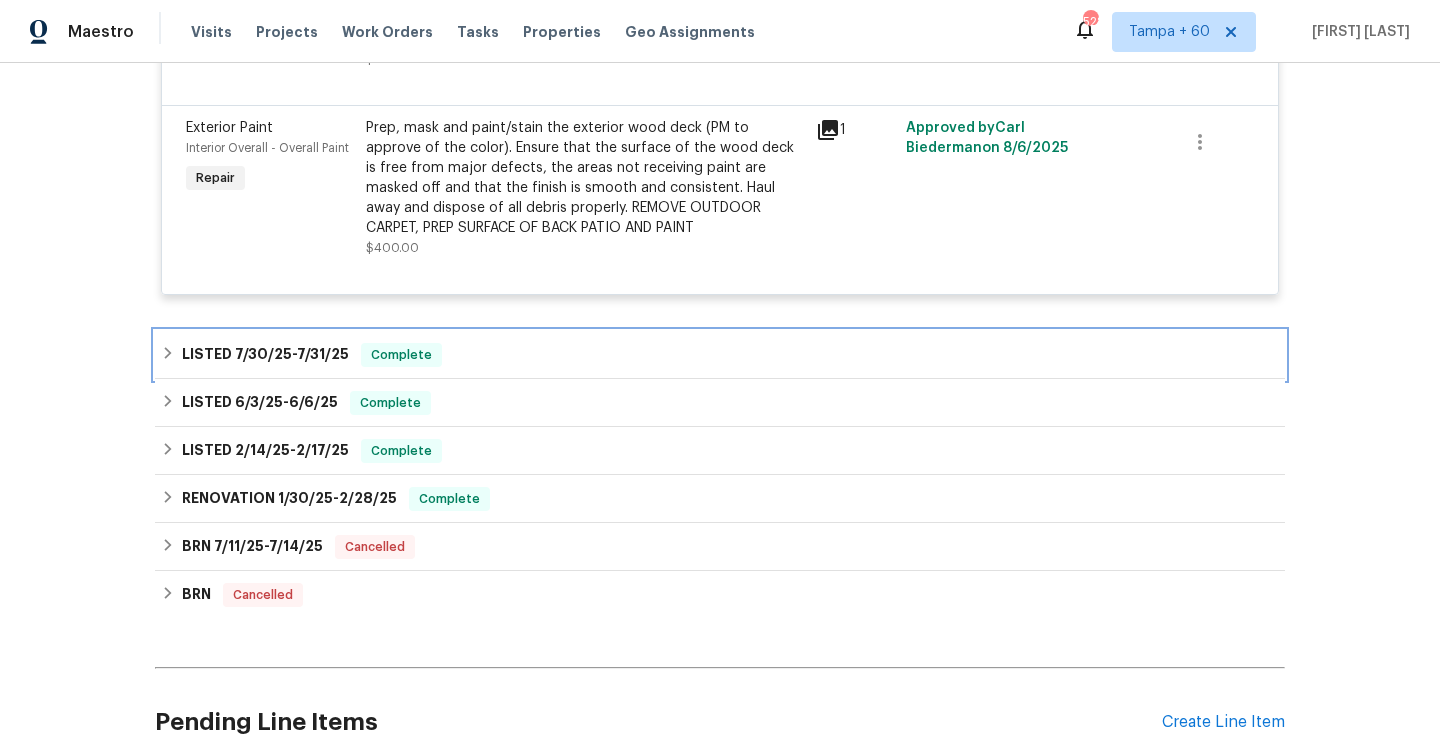 click on "LISTED   7/30/25  -  7/31/25" at bounding box center (265, 355) 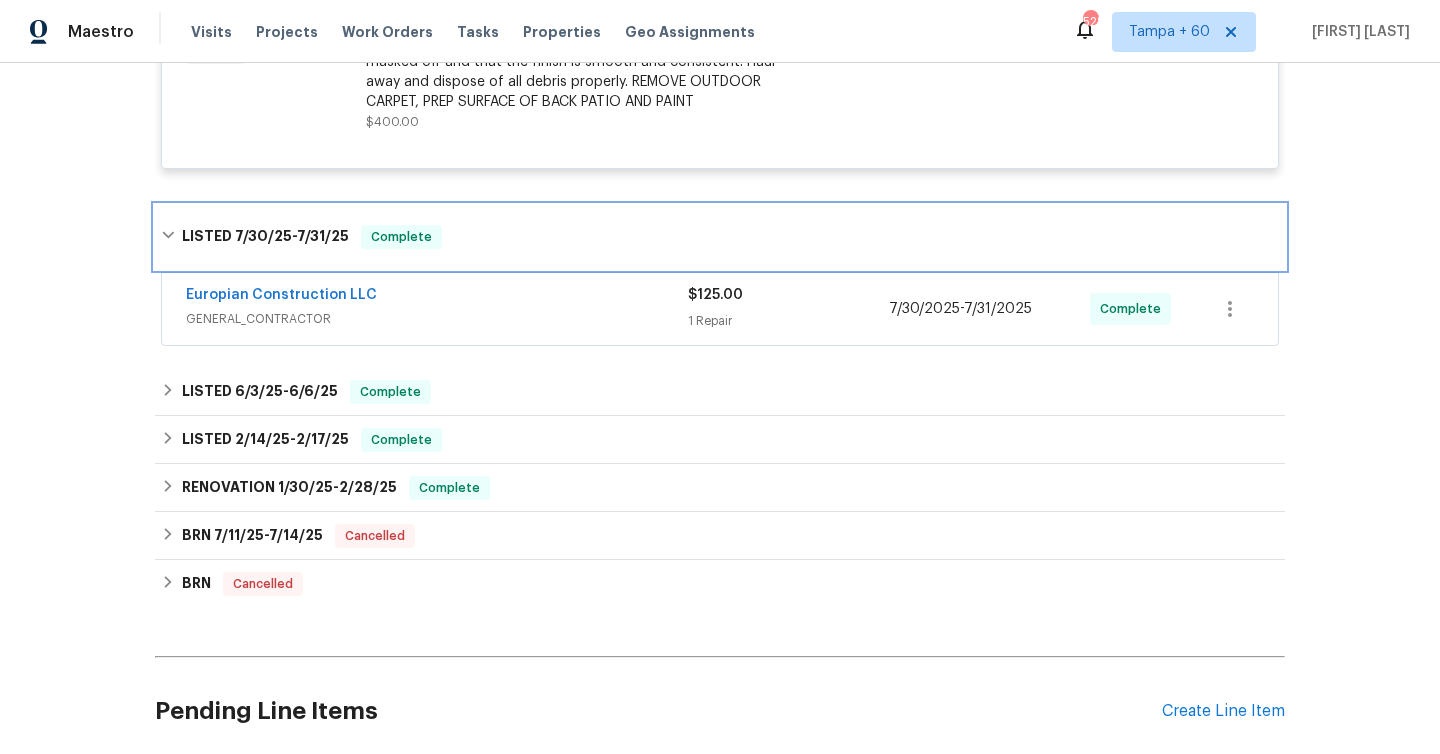 scroll, scrollTop: 1070, scrollLeft: 0, axis: vertical 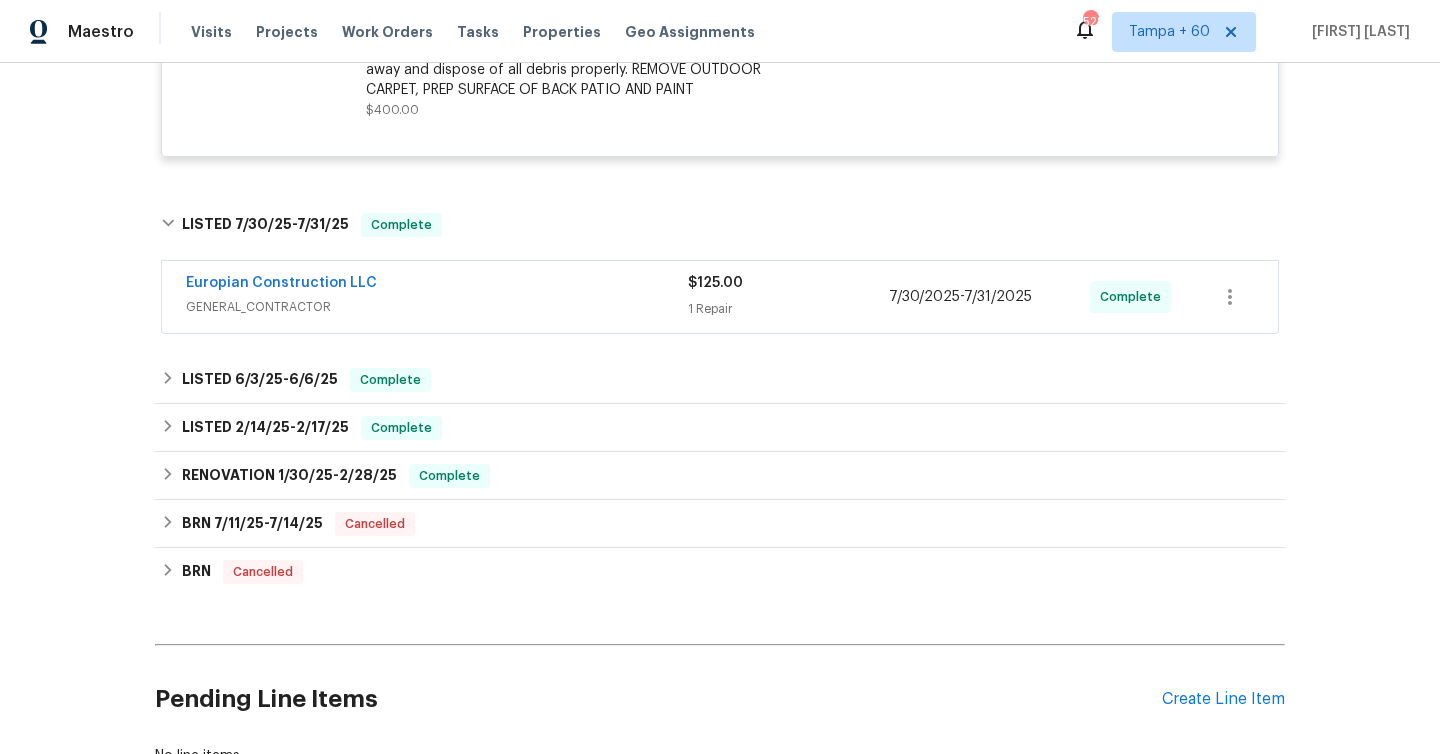 click on "1 Repair" at bounding box center [788, 309] 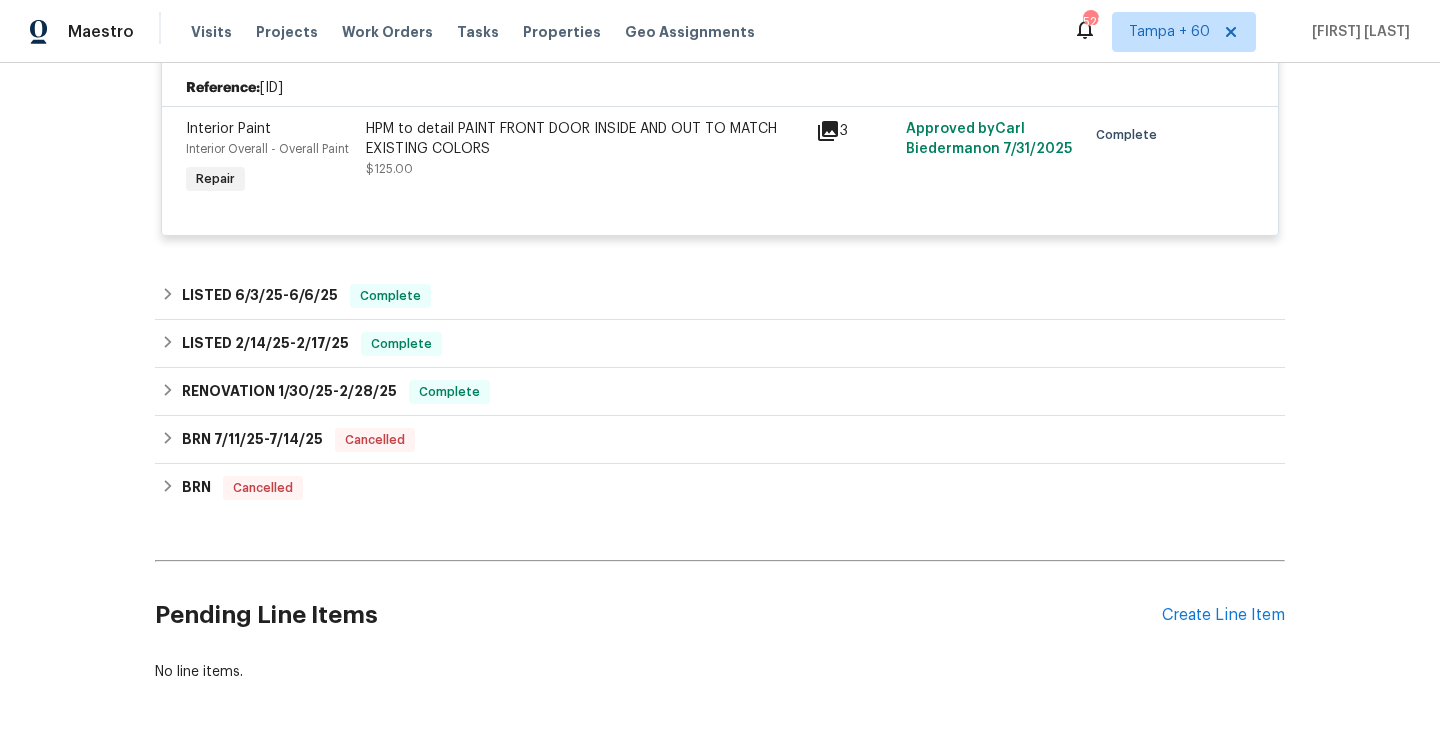 scroll, scrollTop: 1357, scrollLeft: 0, axis: vertical 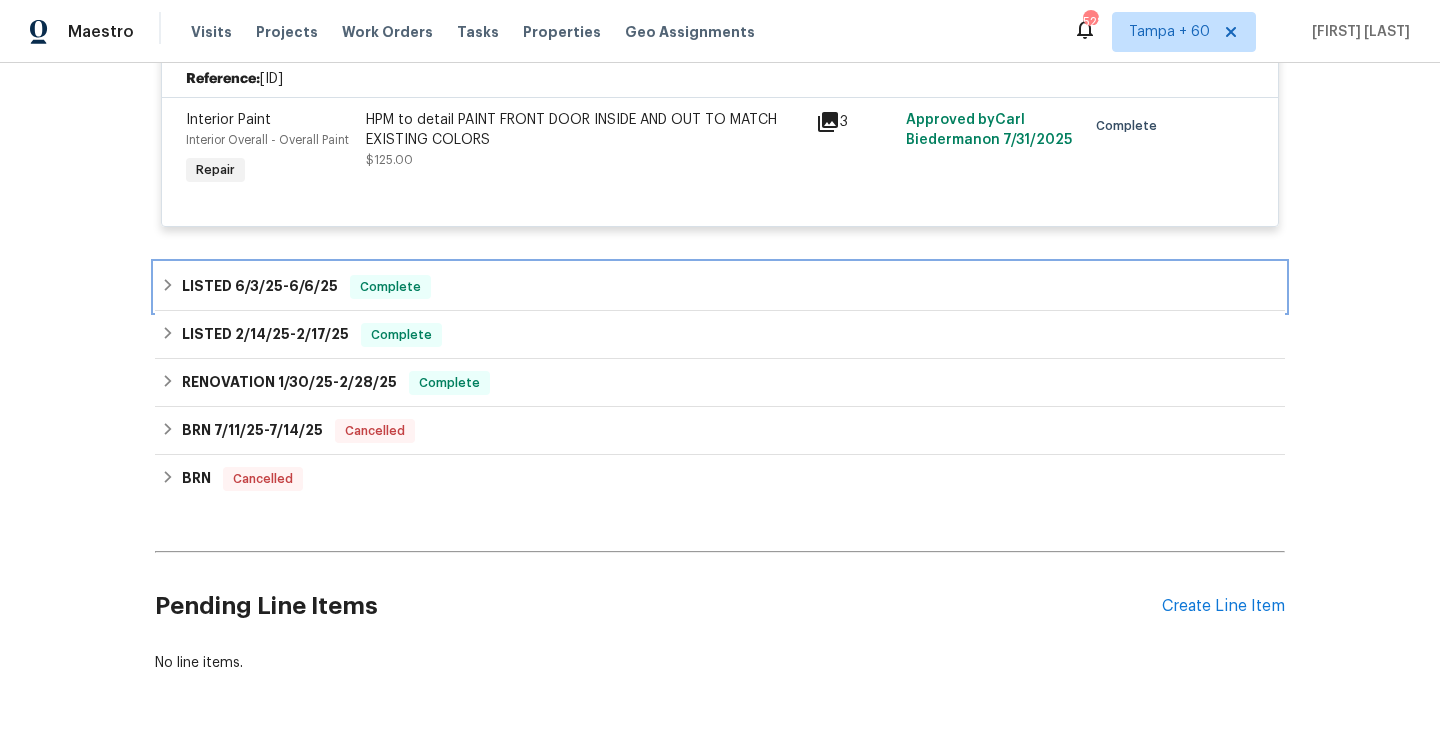click on "6/3/25" at bounding box center [259, 286] 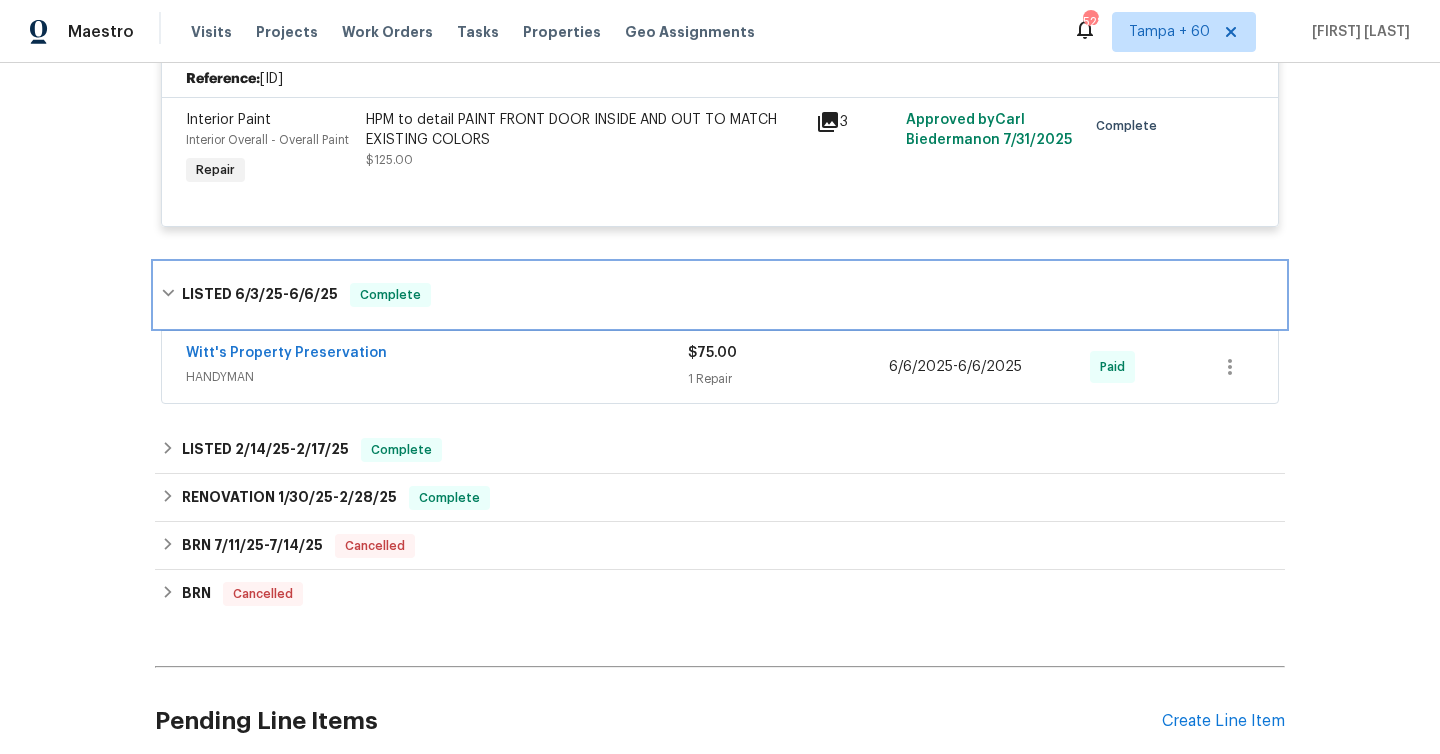 scroll, scrollTop: 1432, scrollLeft: 0, axis: vertical 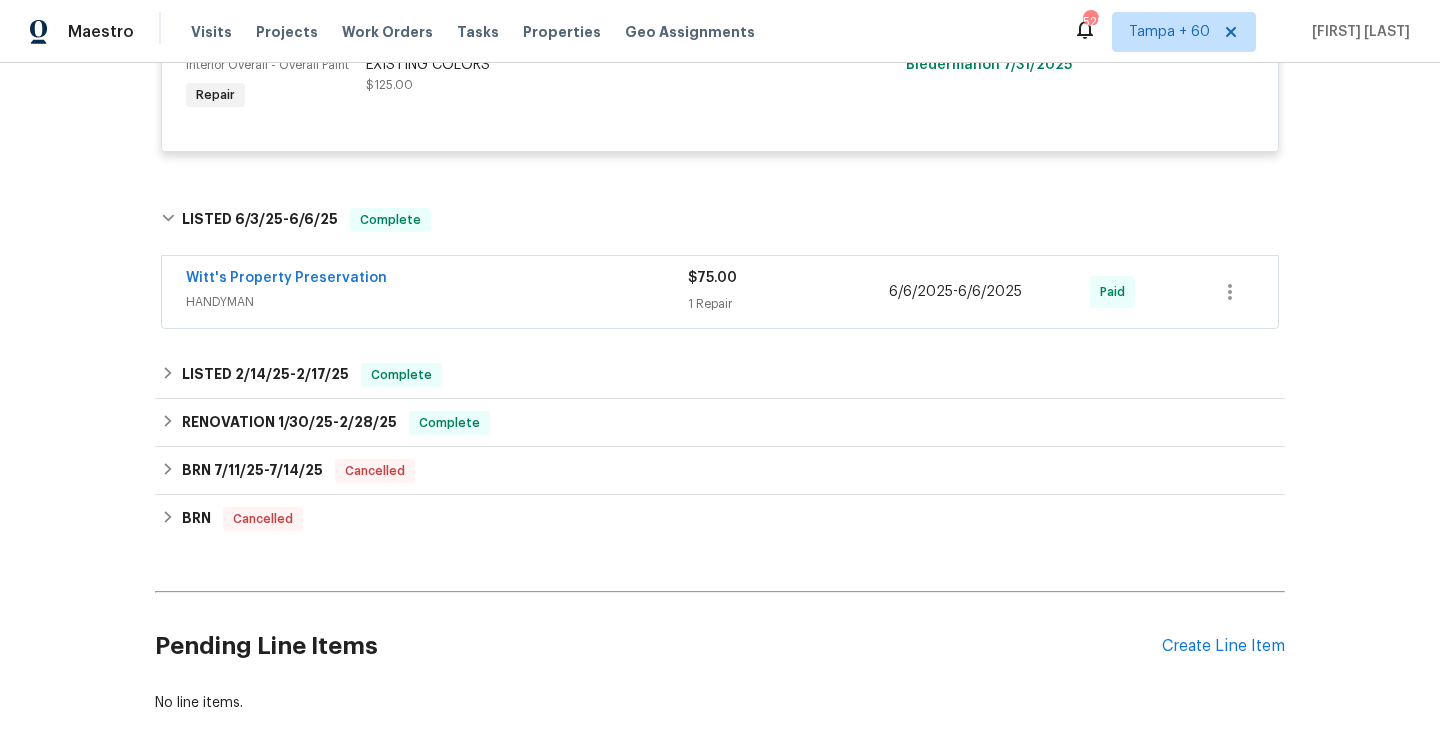 click on "1 Repair" at bounding box center [788, 304] 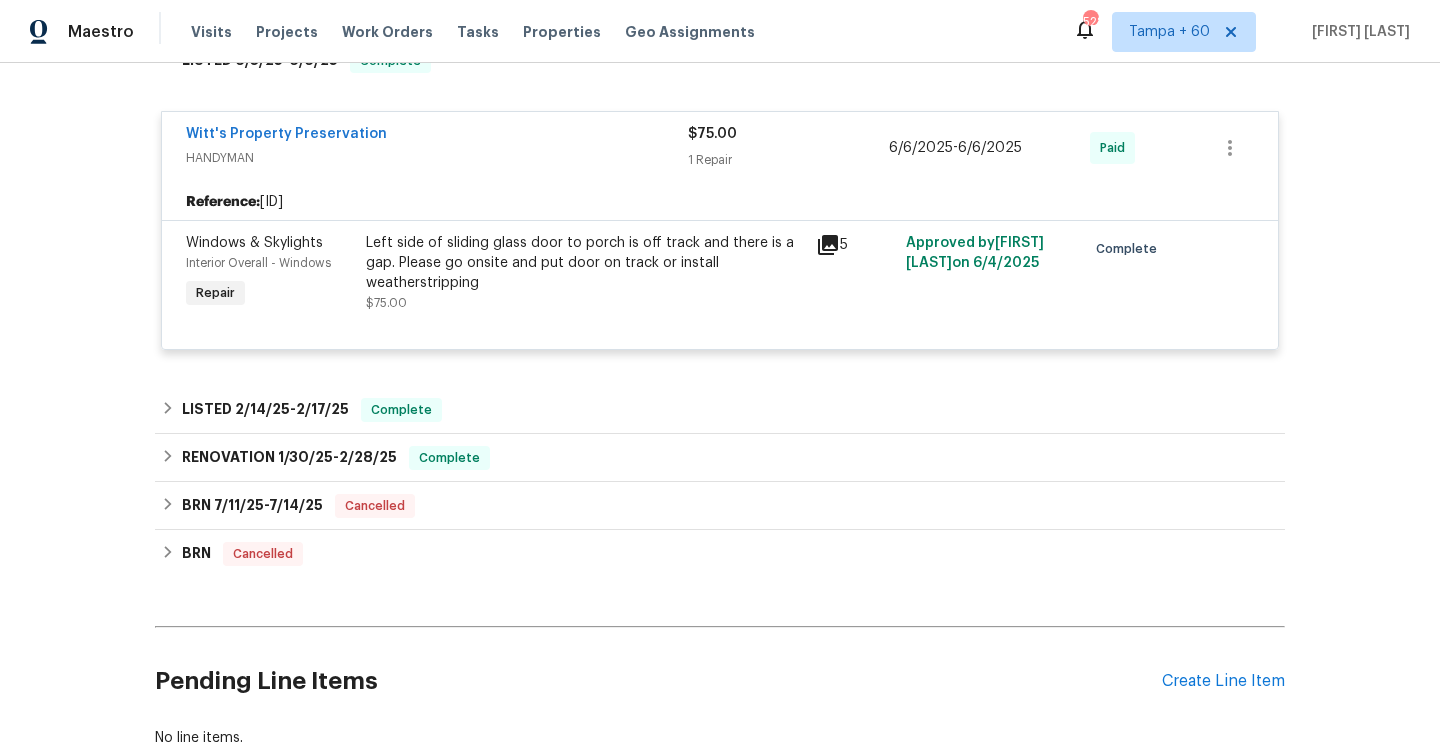scroll, scrollTop: 1602, scrollLeft: 0, axis: vertical 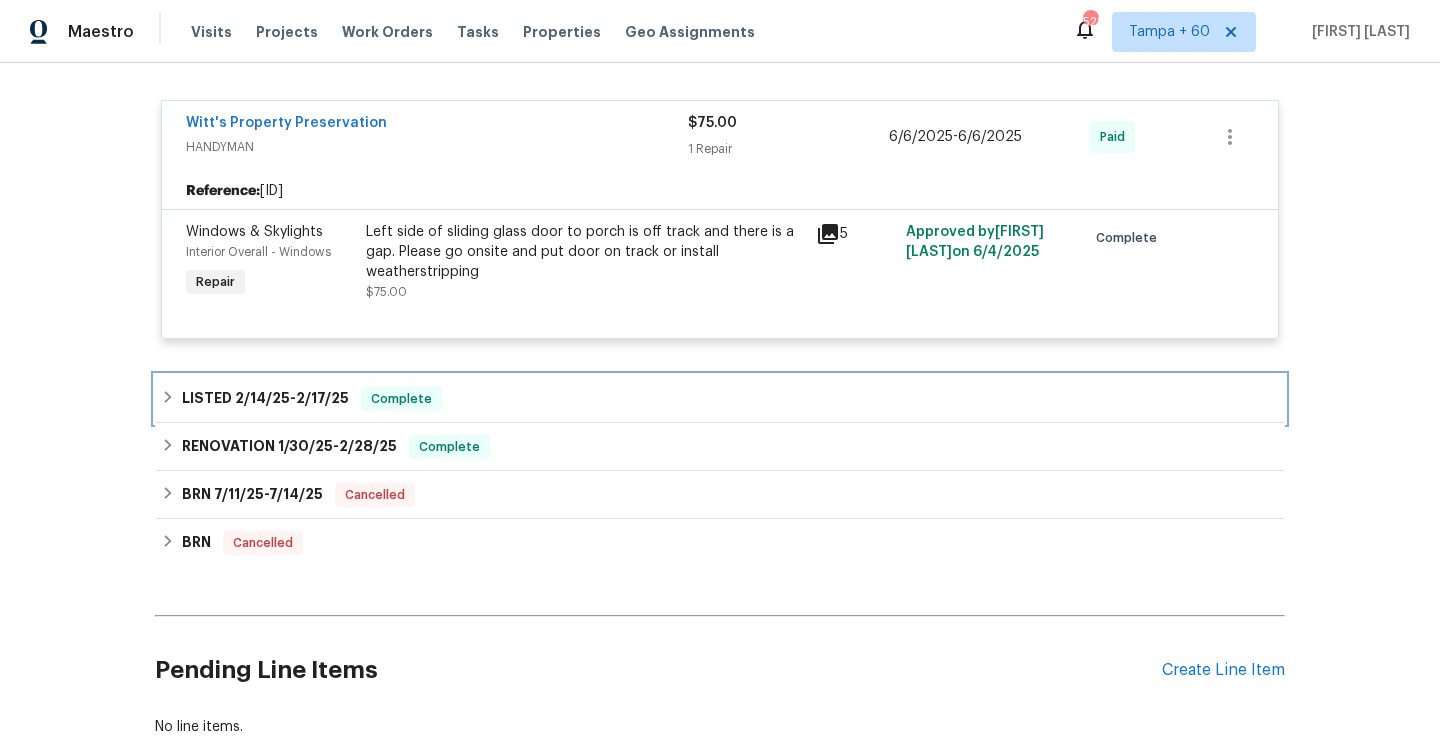 click on "LISTED   [DATE]  -  [DATE]" at bounding box center [265, 399] 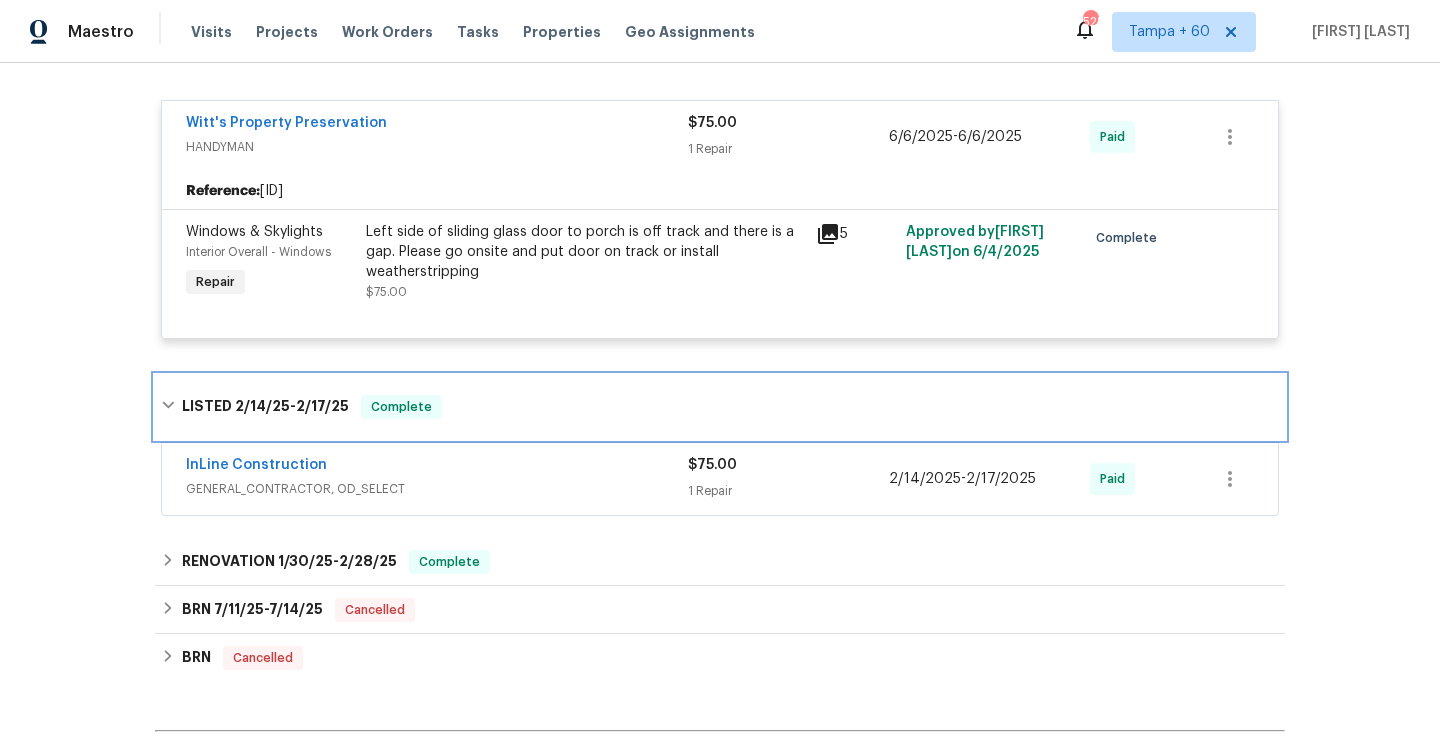 scroll, scrollTop: 1684, scrollLeft: 0, axis: vertical 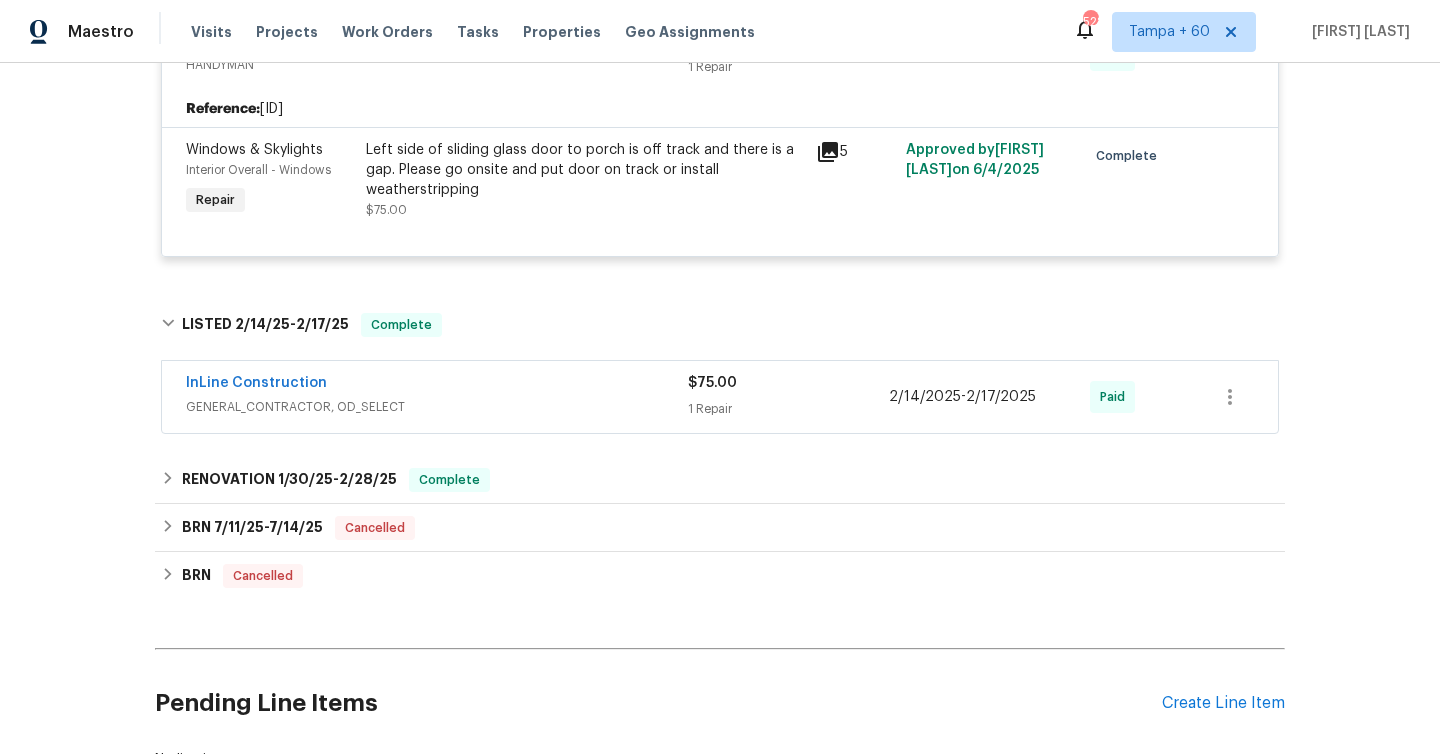click on "1 Repair" at bounding box center (788, 409) 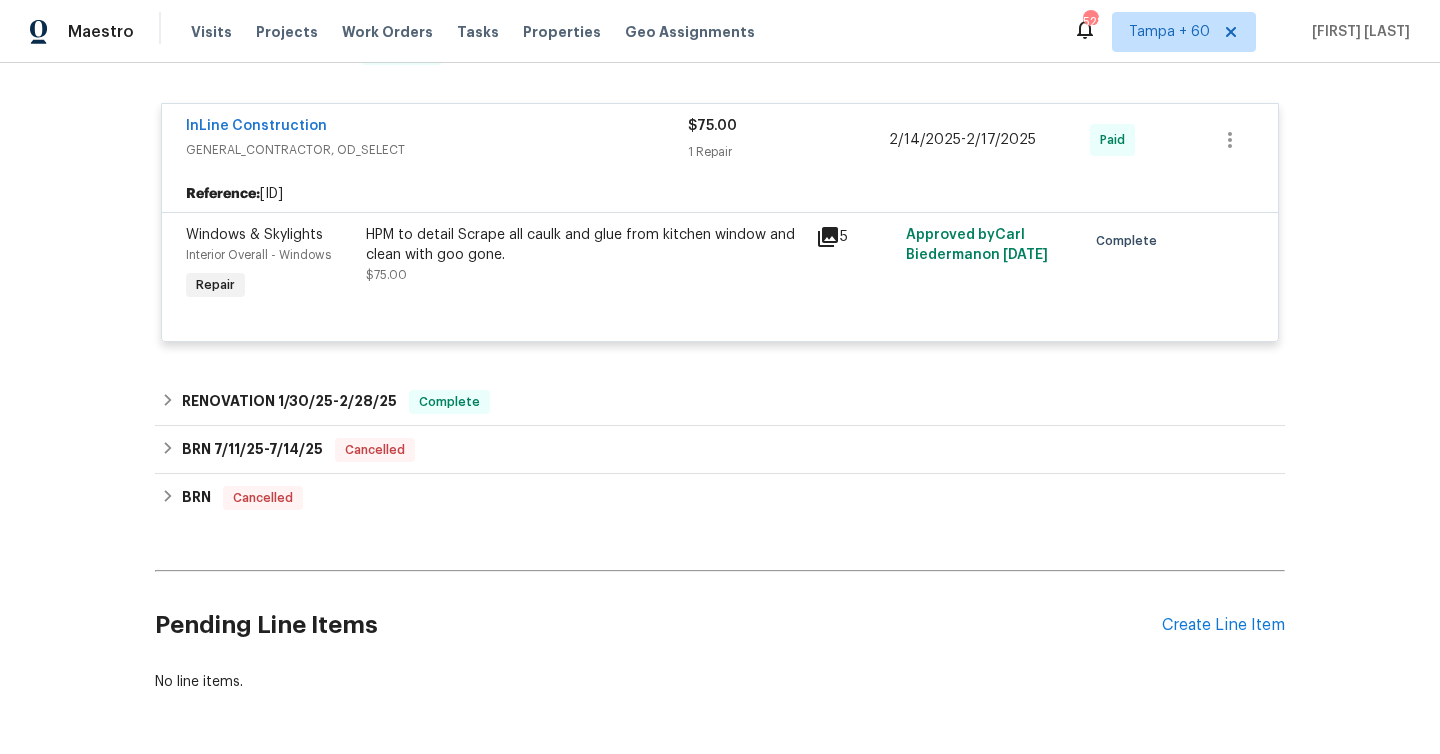 scroll, scrollTop: 2013, scrollLeft: 0, axis: vertical 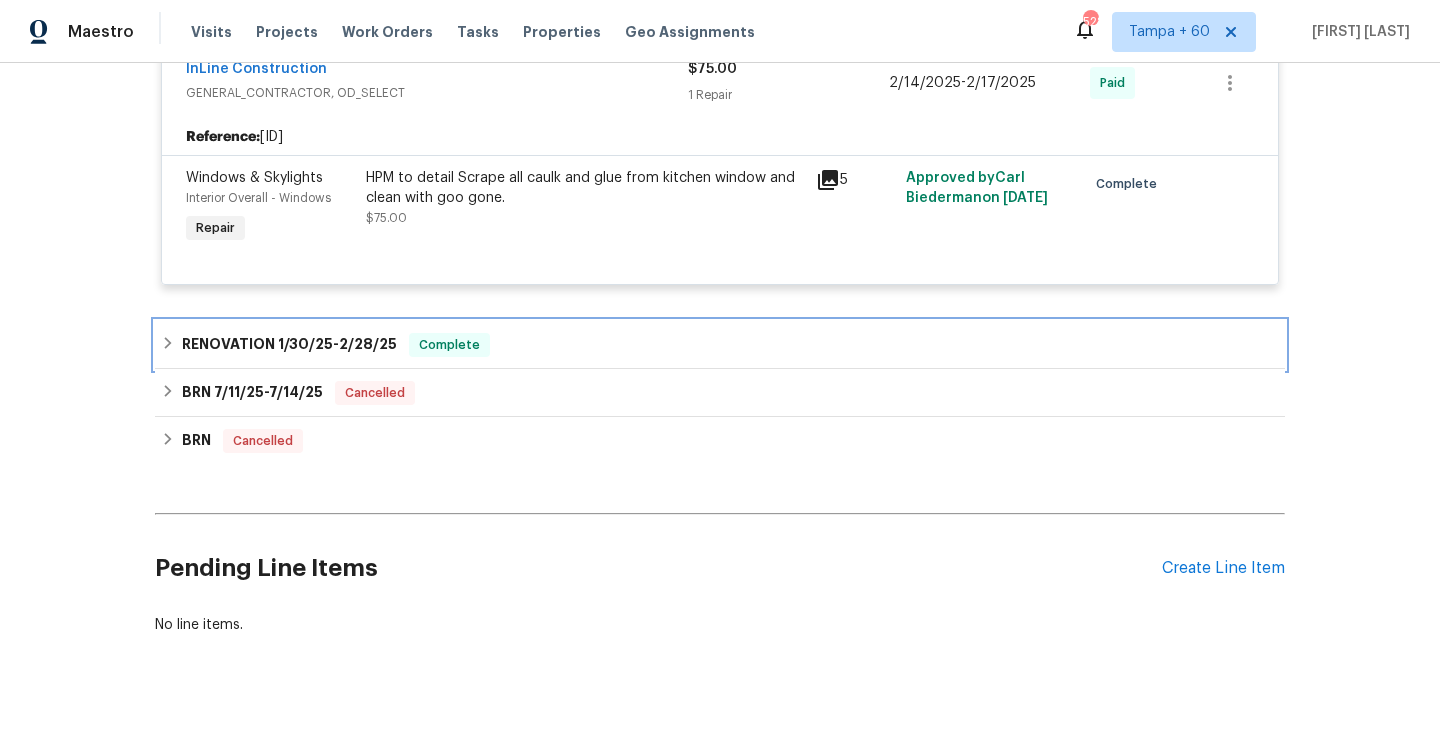 click on "[DATE]  -  [DATE]" at bounding box center (337, 344) 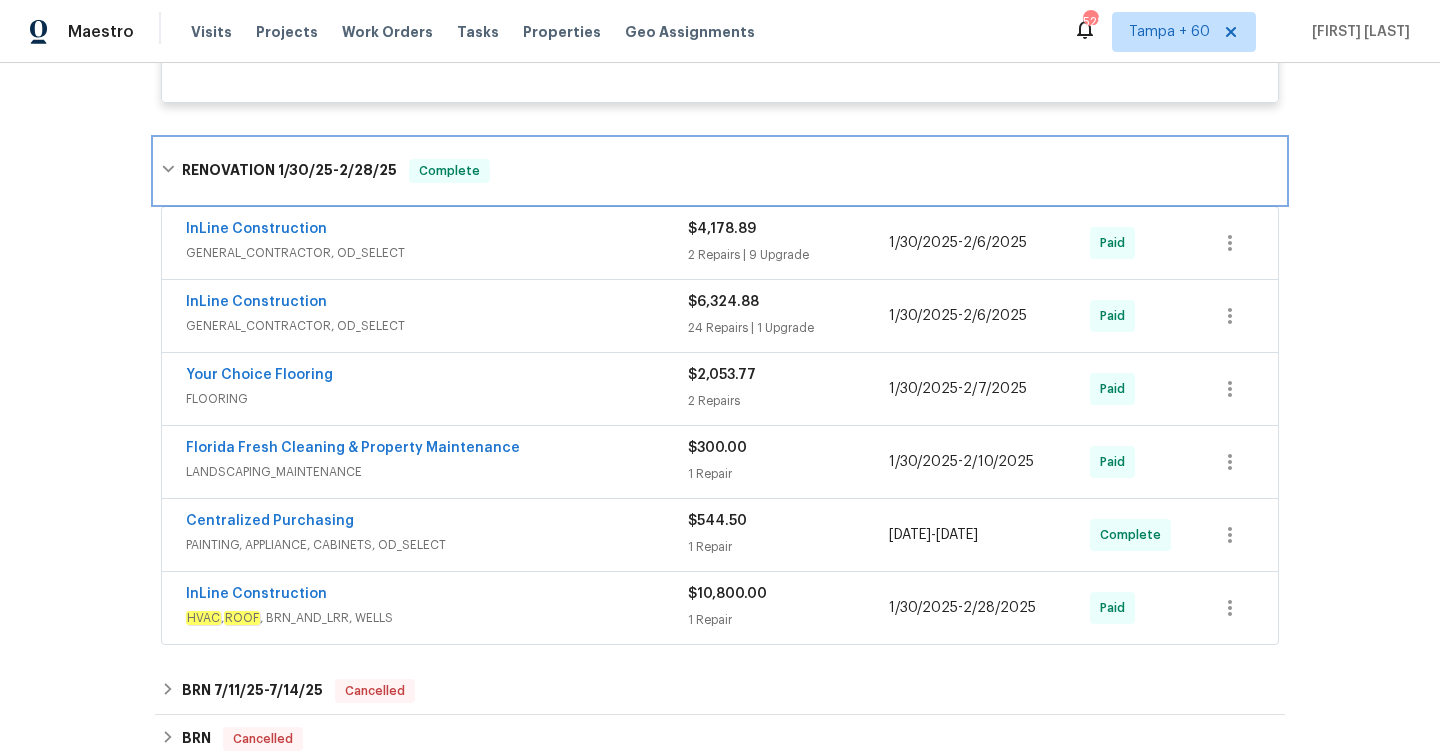 scroll, scrollTop: 2206, scrollLeft: 0, axis: vertical 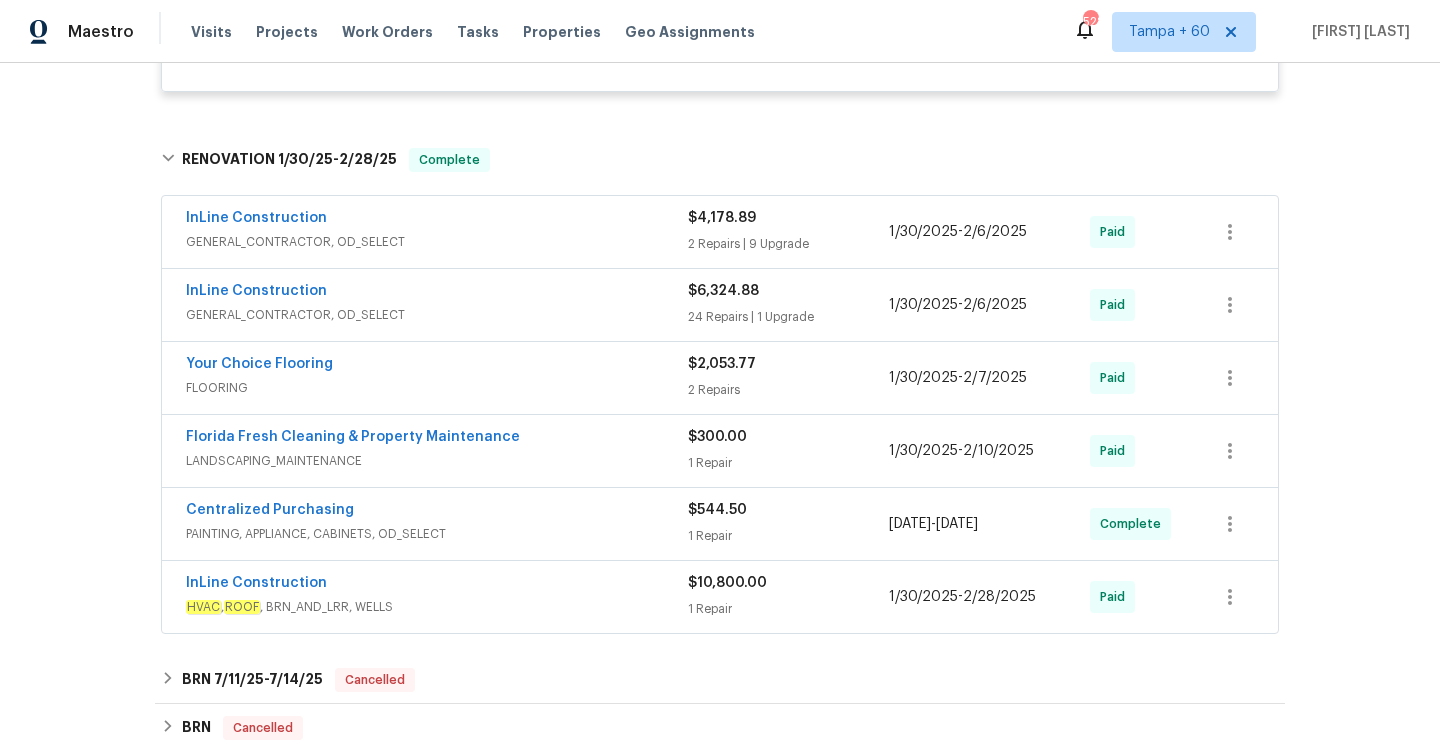click on "[PRICE] [NUMBER] Repairs | [NUMBER] Upgrade" at bounding box center [788, 232] 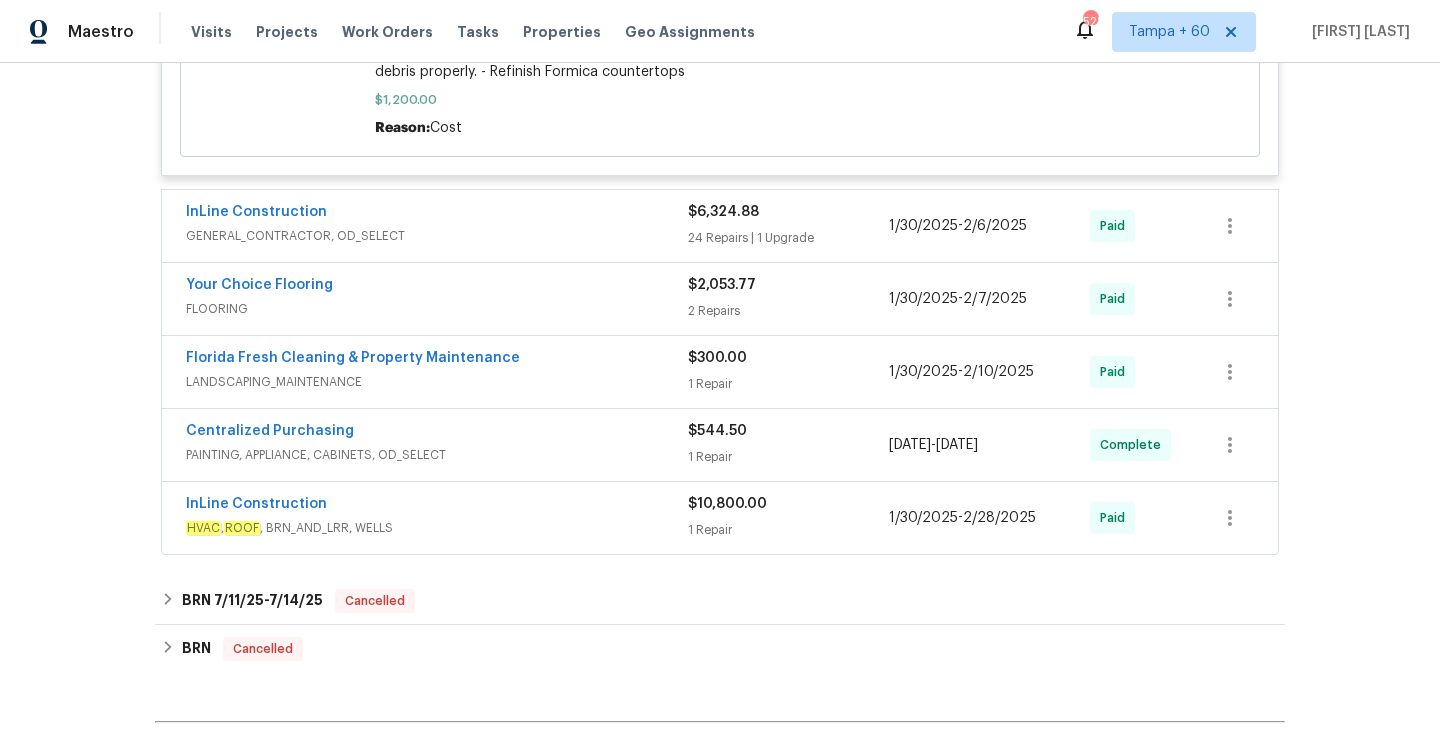 scroll, scrollTop: 4336, scrollLeft: 0, axis: vertical 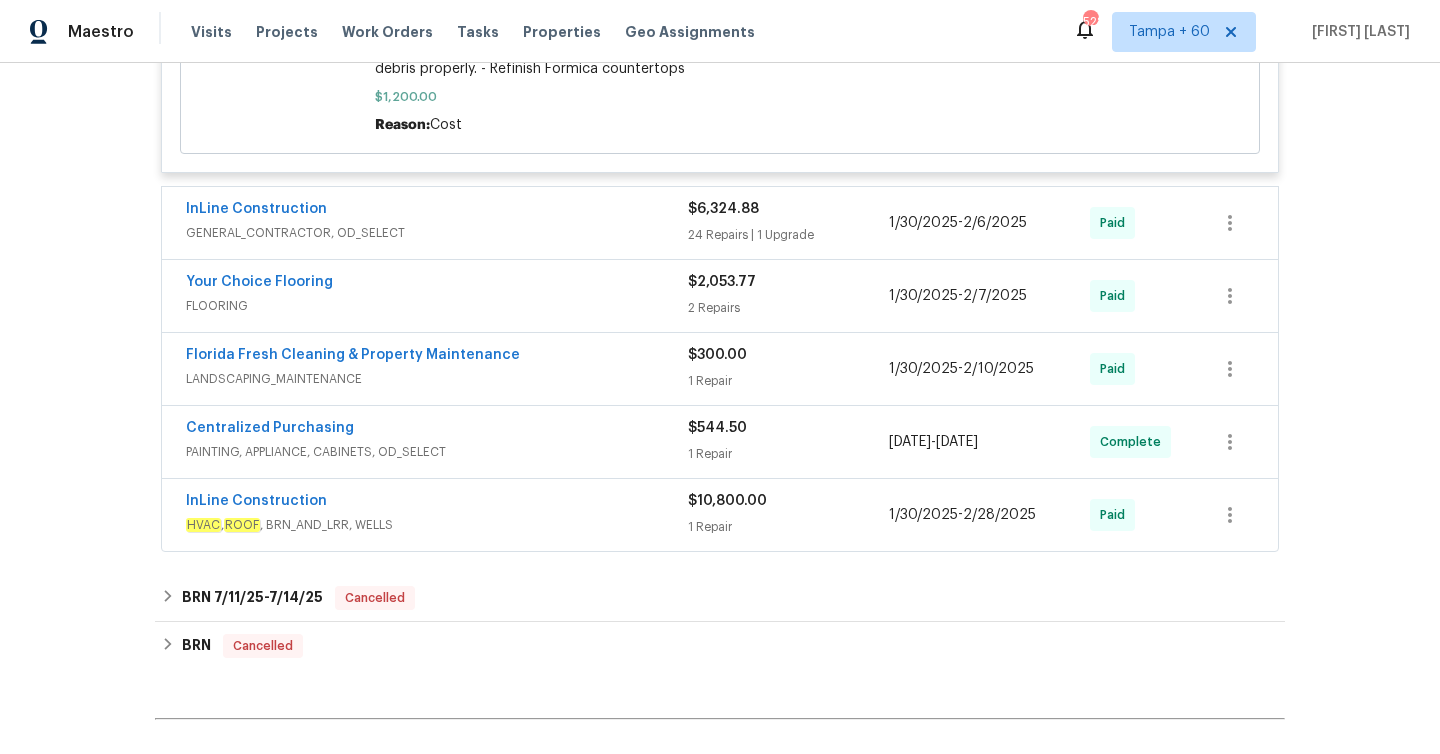 click on "$10,800.00" at bounding box center (788, 501) 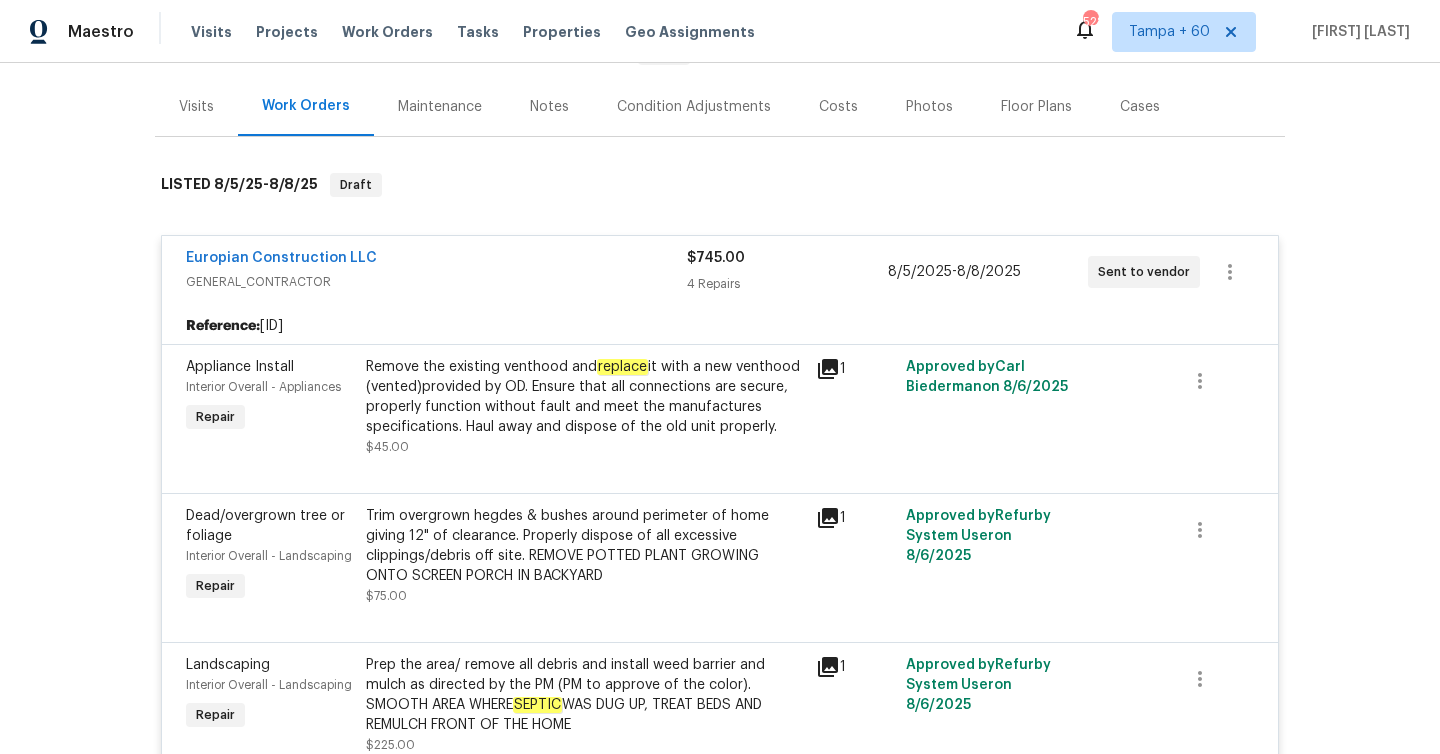 scroll, scrollTop: 0, scrollLeft: 0, axis: both 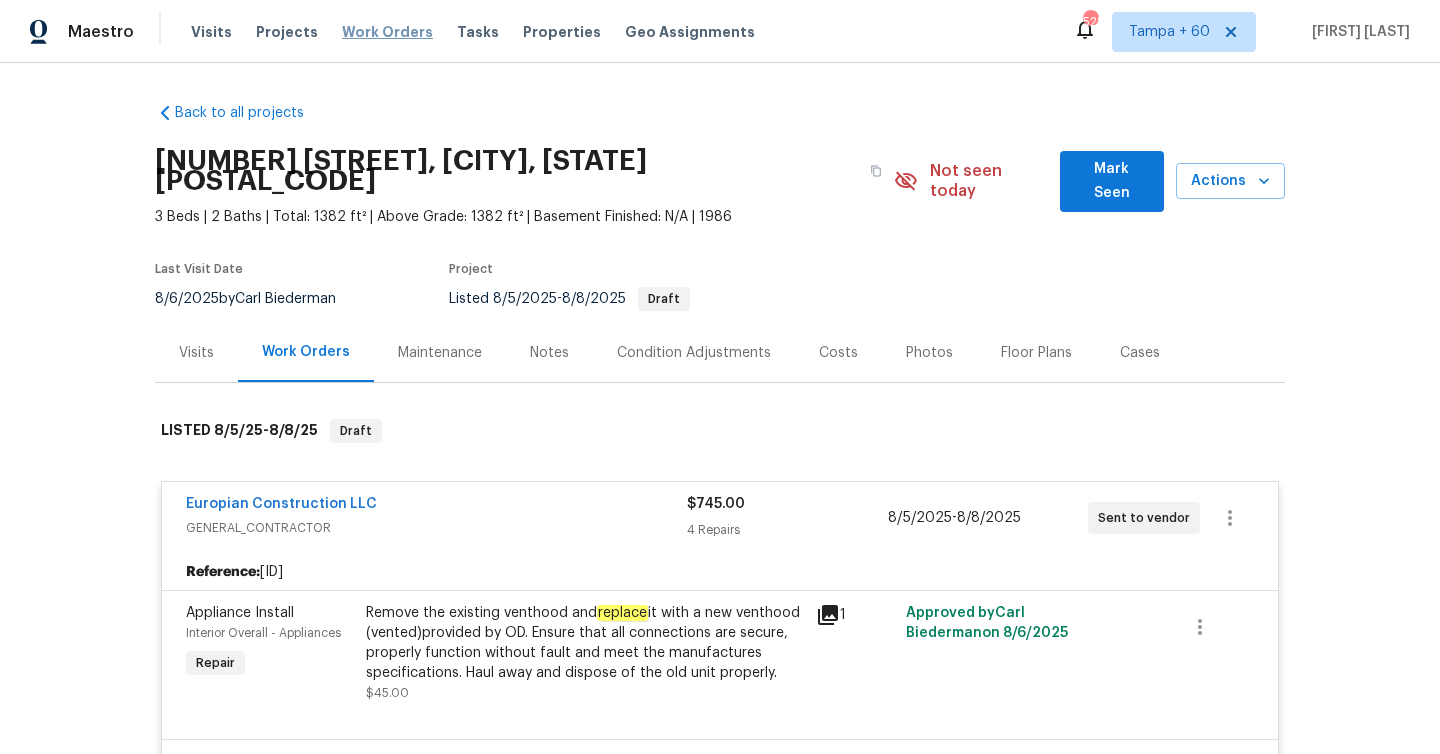 click on "Work Orders" at bounding box center (387, 32) 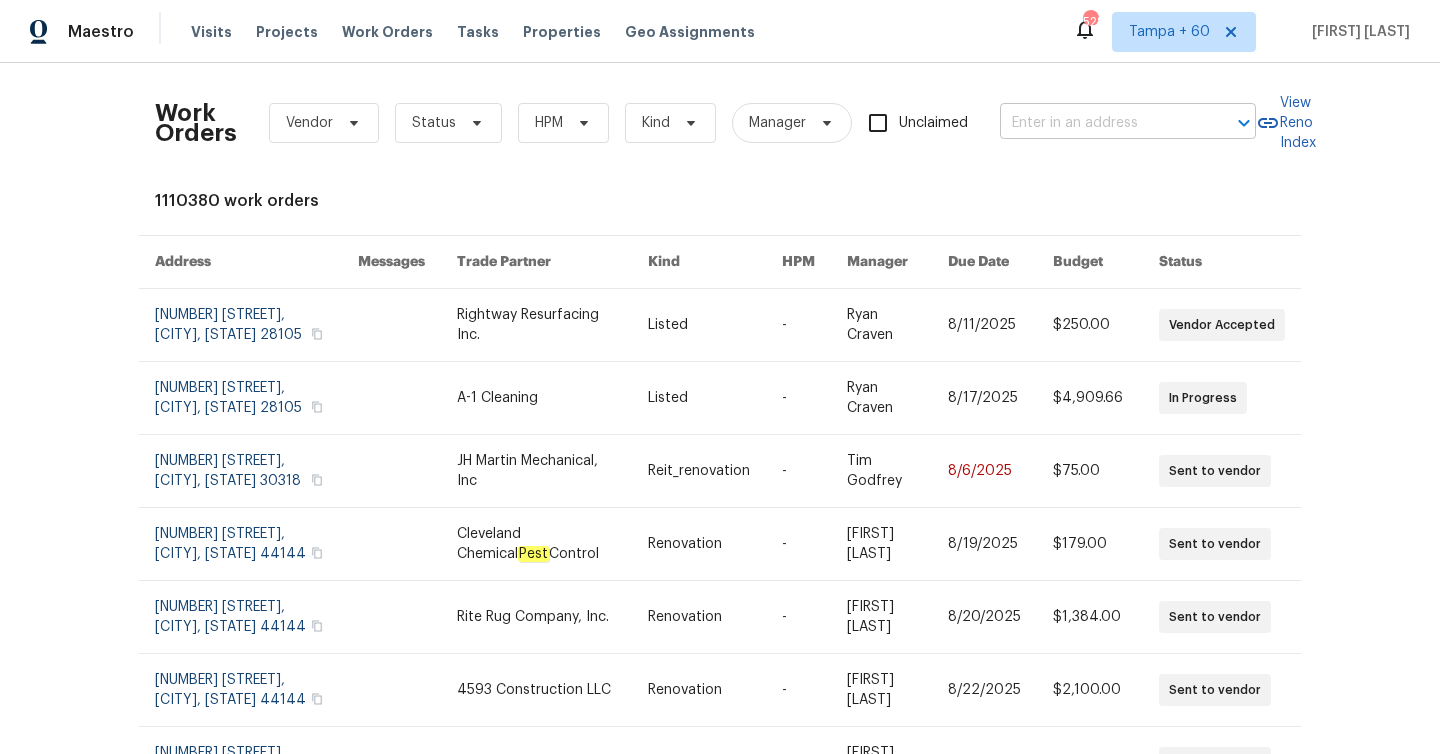 click at bounding box center [1100, 123] 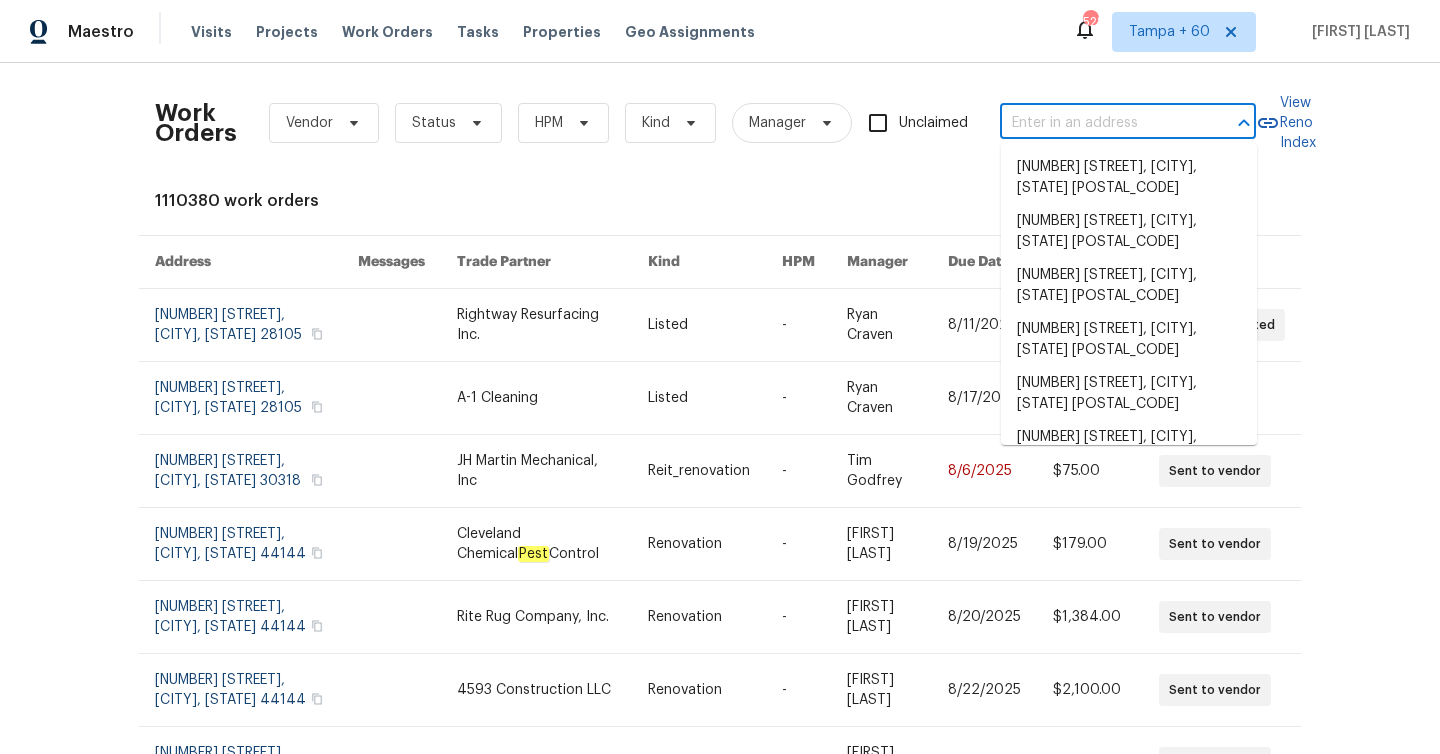paste on "[NUMBER] [STREET], [CITY], [STATE] [POSTAL_CODE]" 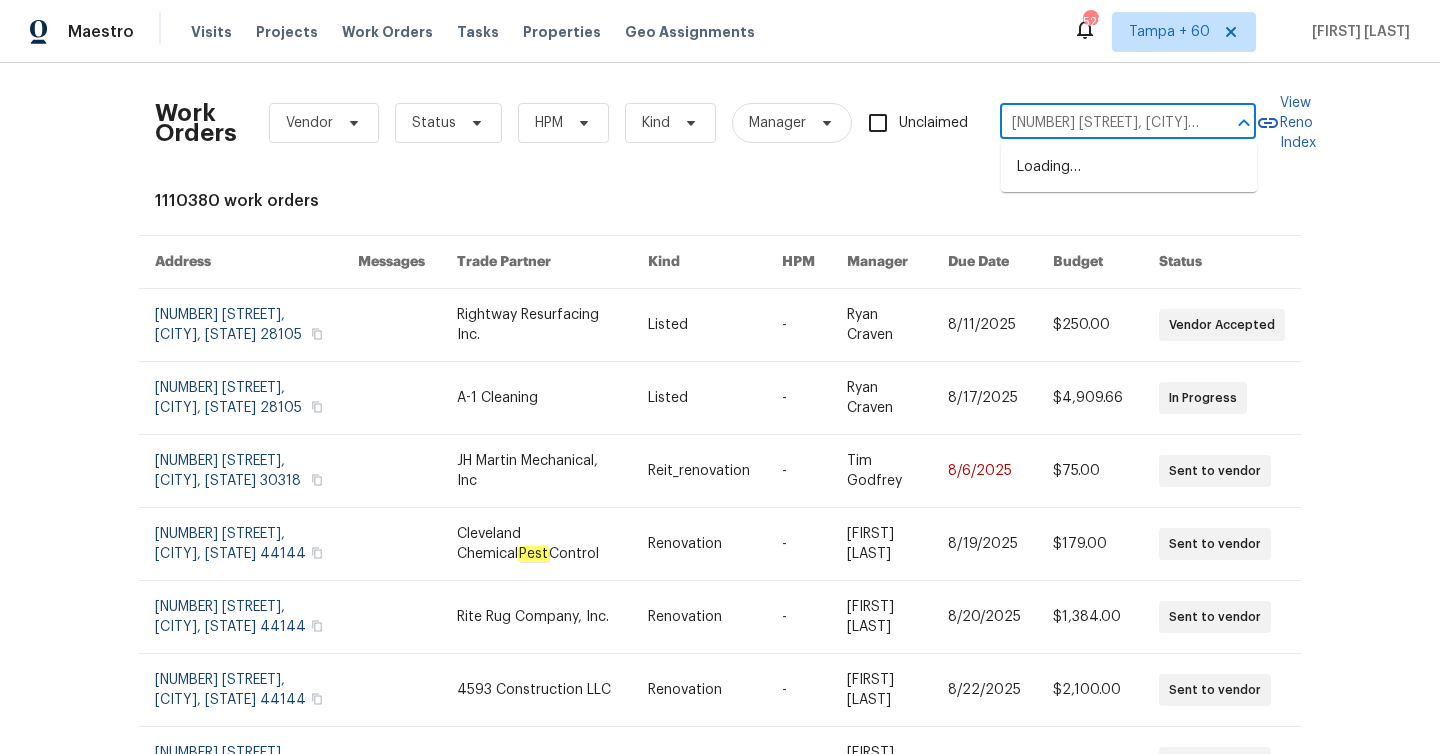 scroll, scrollTop: 0, scrollLeft: 12, axis: horizontal 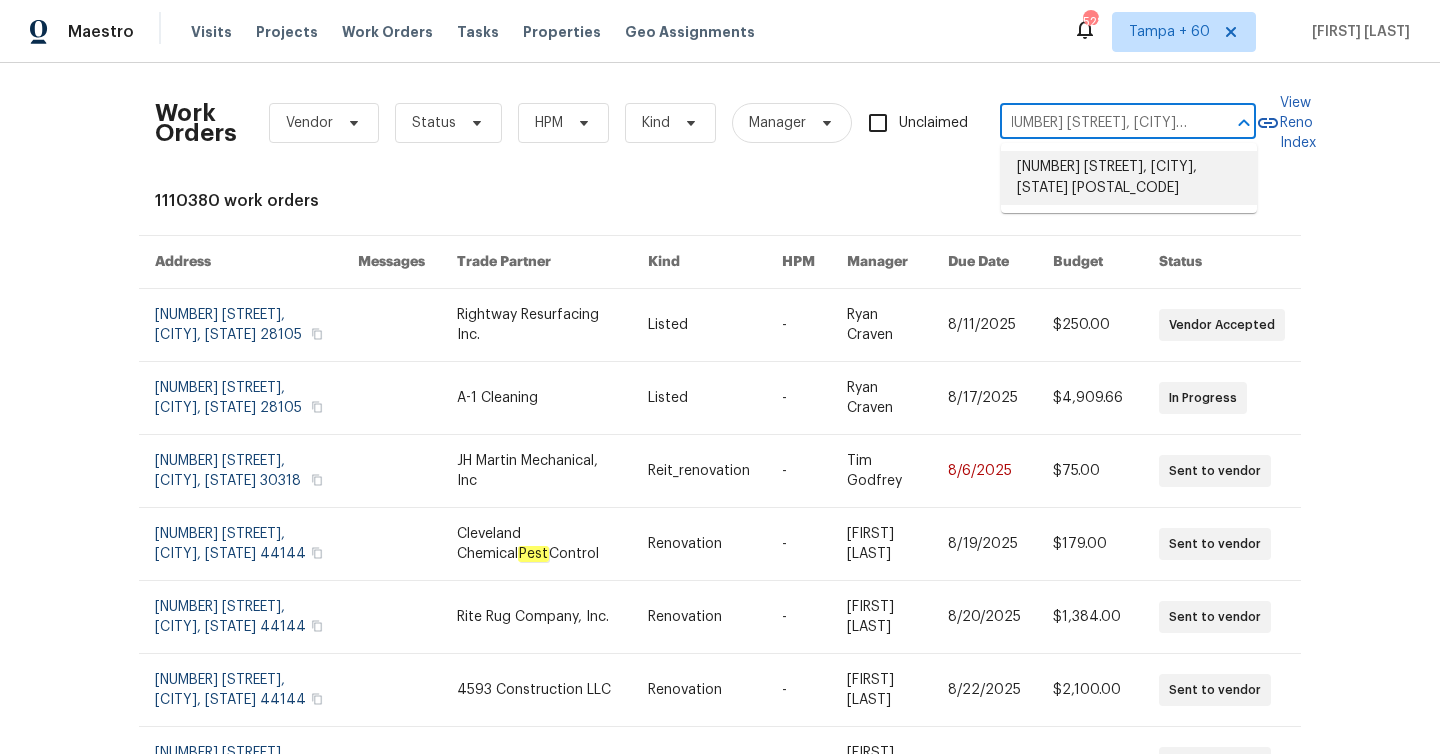 click on "[NUMBER] [STREET], [CITY], [STATE] [POSTAL_CODE]" at bounding box center (1129, 178) 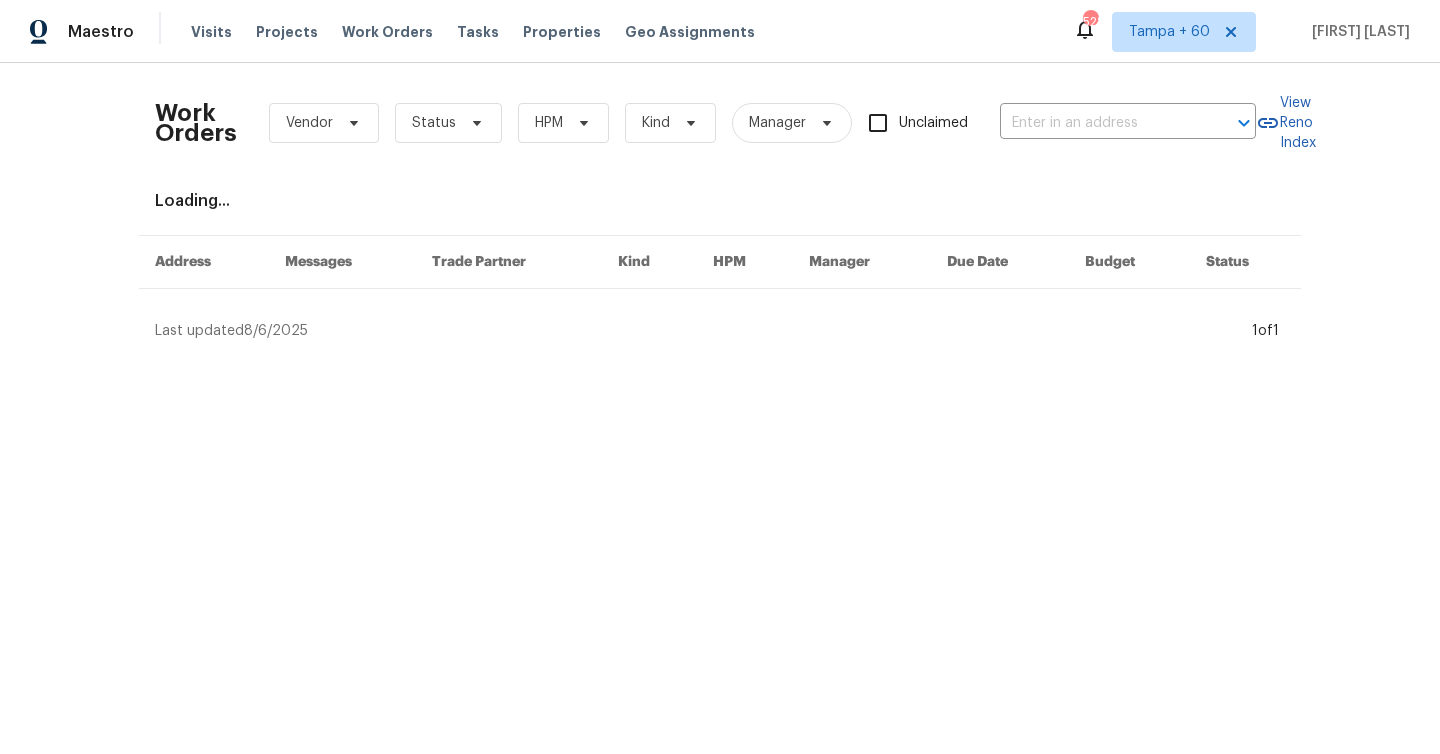 type on "[NUMBER] [STREET], [CITY], [STATE] [POSTAL_CODE]" 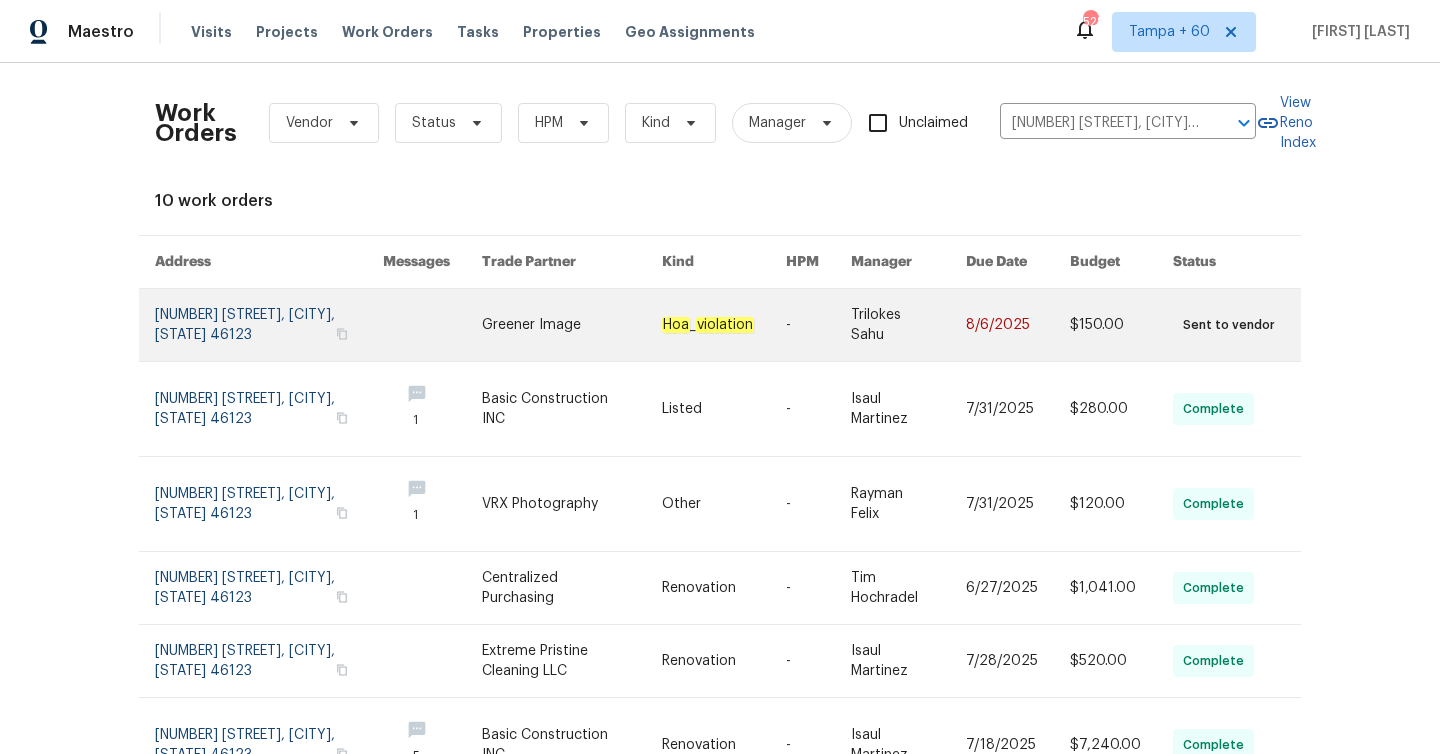 click at bounding box center [269, 325] 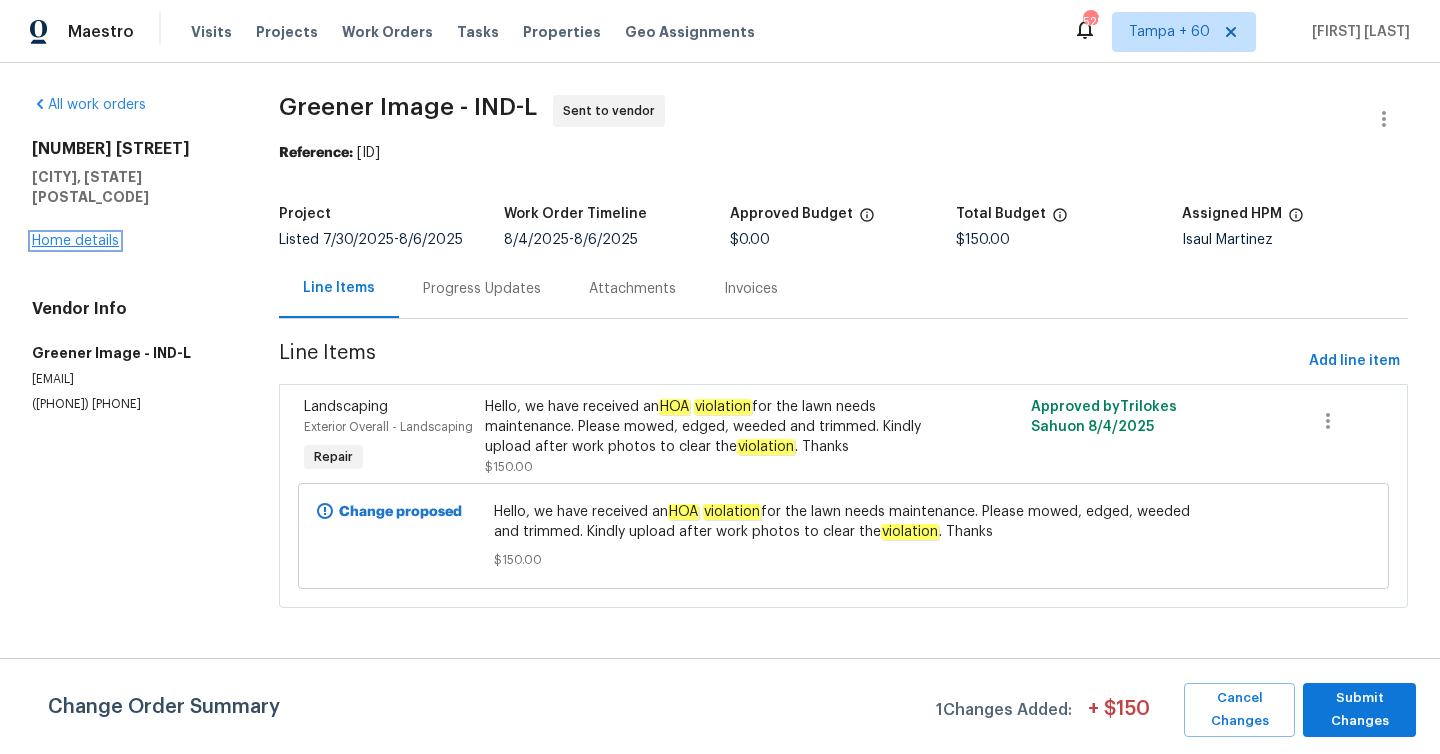 click on "Home details" at bounding box center [75, 241] 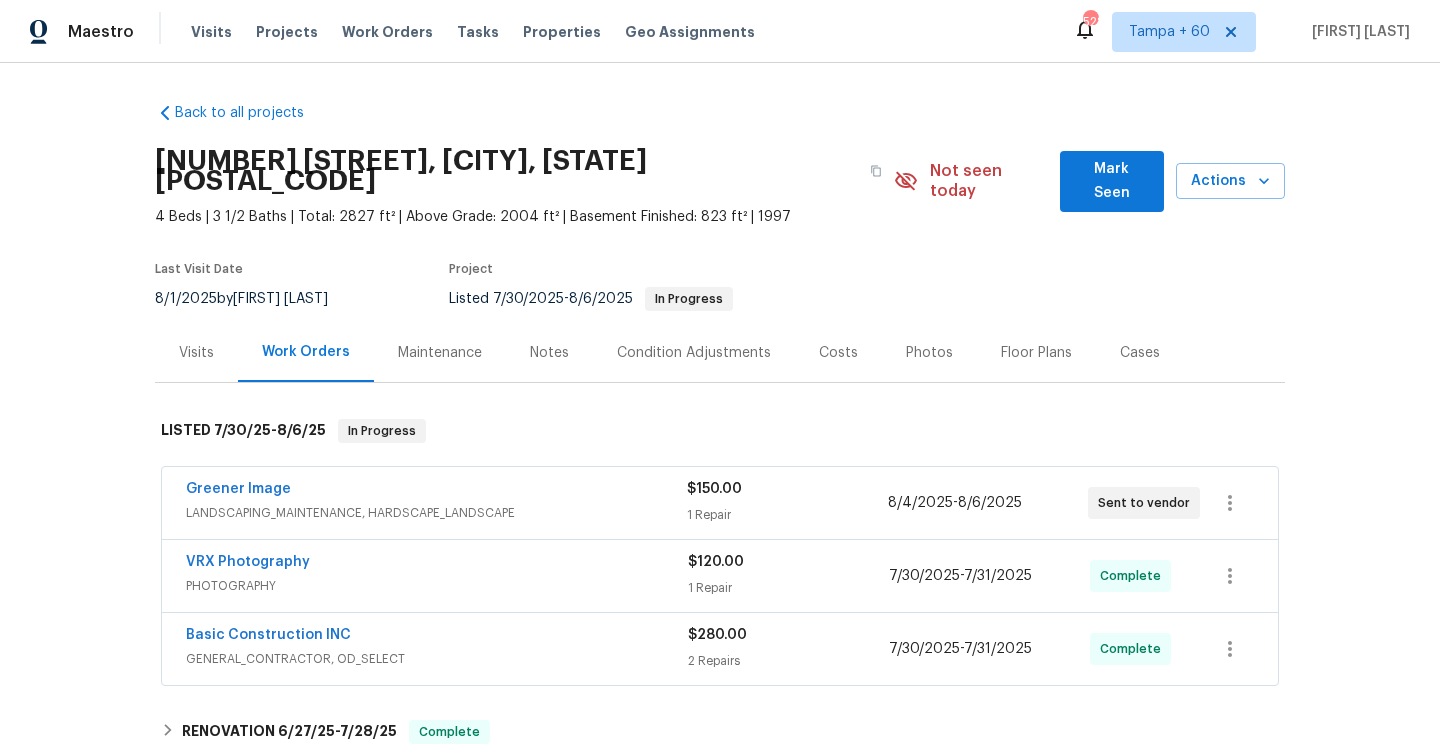 click on "1 Repair" at bounding box center (787, 515) 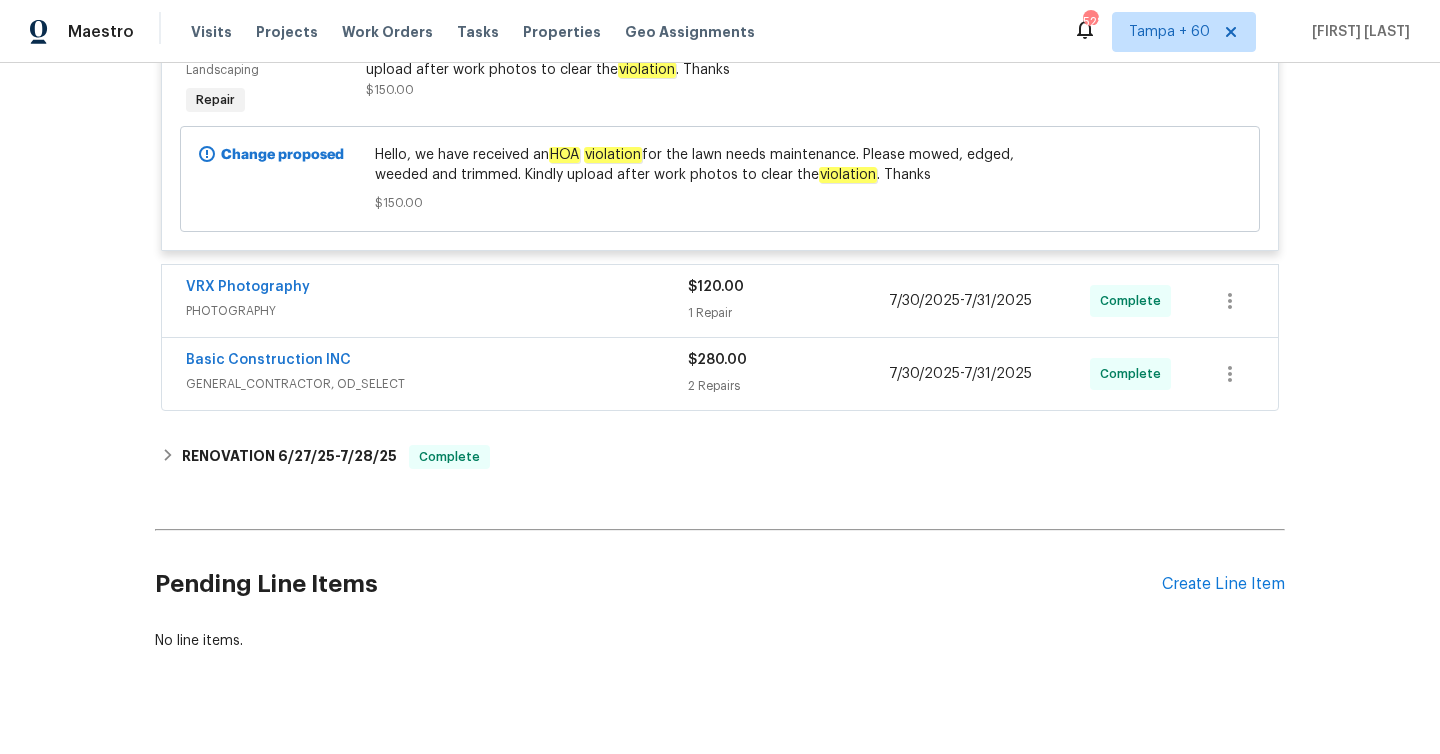 scroll, scrollTop: 597, scrollLeft: 0, axis: vertical 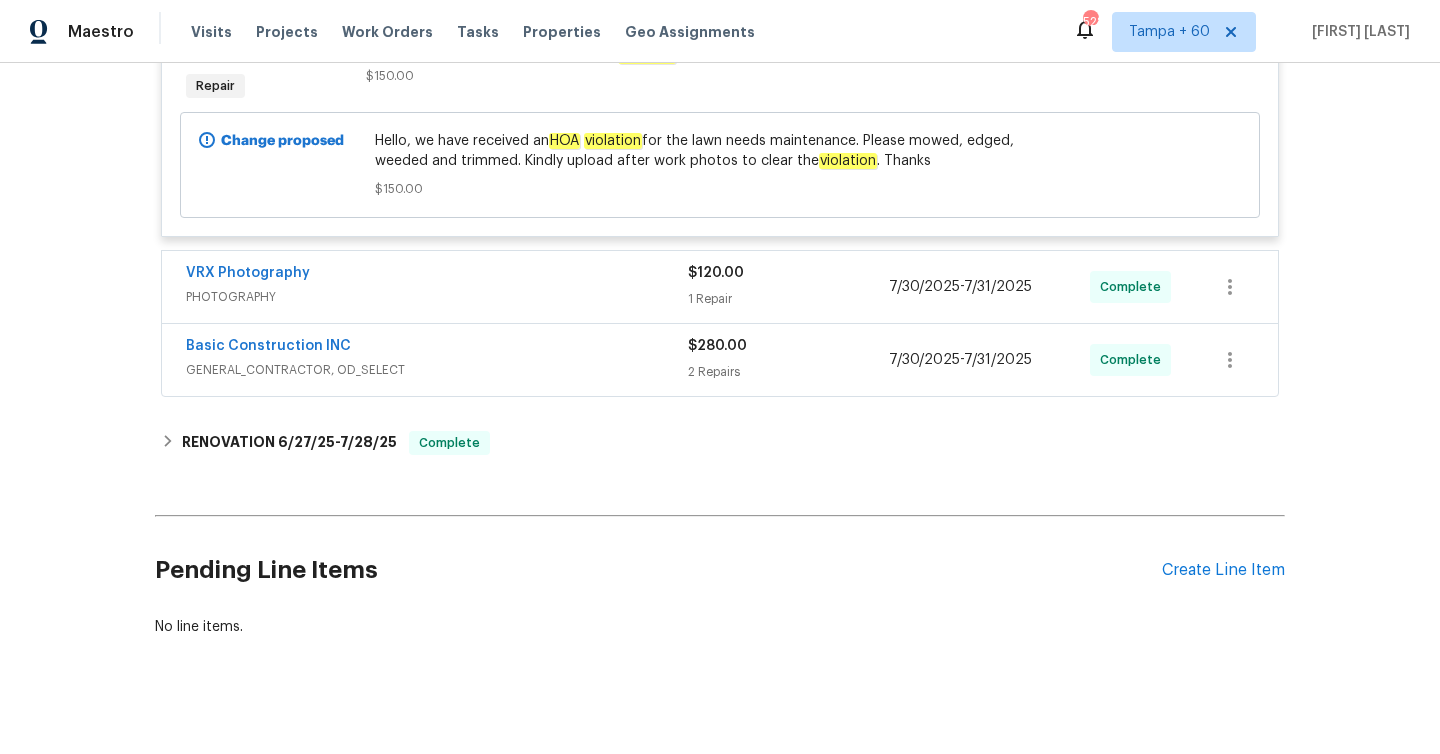 click on "$120.00 1 Repair" at bounding box center [788, 287] 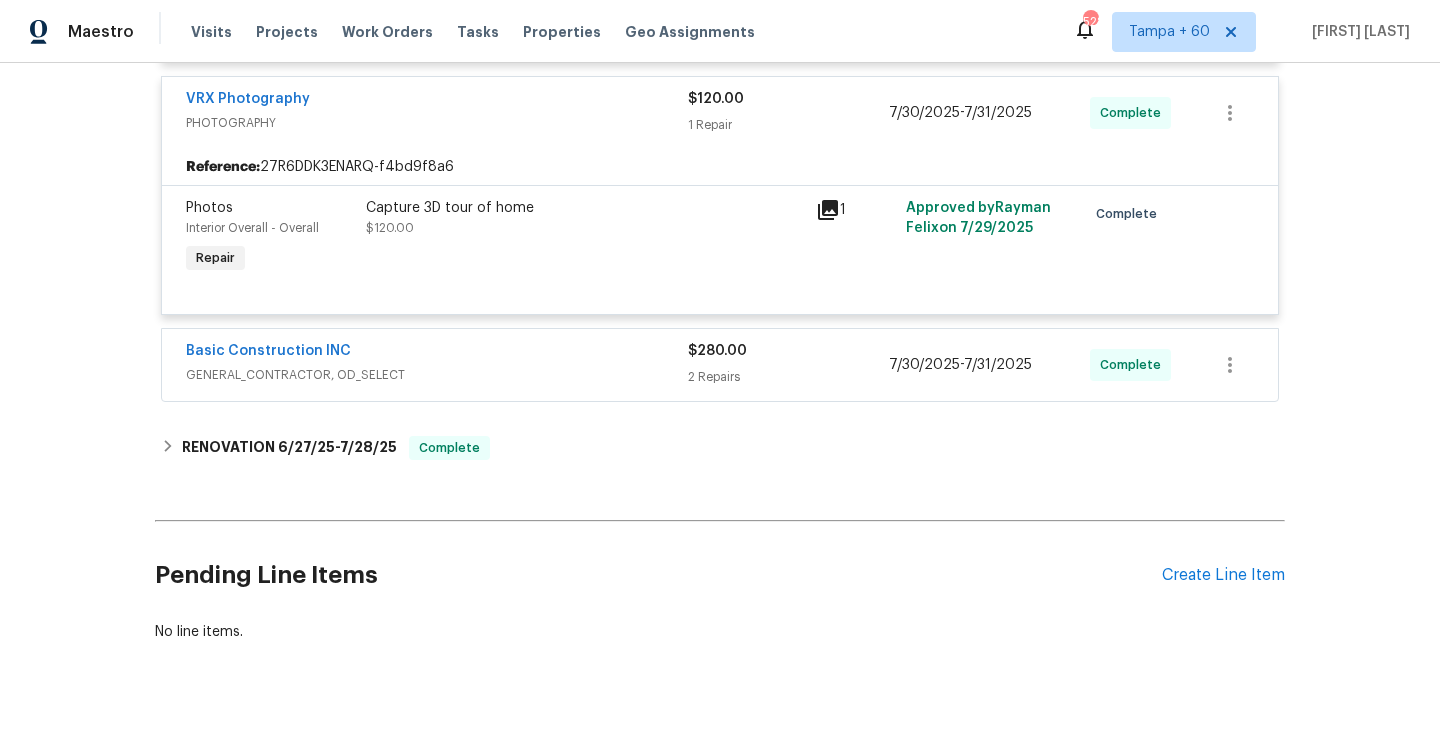 scroll, scrollTop: 776, scrollLeft: 0, axis: vertical 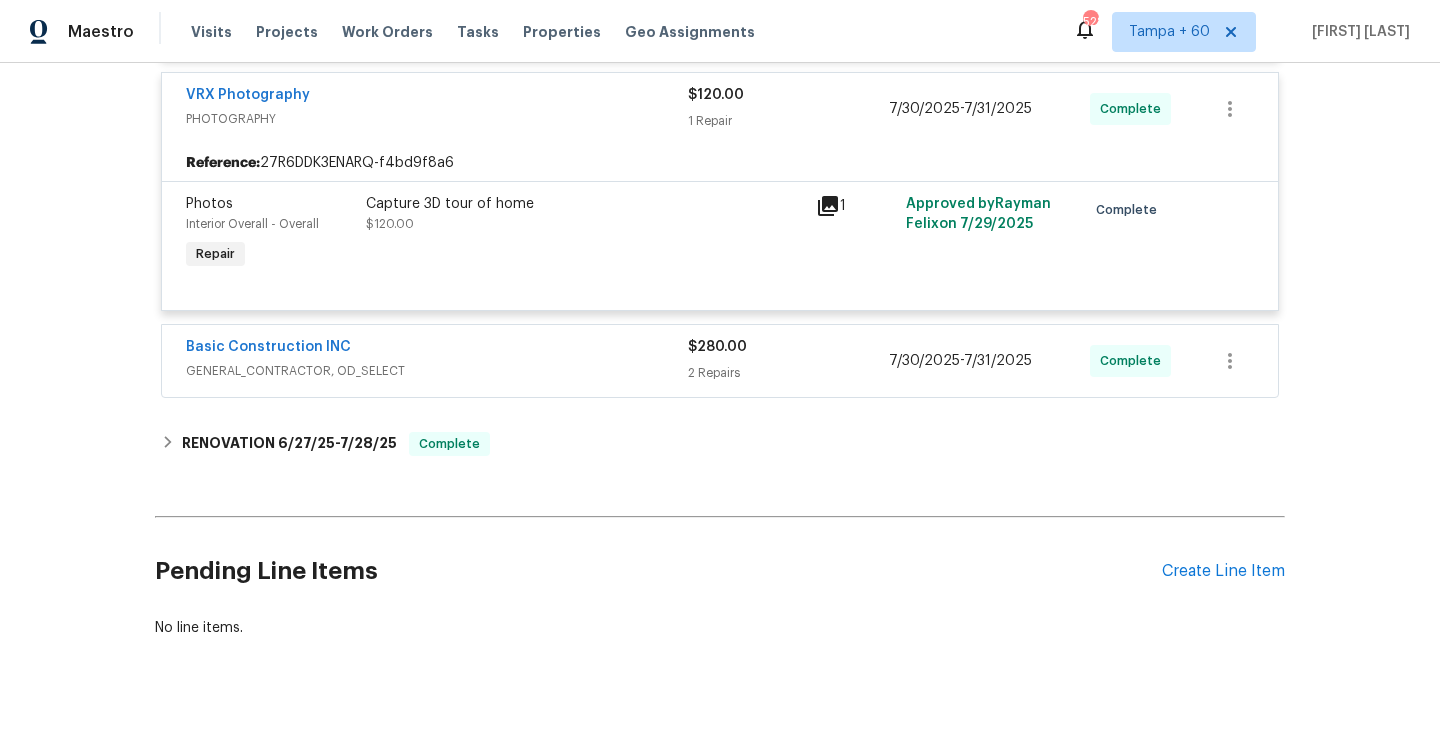 click on "2 Repairs" at bounding box center (788, 373) 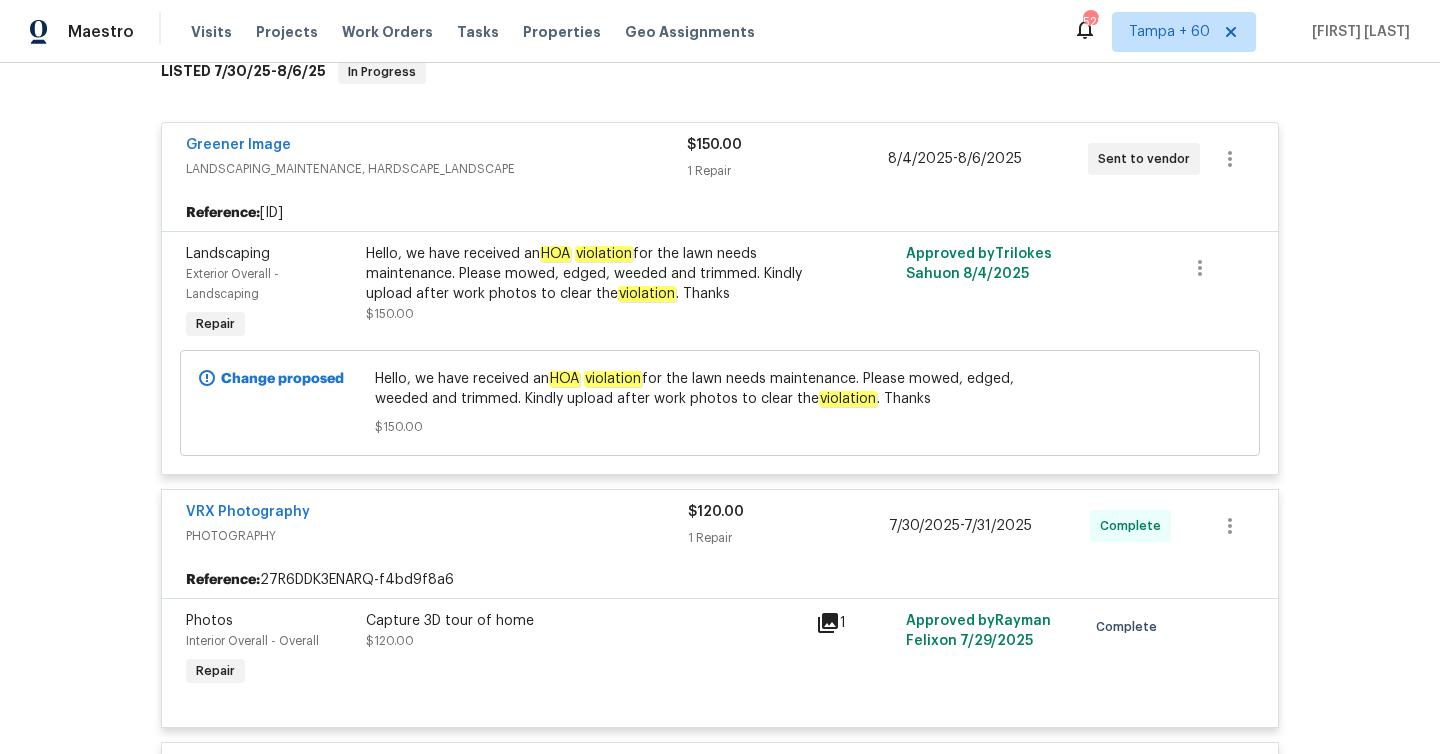 scroll, scrollTop: 389, scrollLeft: 0, axis: vertical 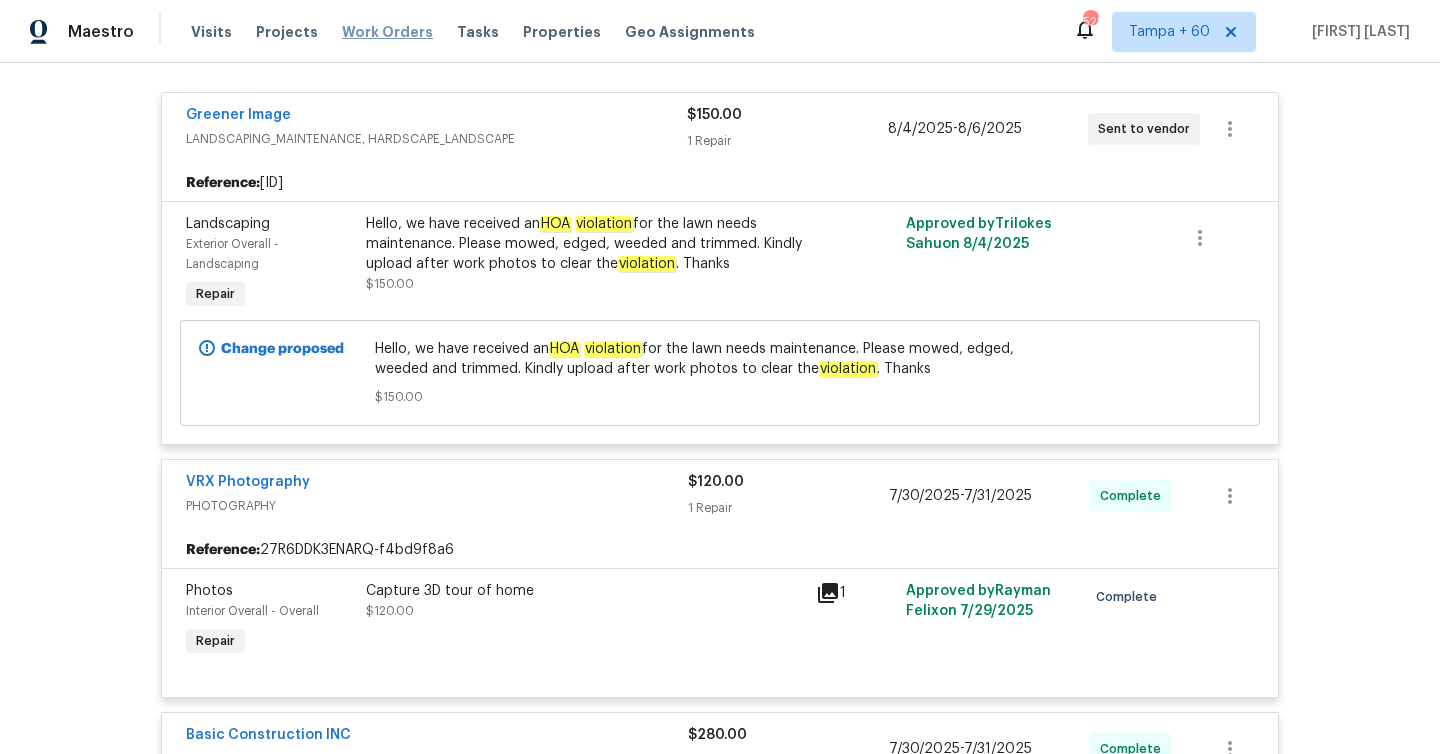 click on "Work Orders" at bounding box center (387, 32) 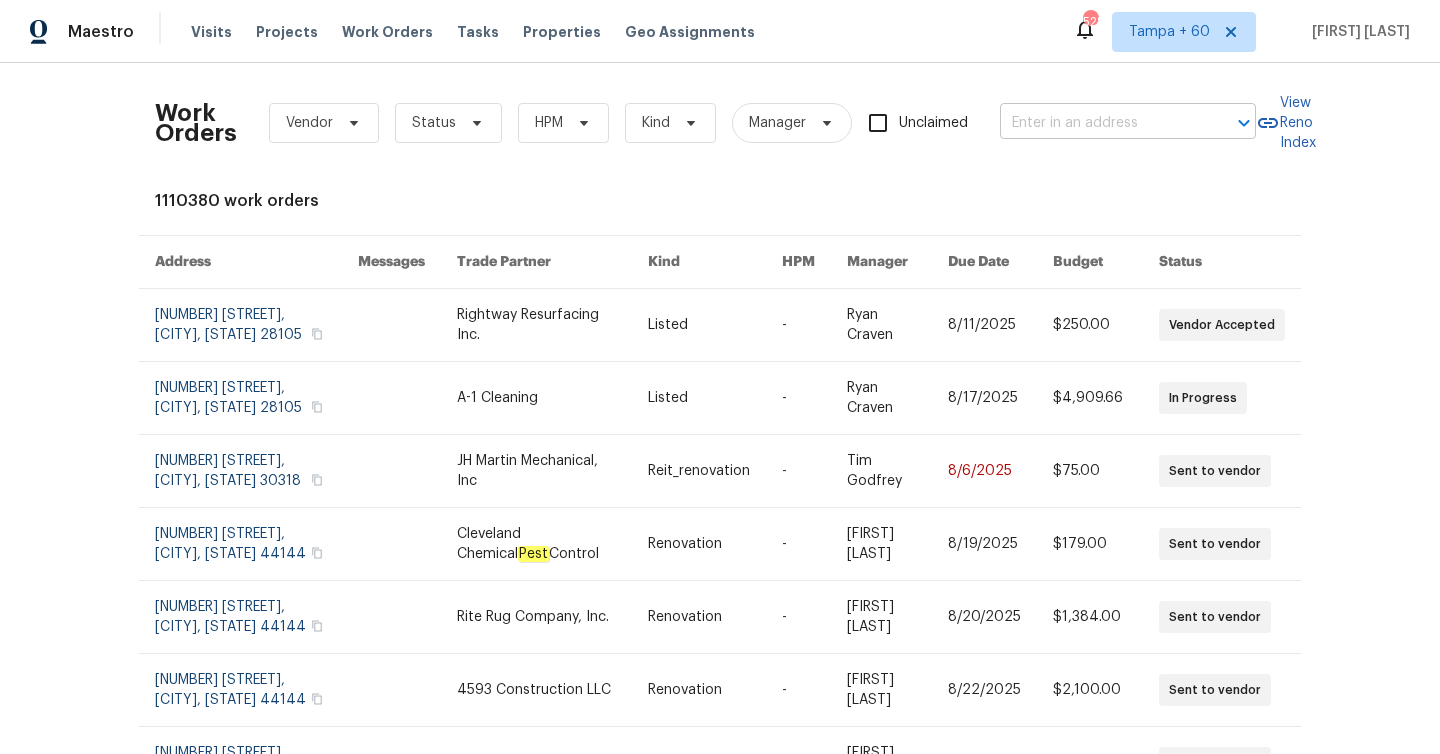click at bounding box center (1100, 123) 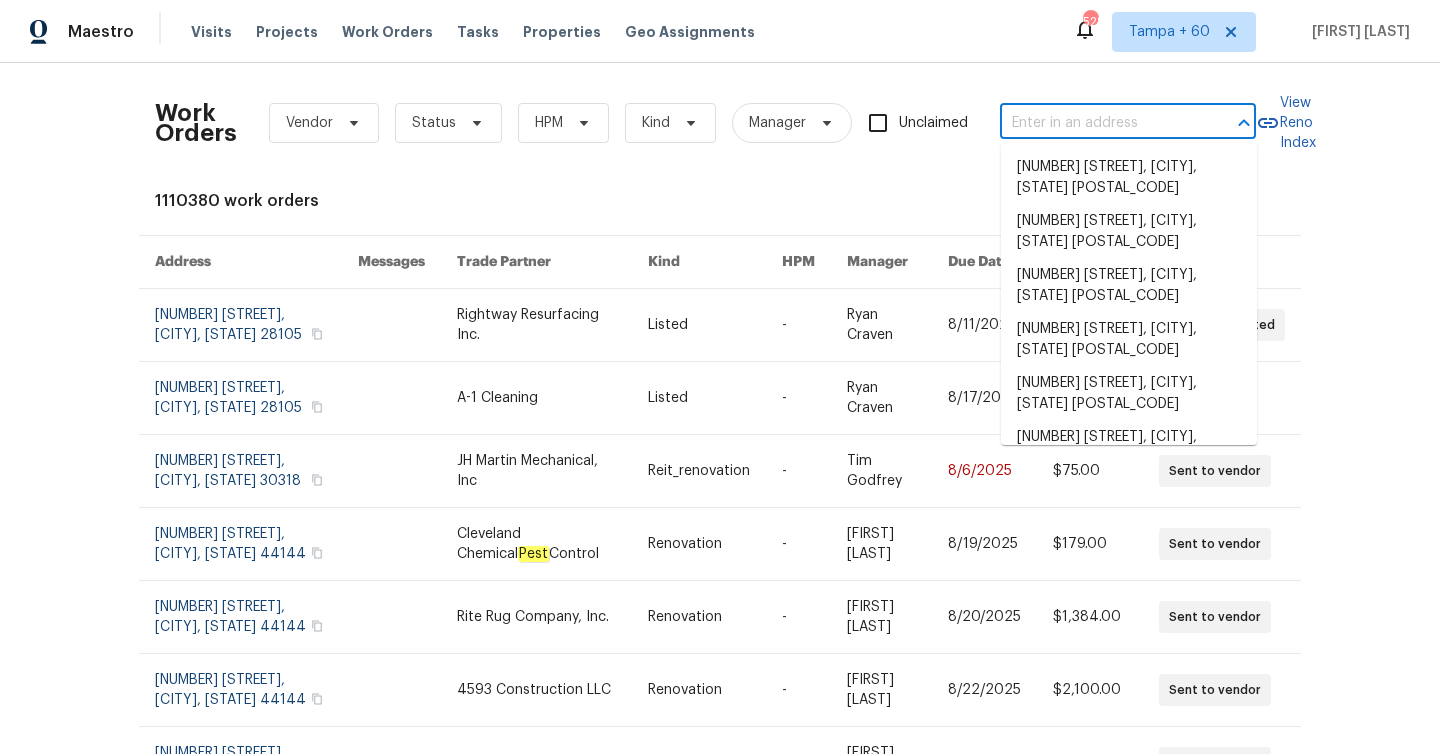 paste on "[NUMBER] [STREET], [CITY], [STATE] [POSTAL_CODE]" 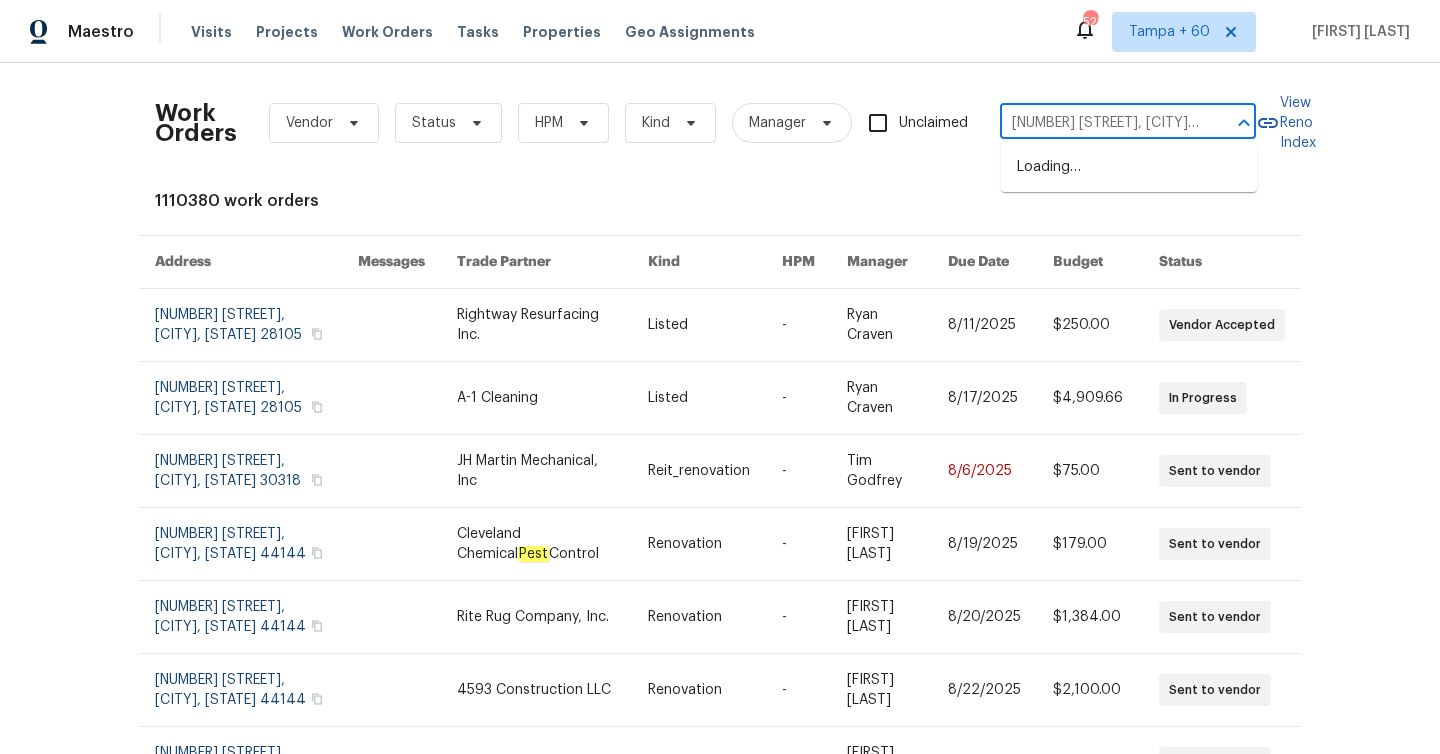 scroll, scrollTop: 0, scrollLeft: 57, axis: horizontal 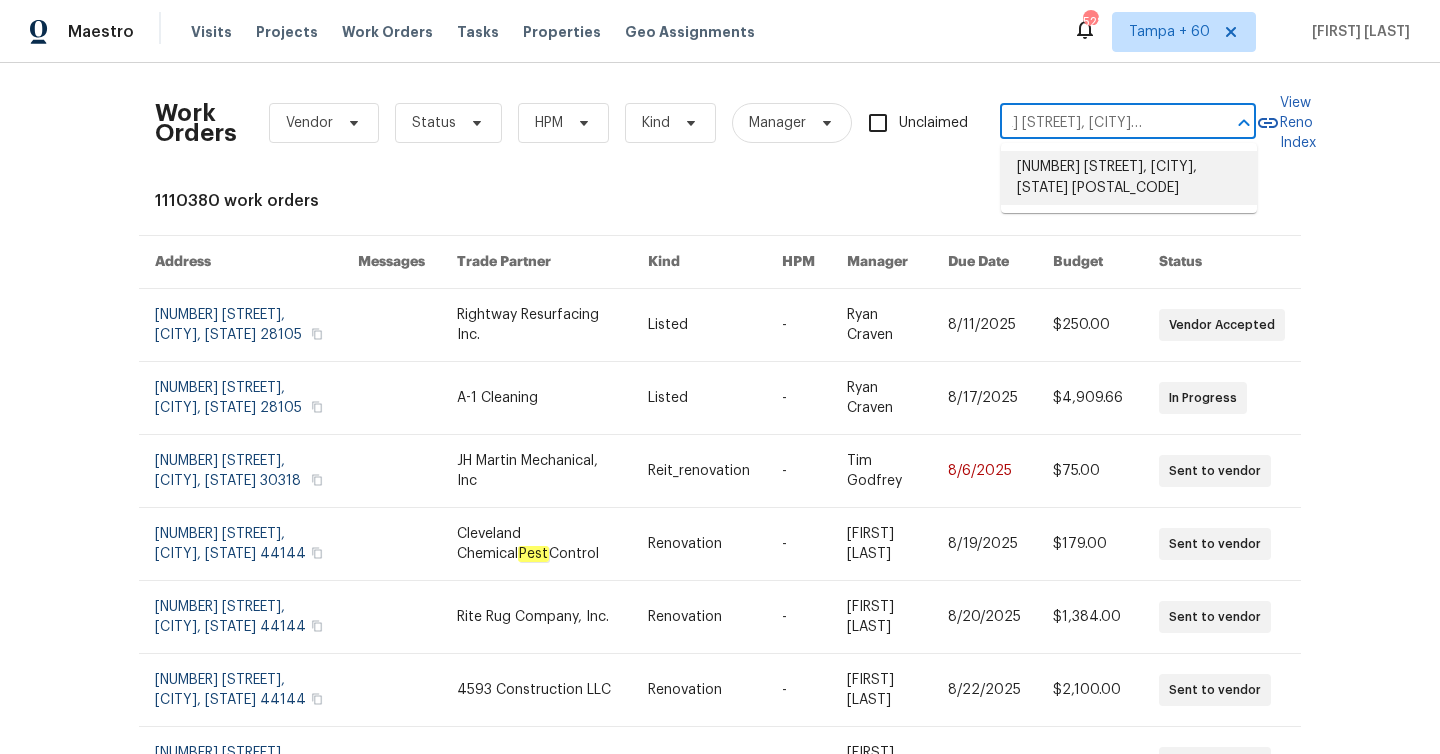 click on "[NUMBER] [STREET], [CITY], [STATE] [POSTAL_CODE]" at bounding box center (1129, 178) 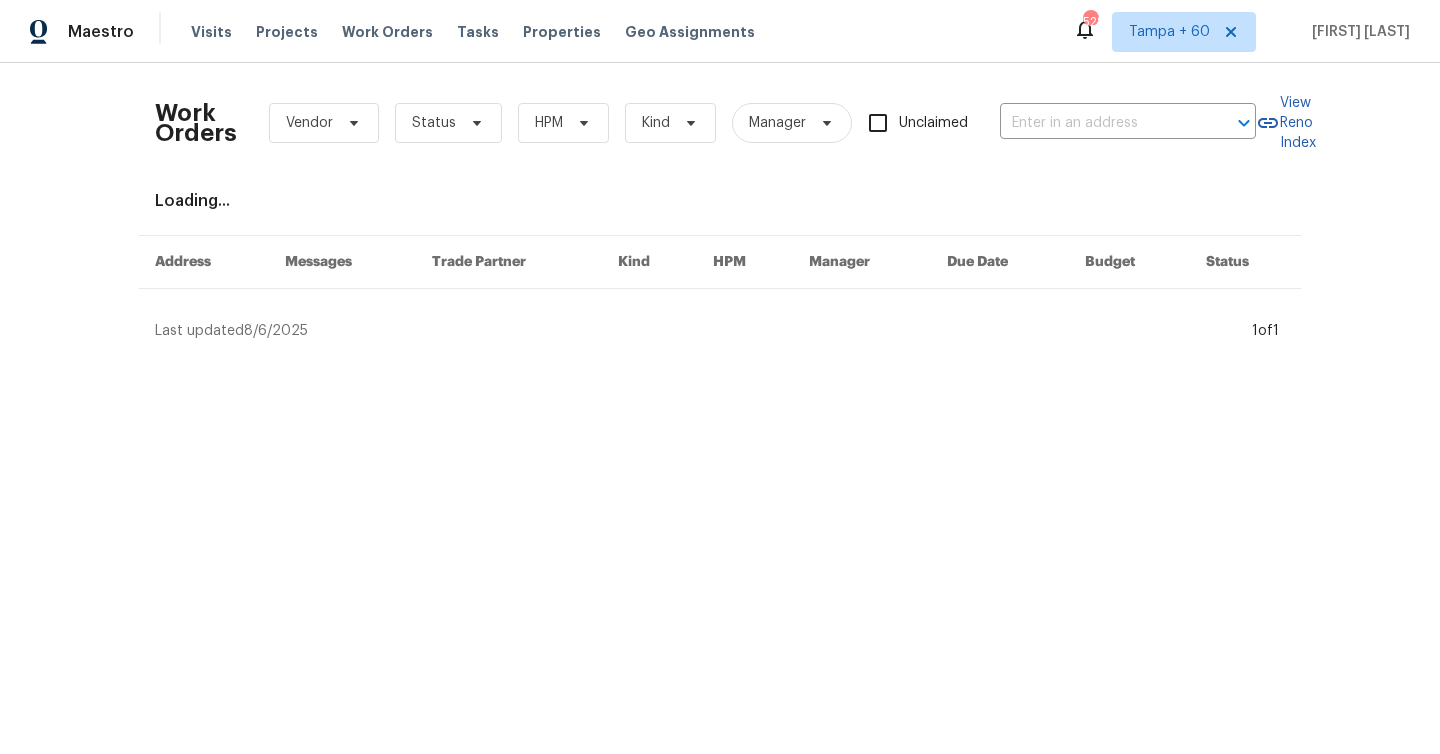type on "[NUMBER] [STREET], [CITY], [STATE] [POSTAL_CODE]" 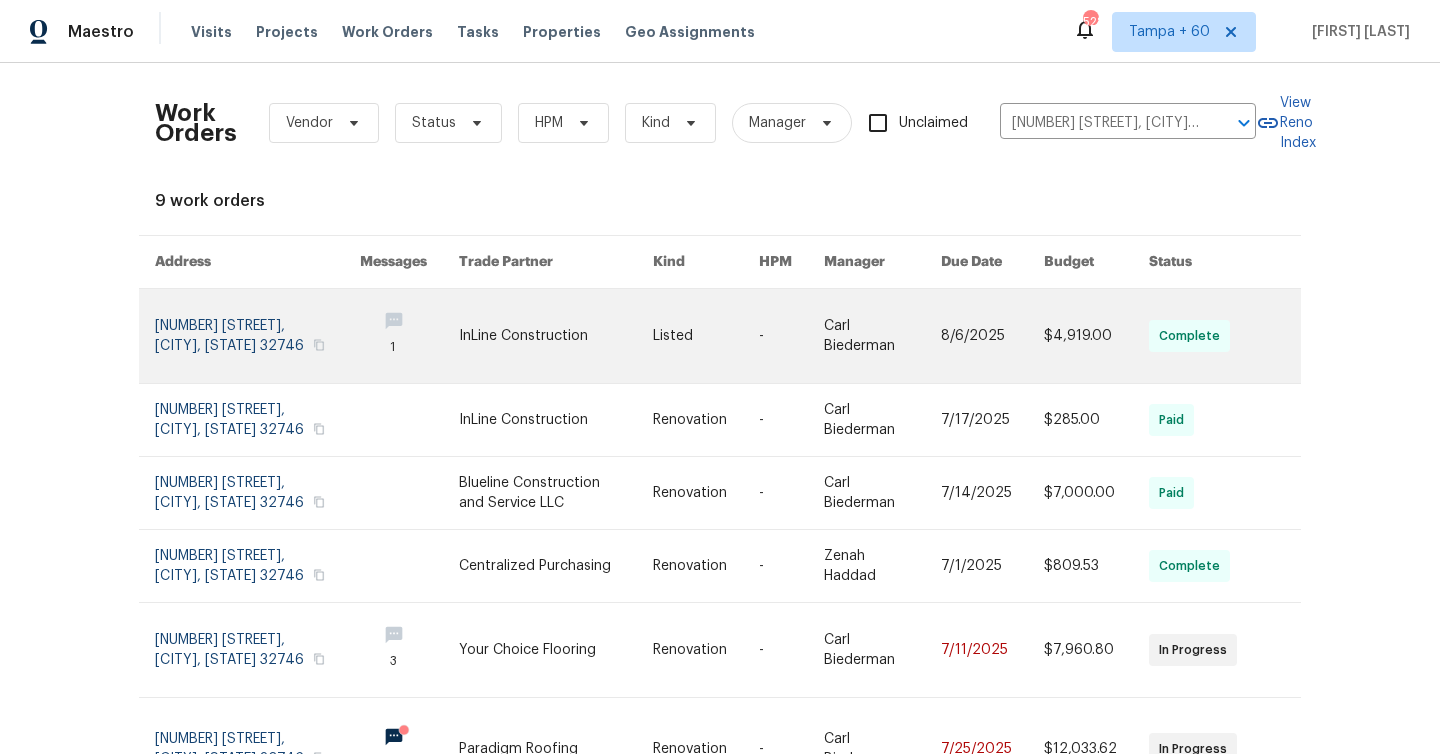 click at bounding box center [257, 336] 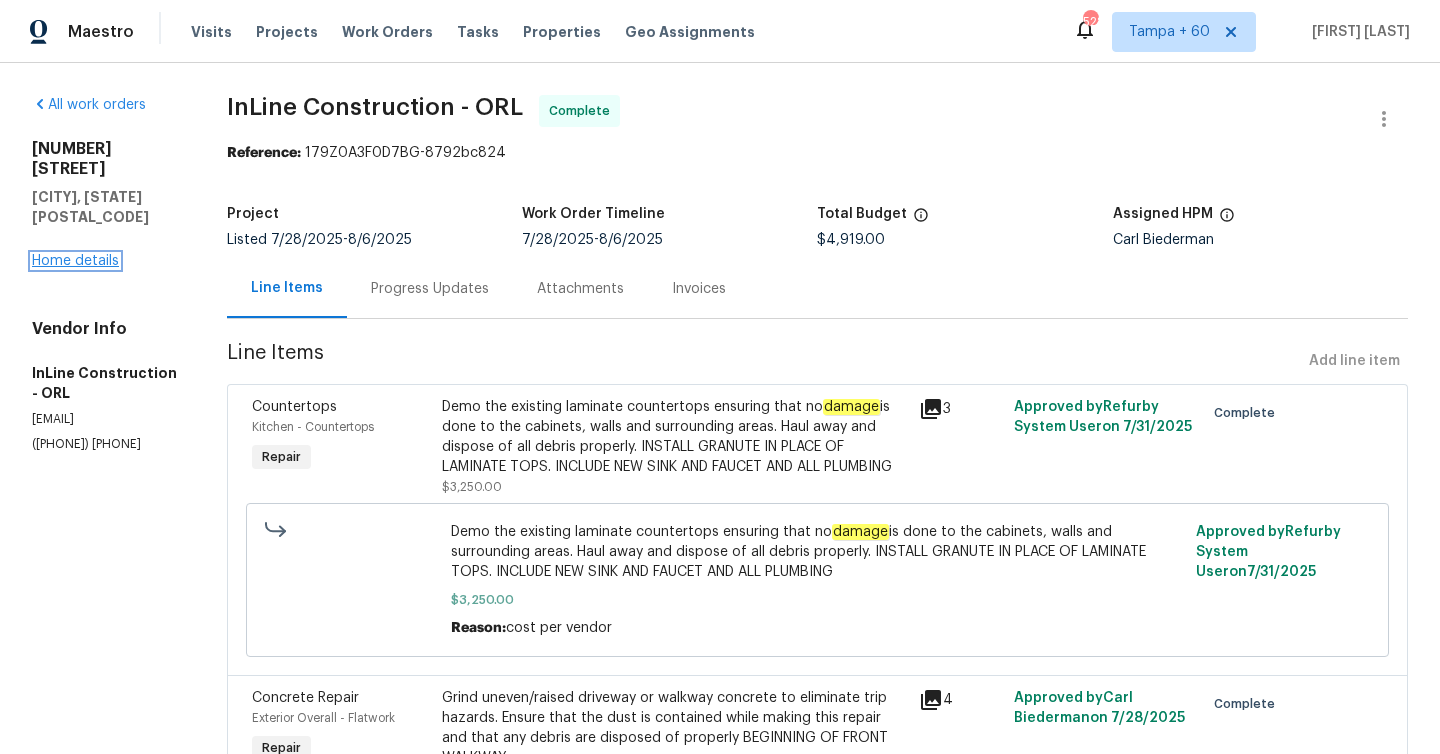 click on "Home details" at bounding box center (75, 261) 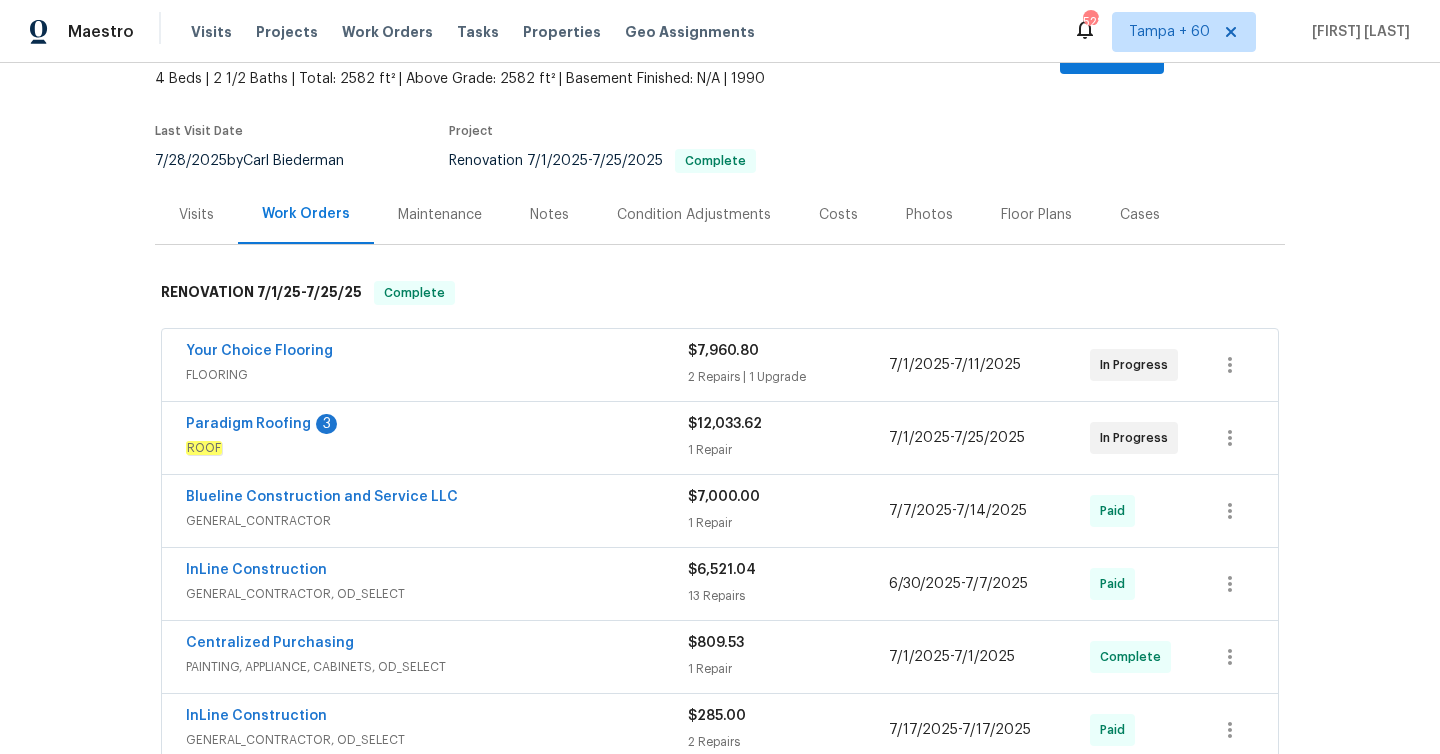 scroll, scrollTop: 181, scrollLeft: 0, axis: vertical 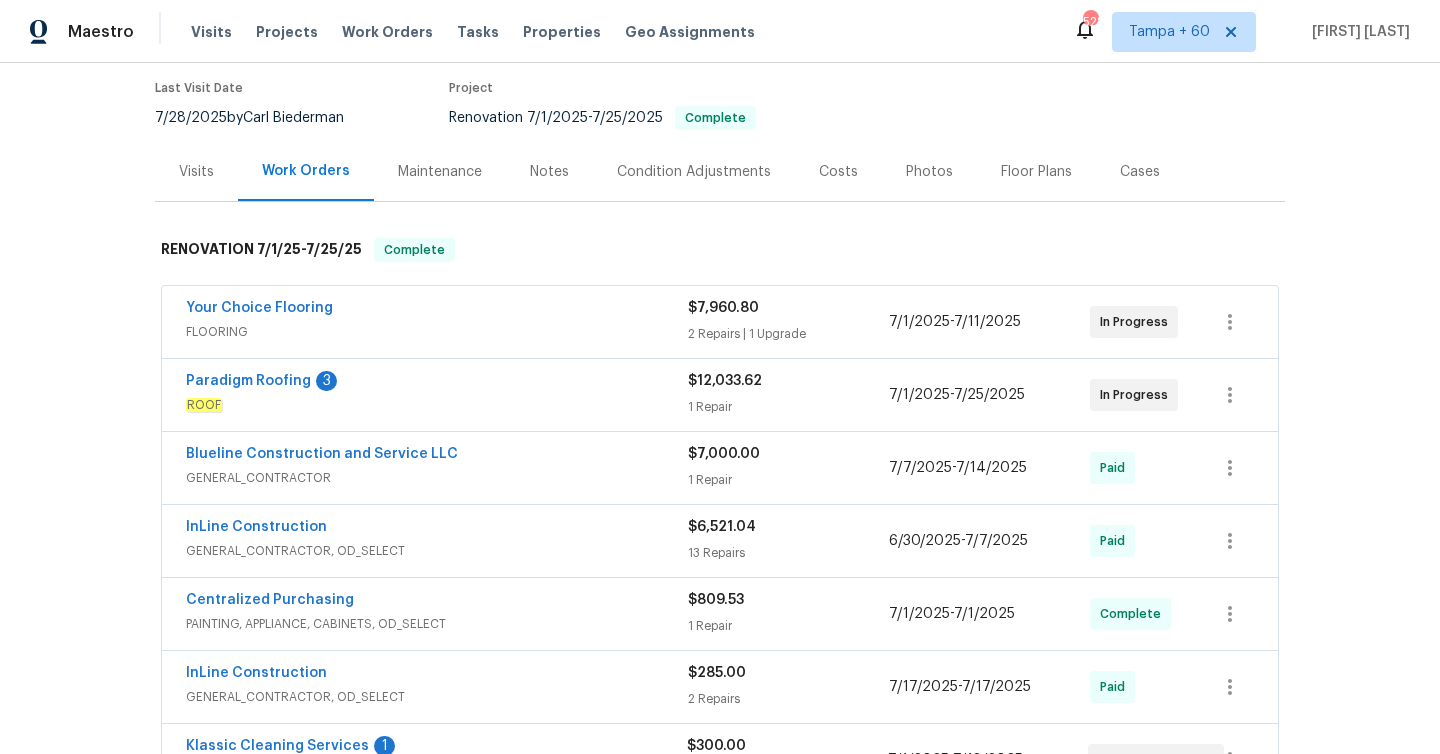 click on "2 Repairs | 1 Upgrade" at bounding box center [788, 334] 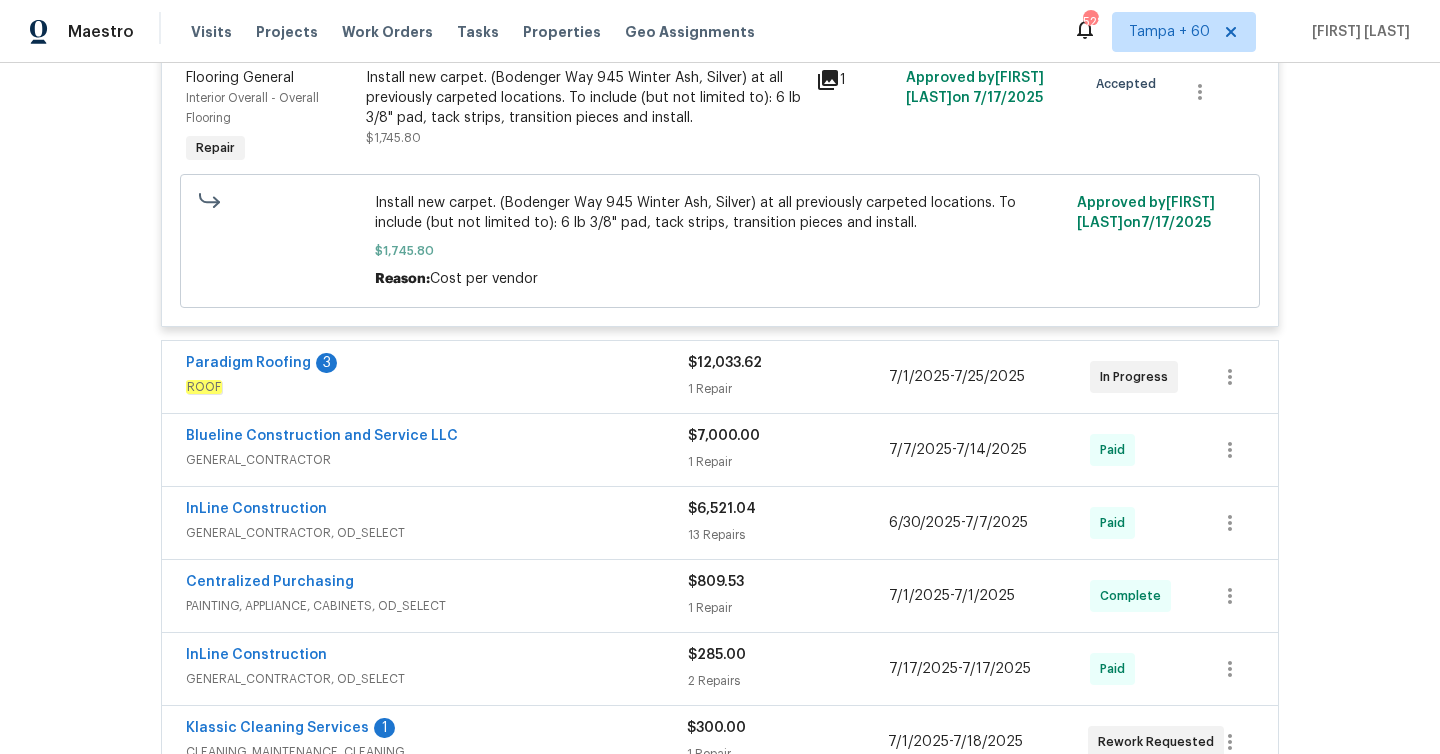 scroll, scrollTop: 1010, scrollLeft: 0, axis: vertical 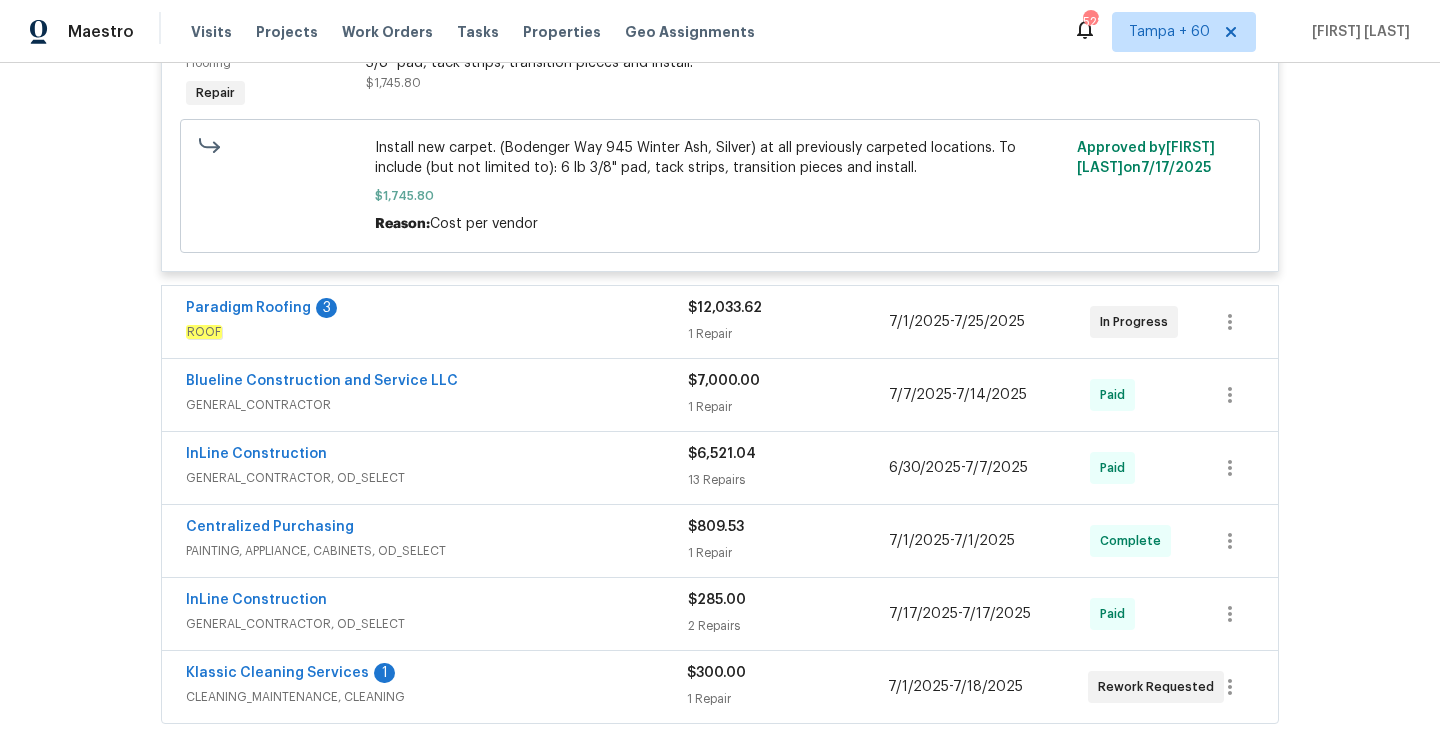 click on "1 Repair" at bounding box center (788, 334) 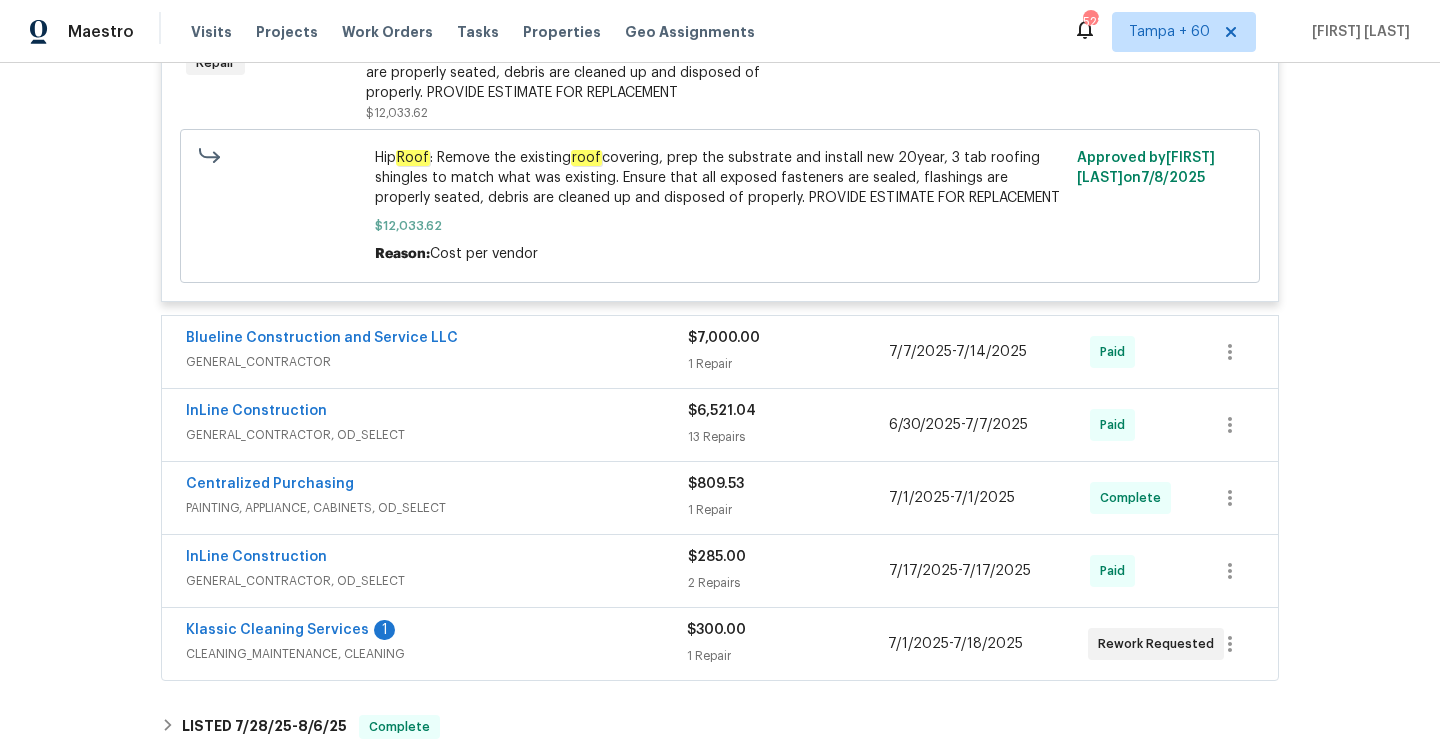 scroll, scrollTop: 1464, scrollLeft: 0, axis: vertical 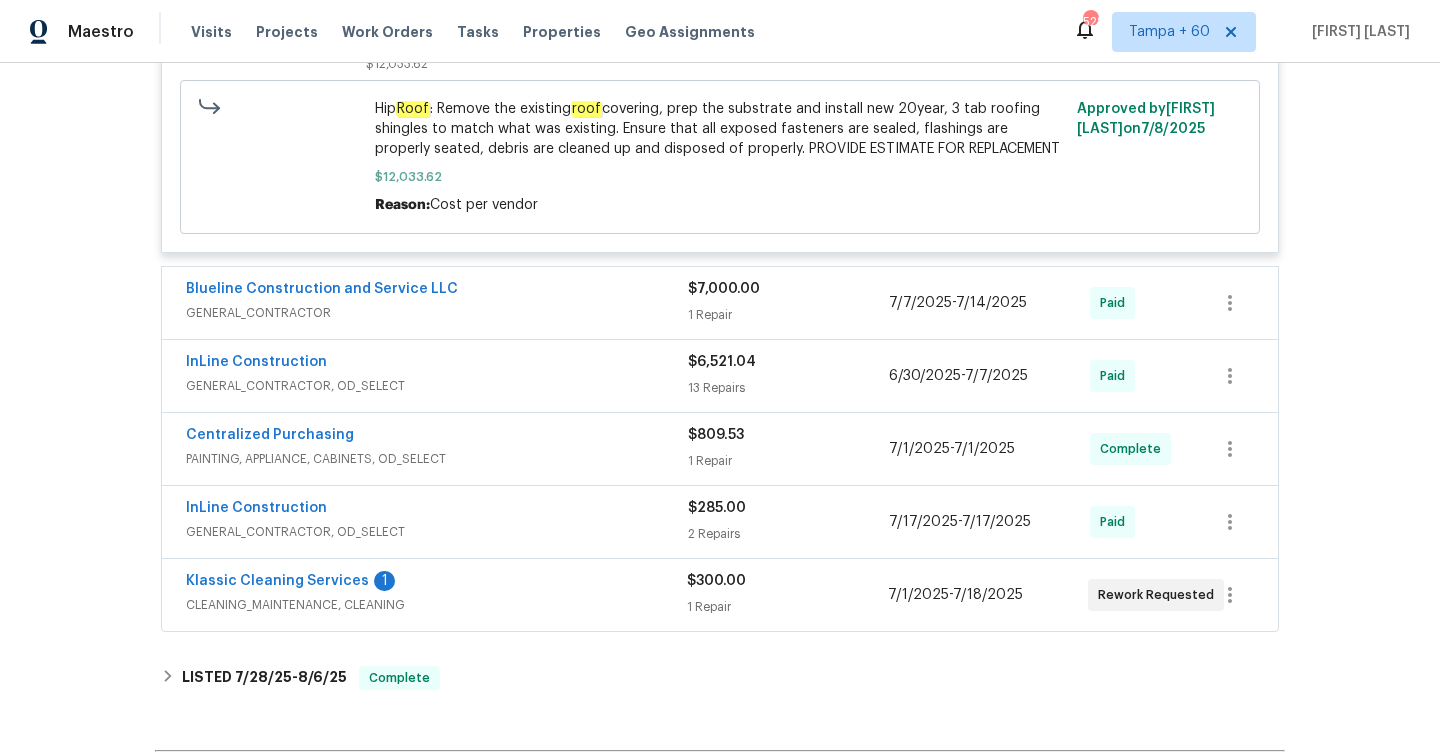 click on "1 Repair" at bounding box center (788, 315) 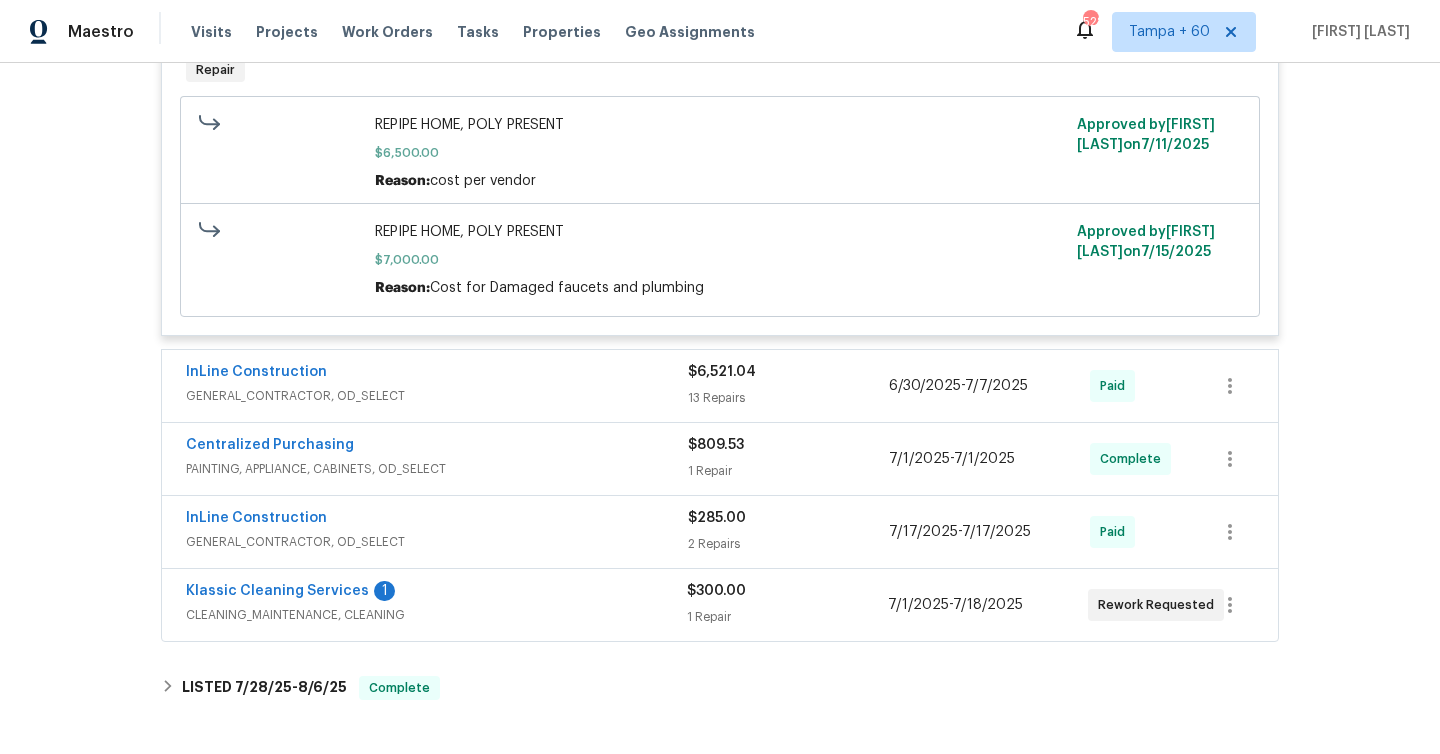scroll, scrollTop: 1848, scrollLeft: 0, axis: vertical 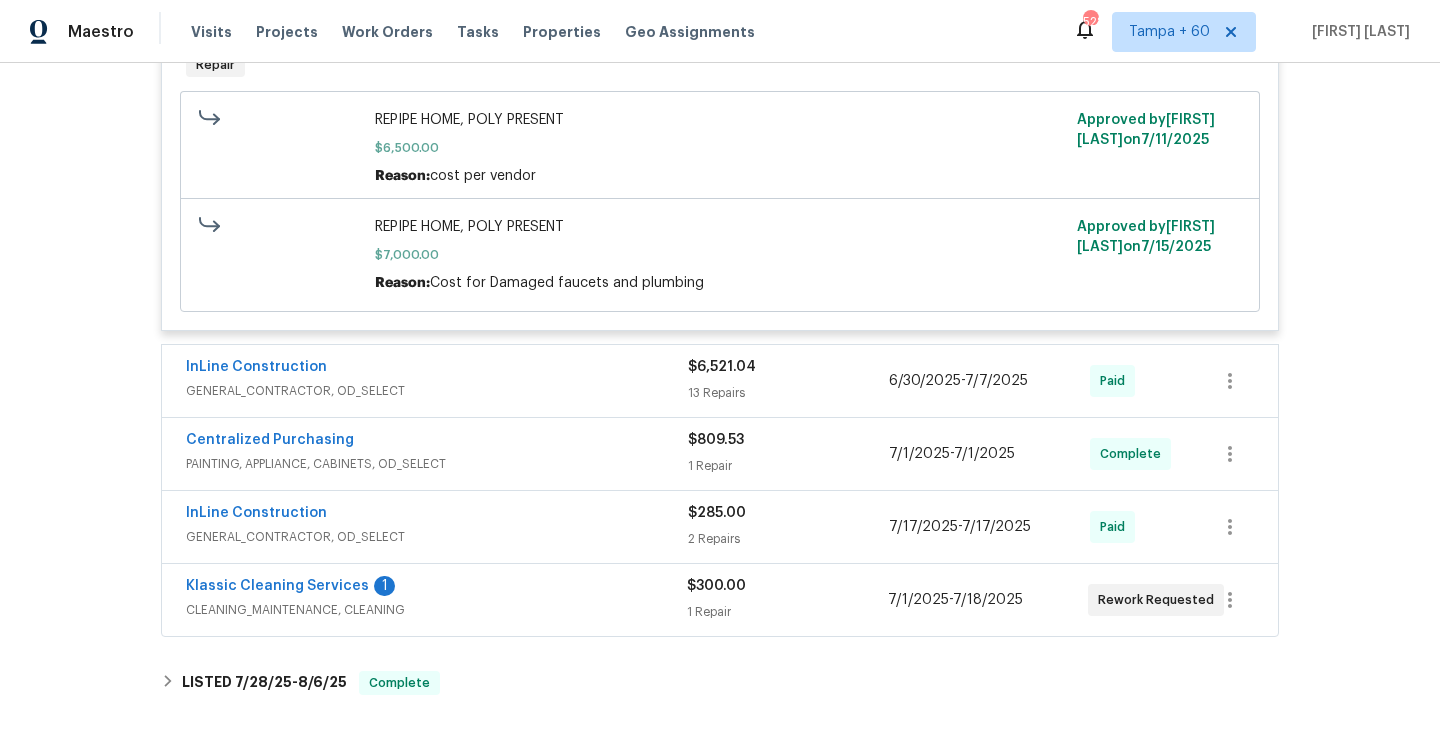 click on "1 Repair" at bounding box center [787, 612] 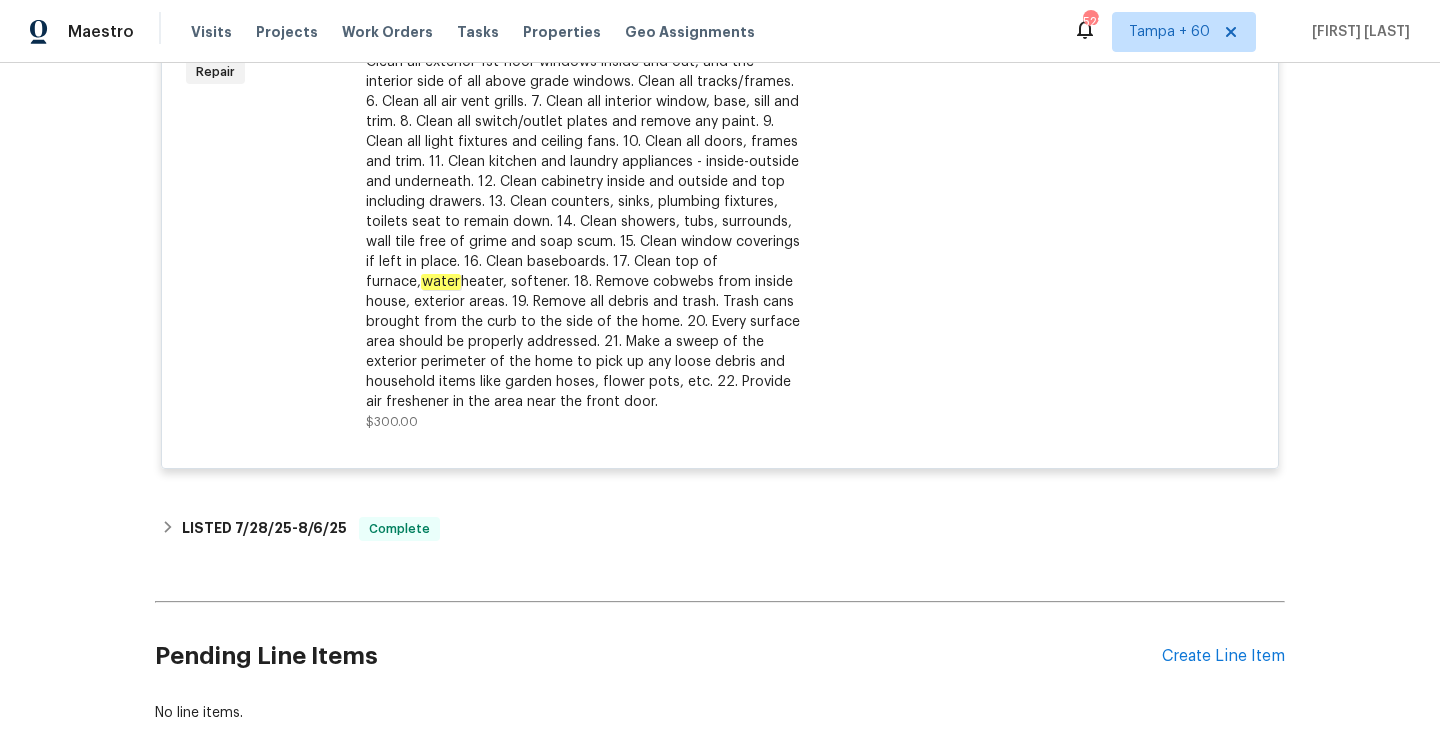 scroll, scrollTop: 2612, scrollLeft: 0, axis: vertical 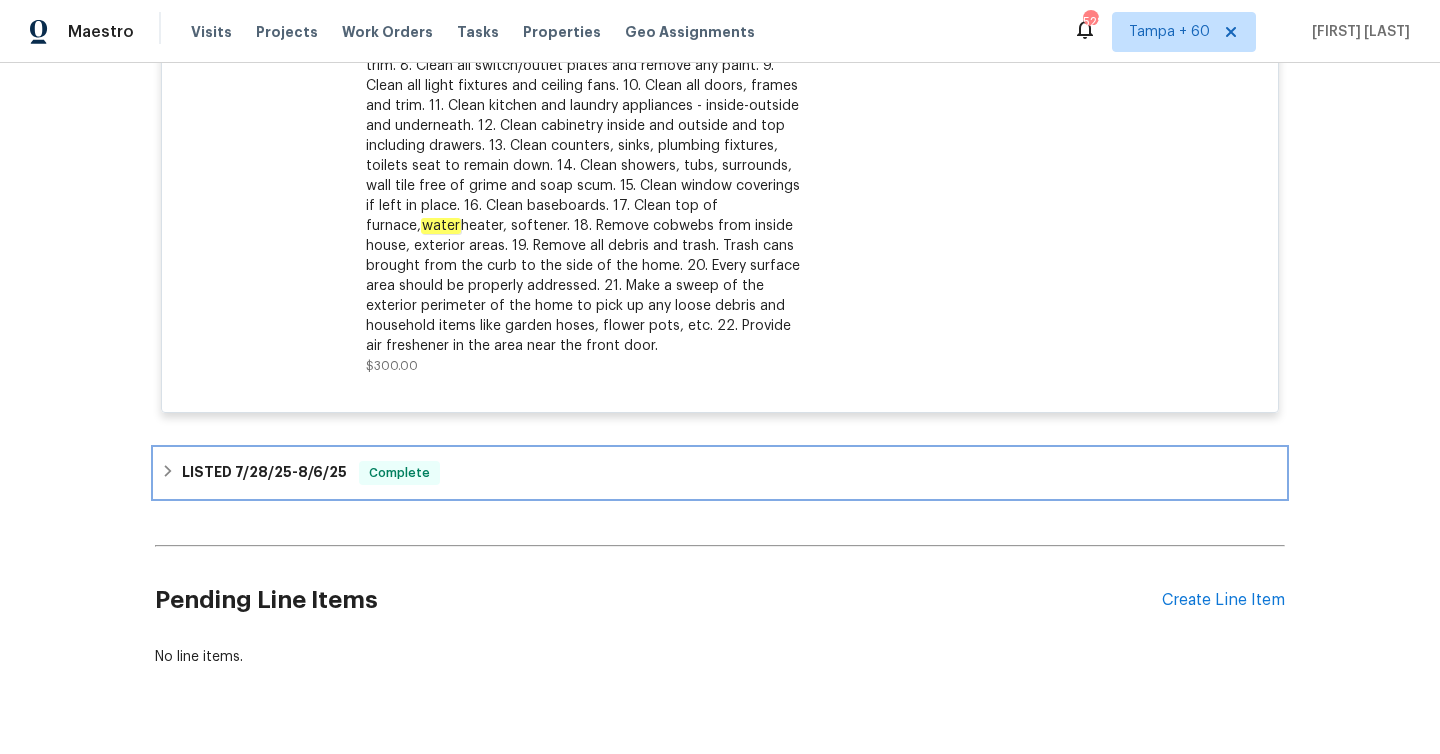click on "8/6/25" at bounding box center [322, 472] 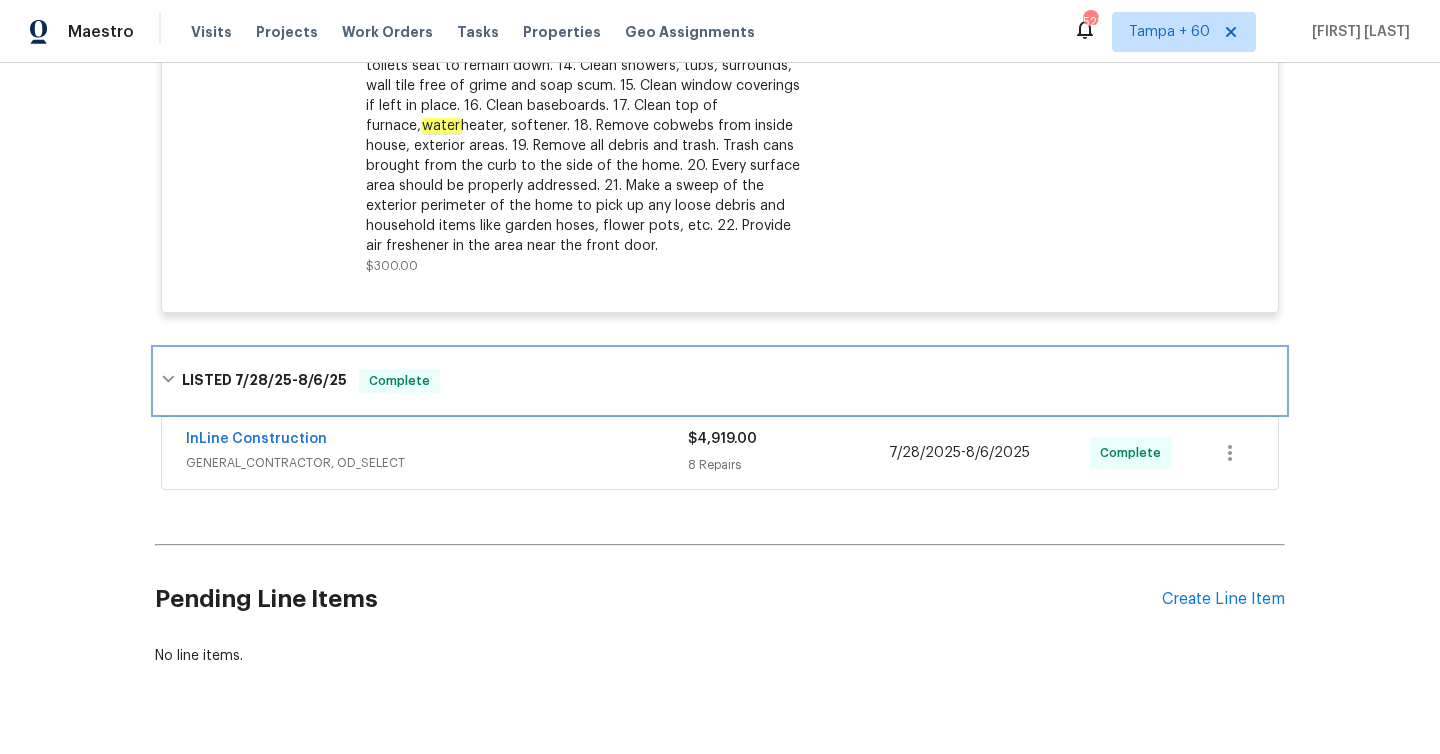 scroll, scrollTop: 2725, scrollLeft: 0, axis: vertical 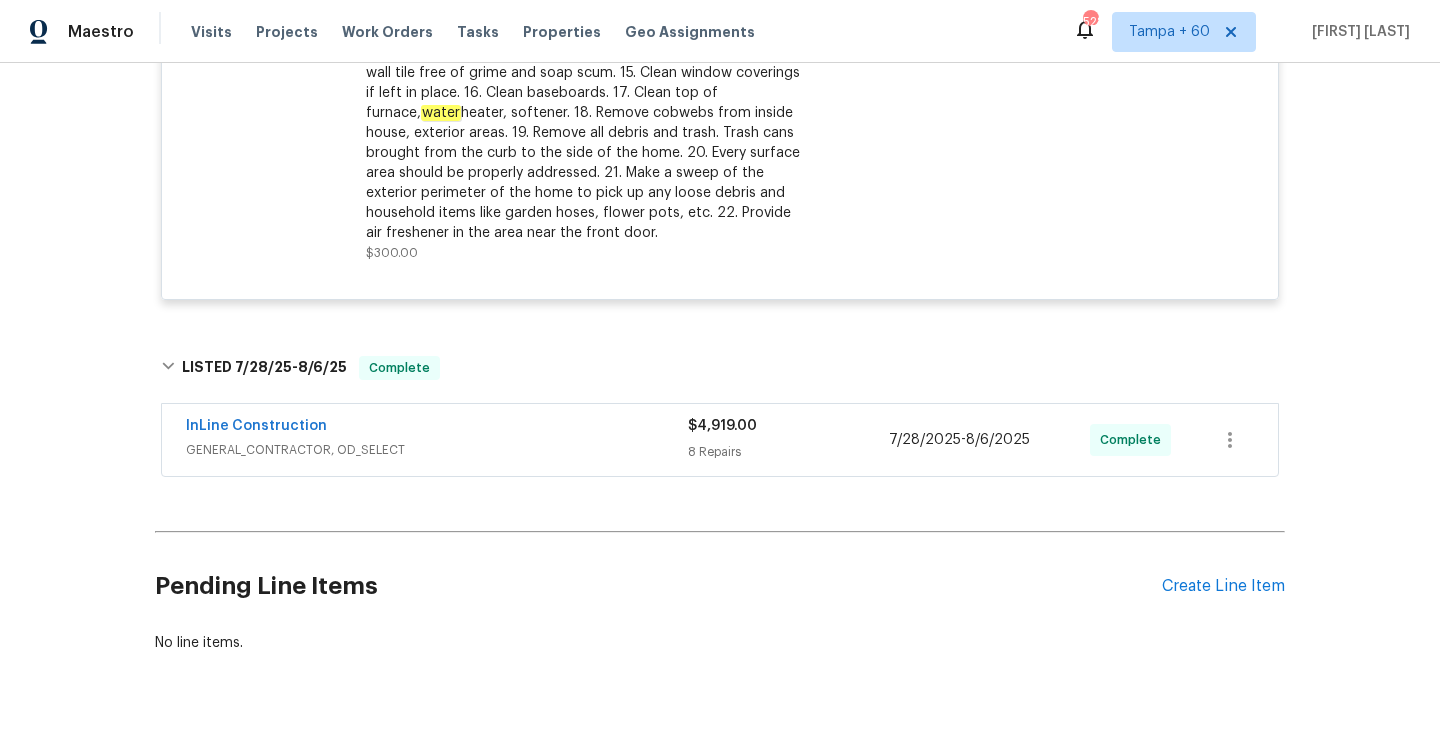 click on "8 Repairs" at bounding box center [788, 452] 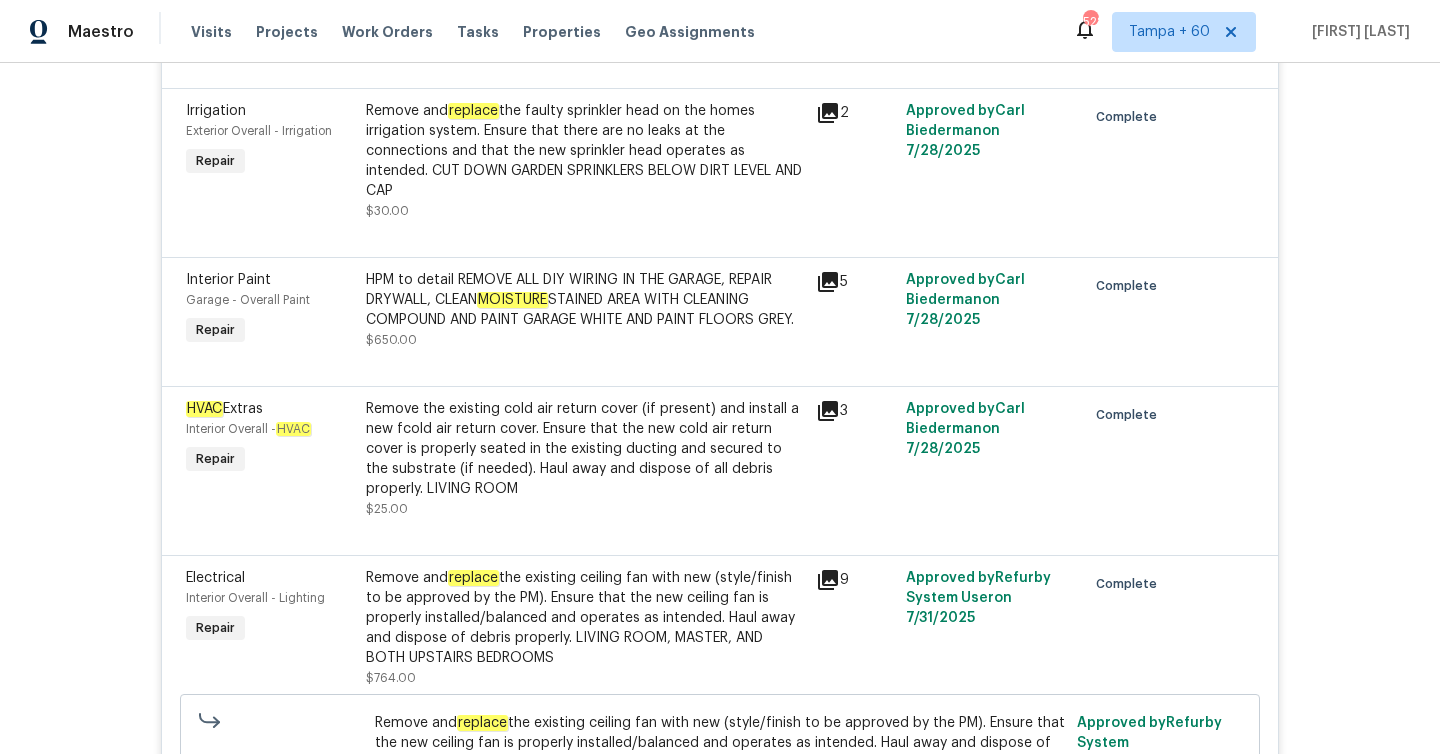 scroll, scrollTop: 3470, scrollLeft: 0, axis: vertical 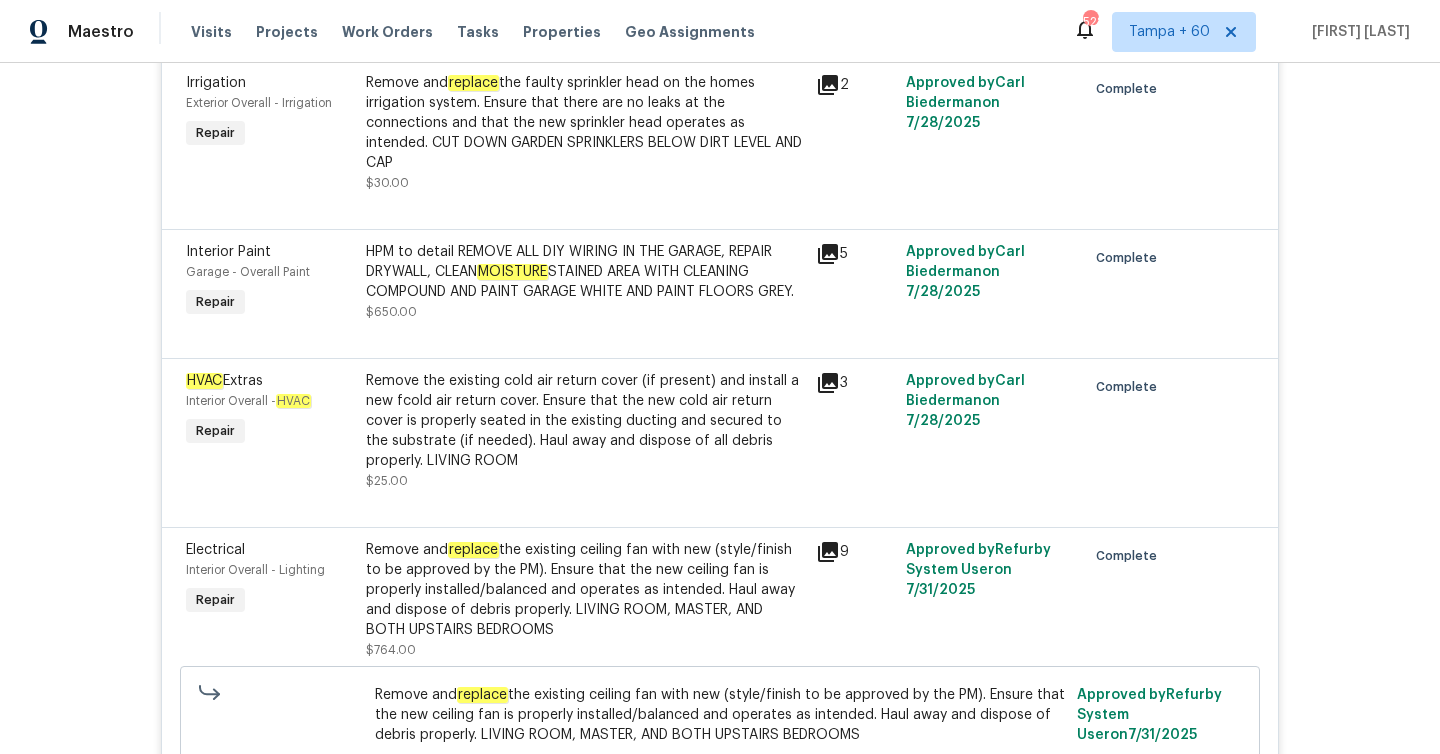 click on "5" at bounding box center [855, 254] 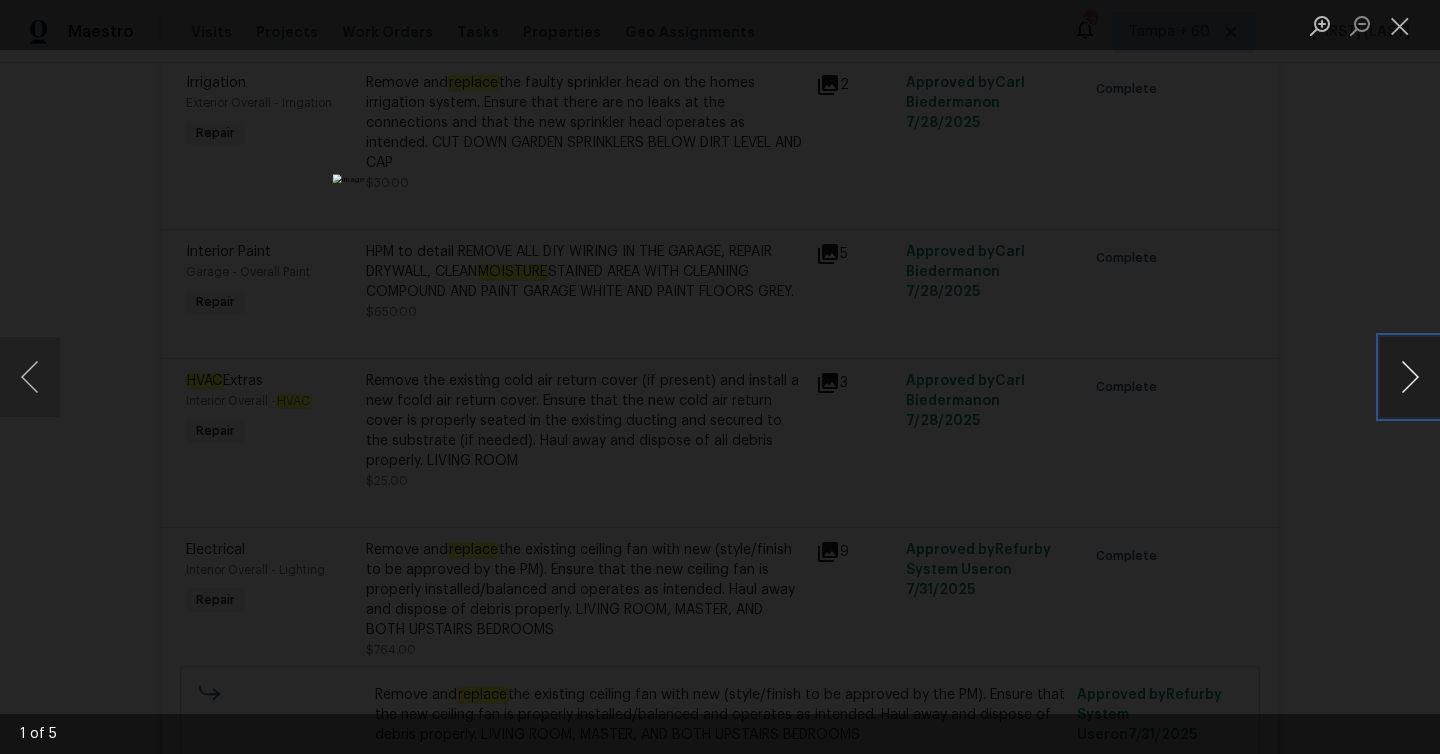 click at bounding box center [1410, 377] 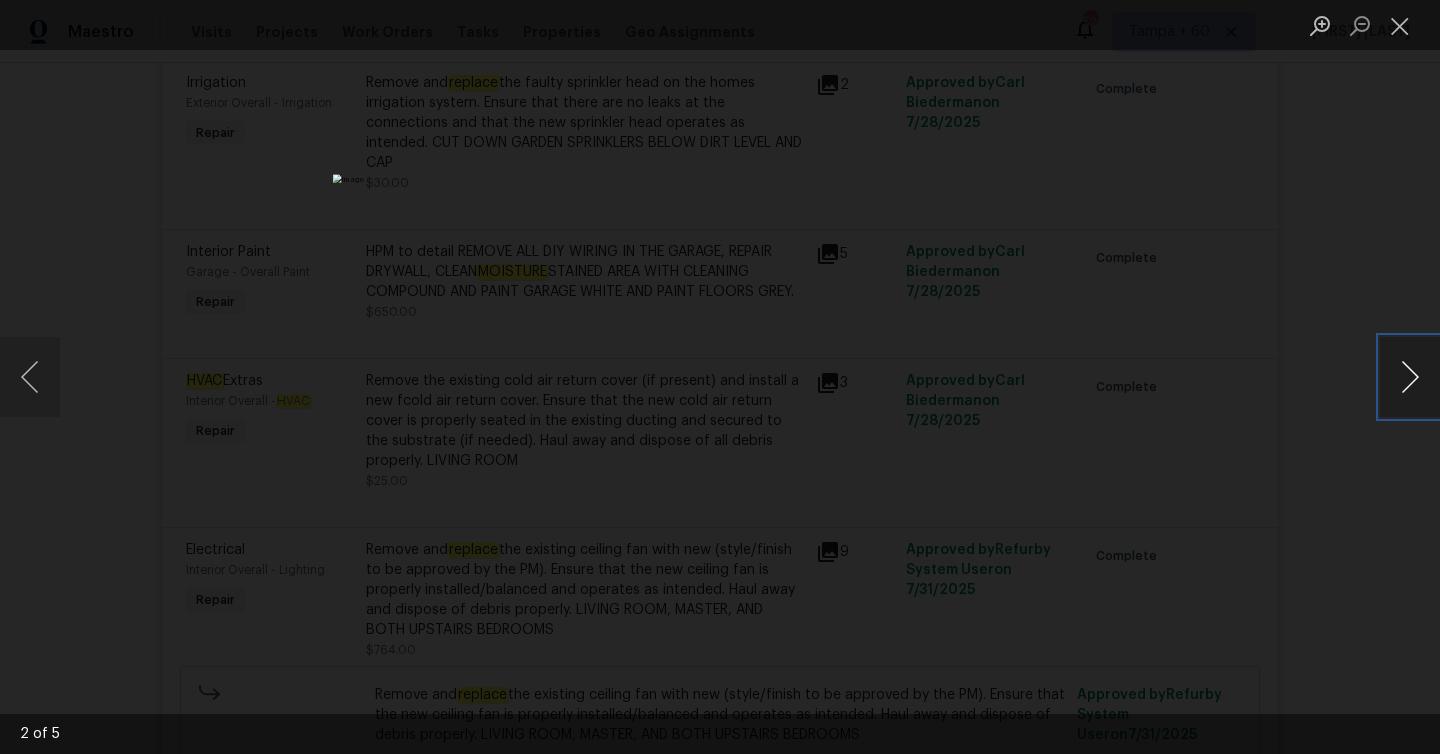 click at bounding box center [1410, 377] 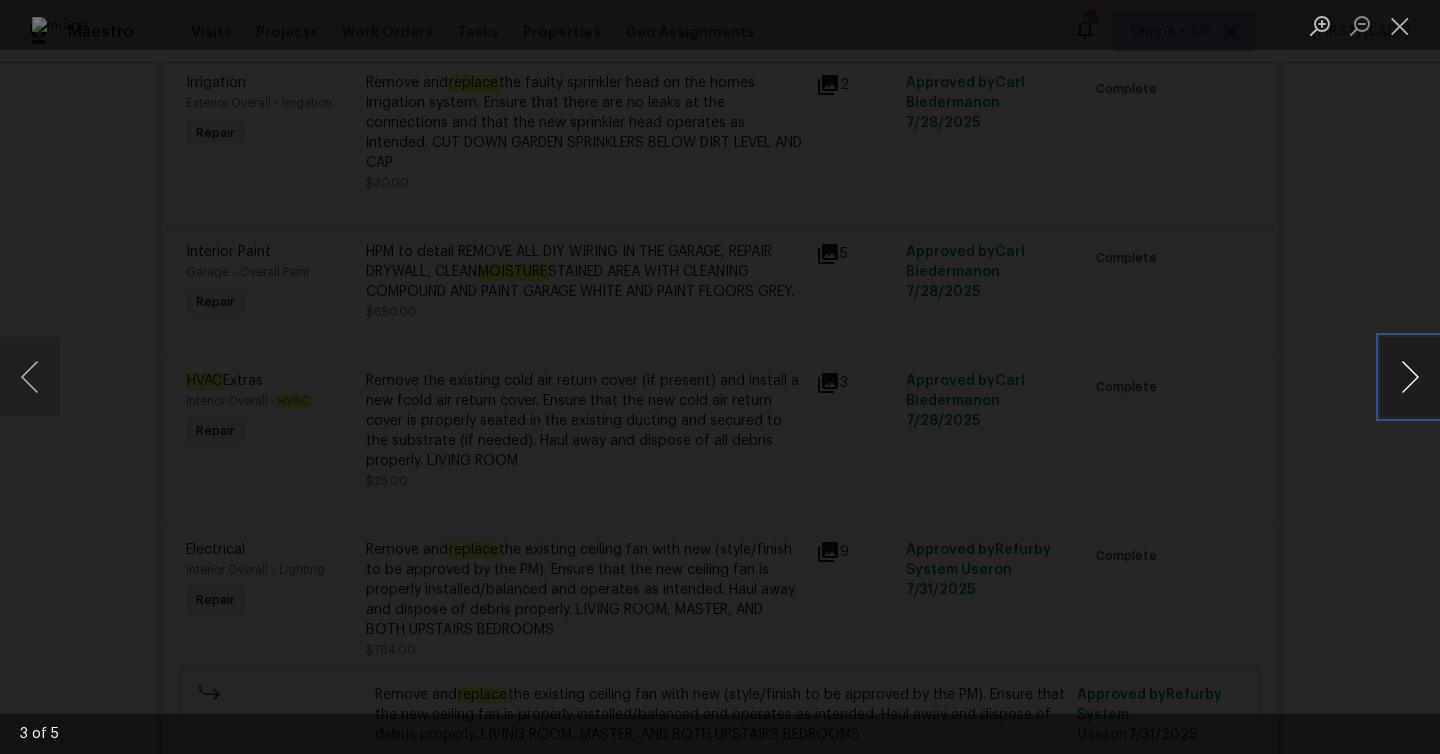 click at bounding box center (1410, 377) 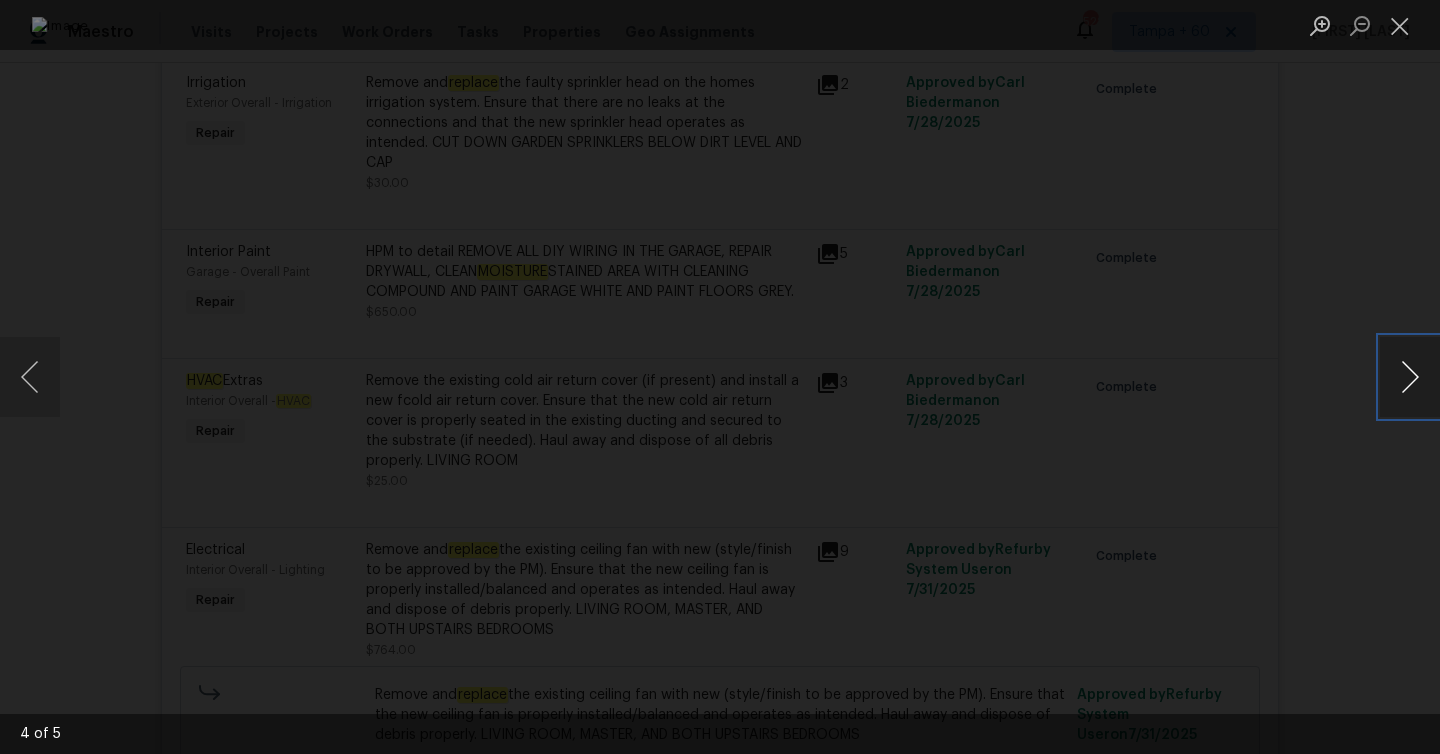 click at bounding box center (1410, 377) 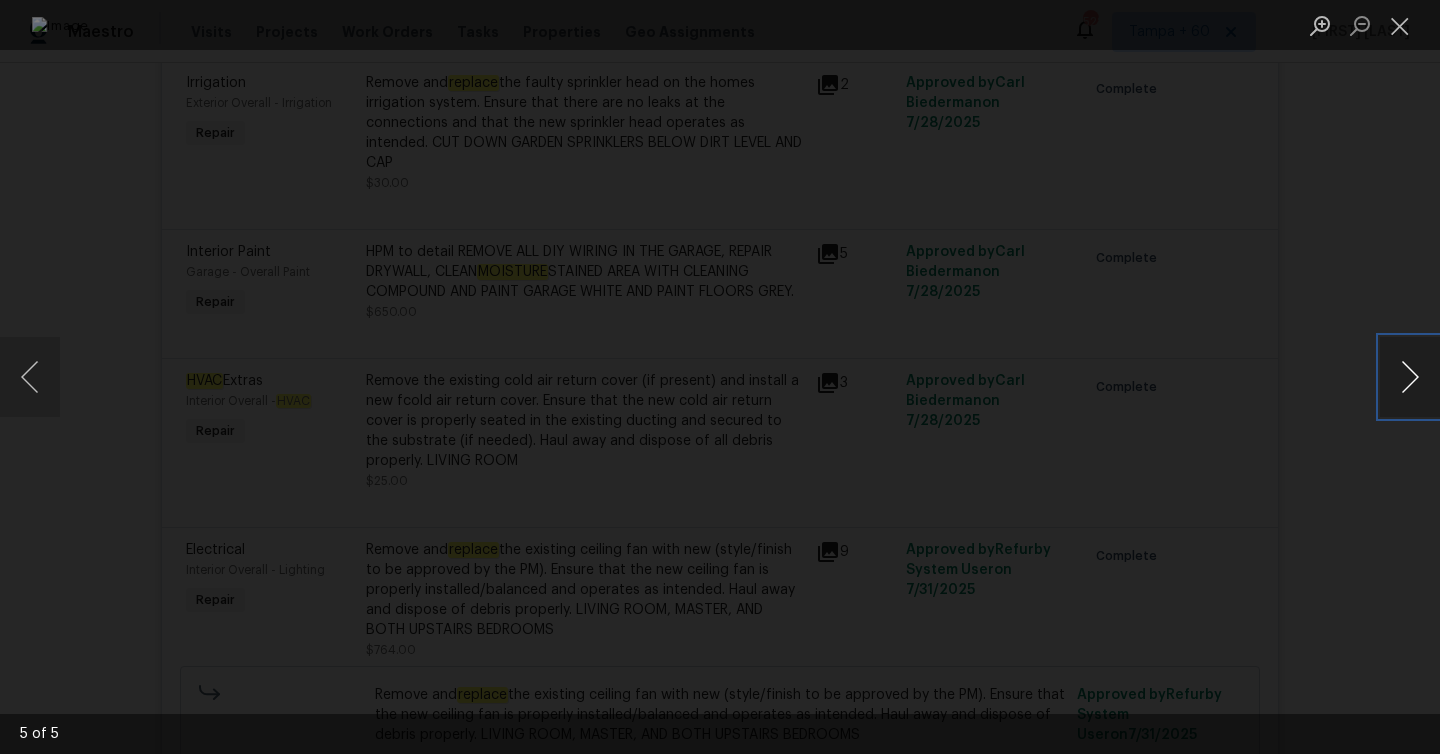 click at bounding box center [1410, 377] 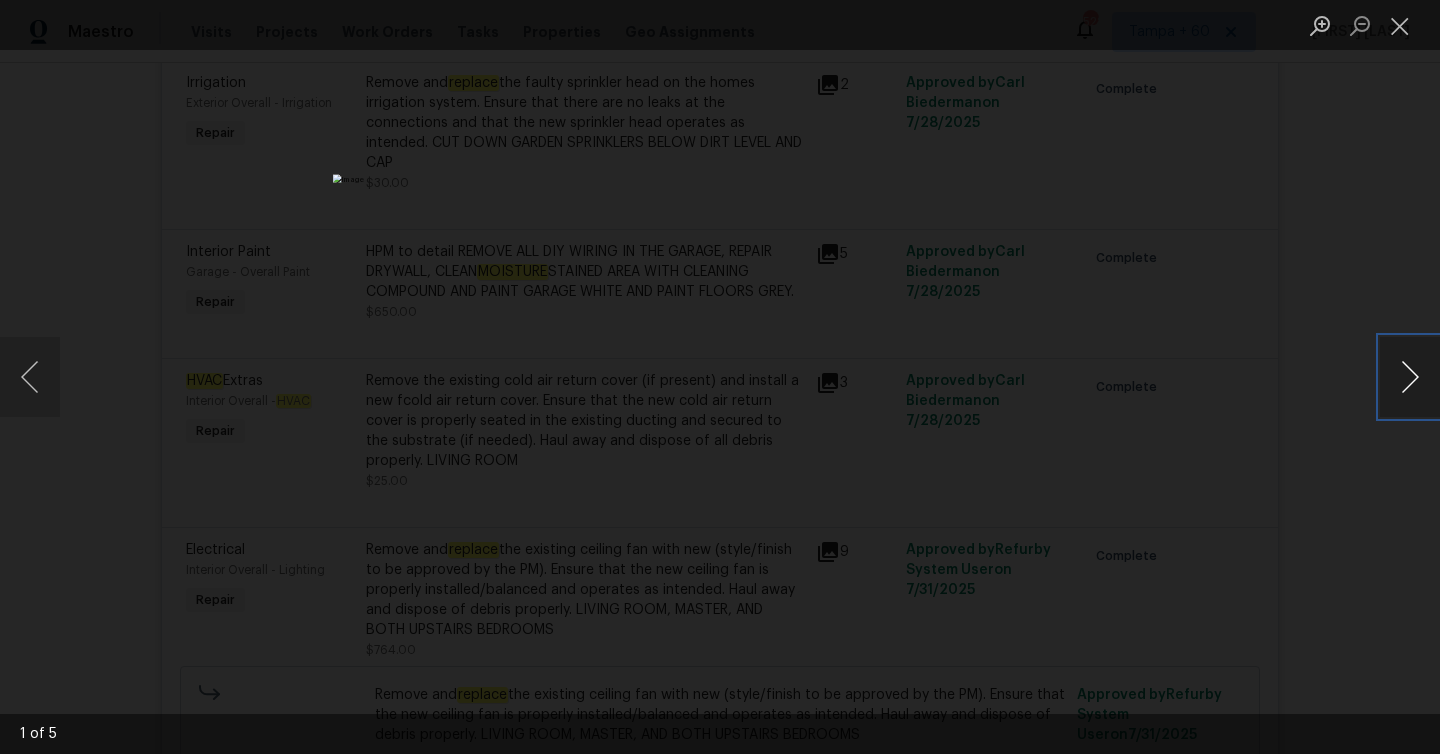 click at bounding box center (1410, 377) 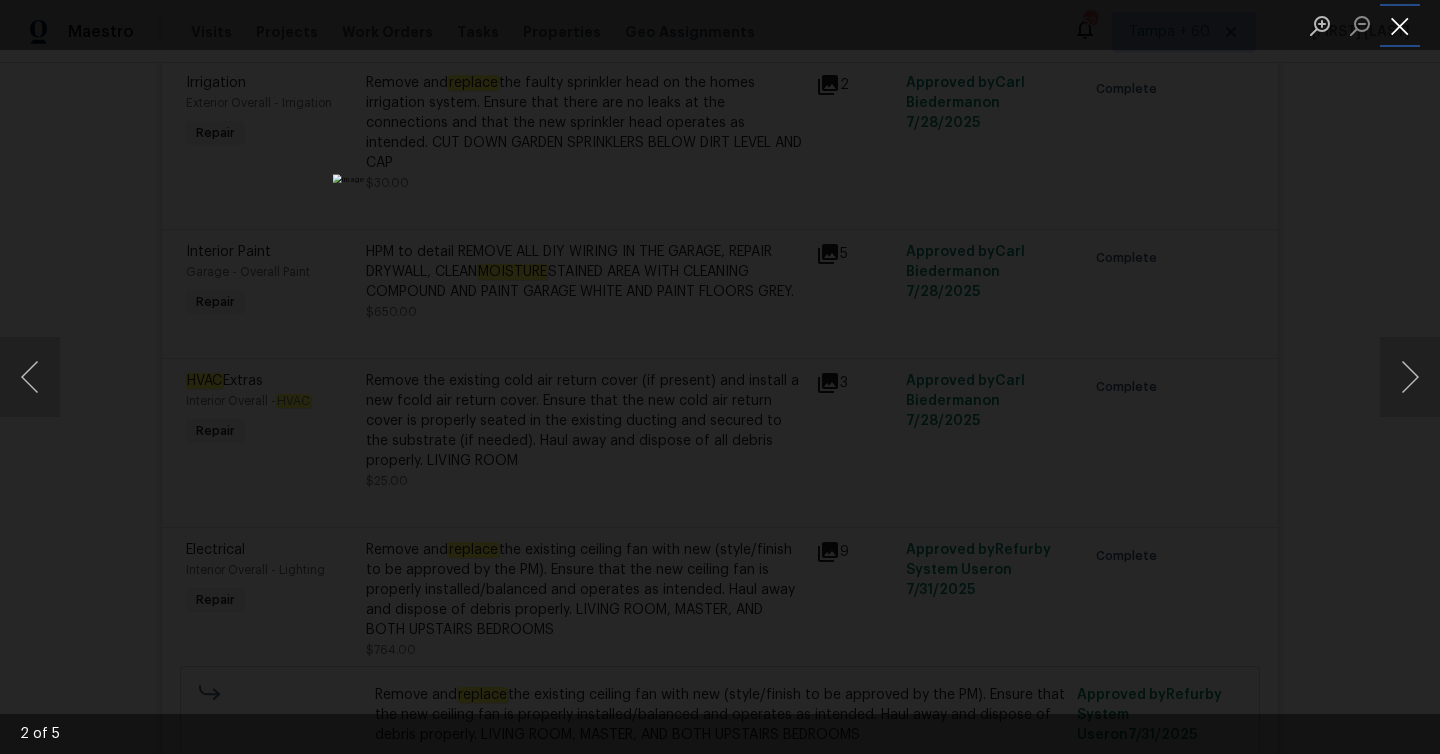 click at bounding box center [1400, 25] 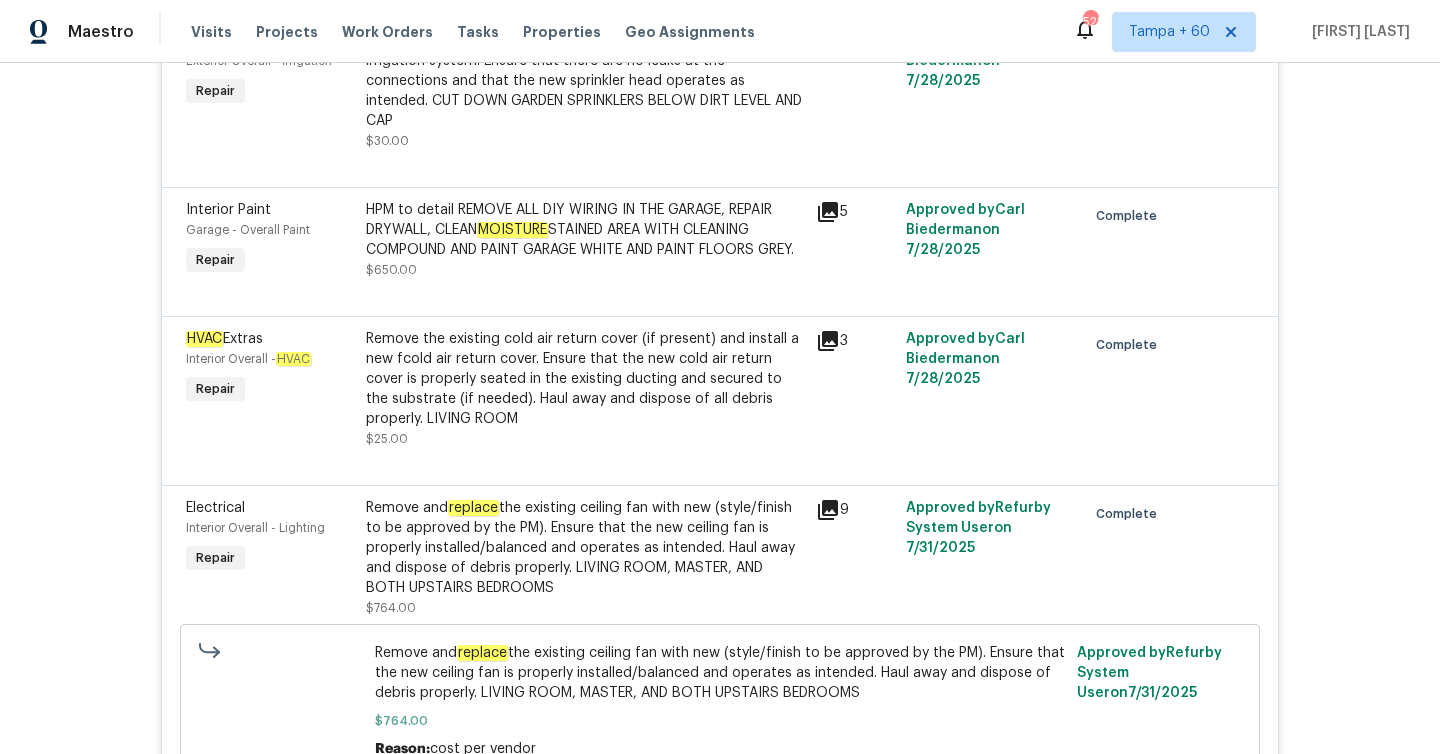 scroll, scrollTop: 3489, scrollLeft: 0, axis: vertical 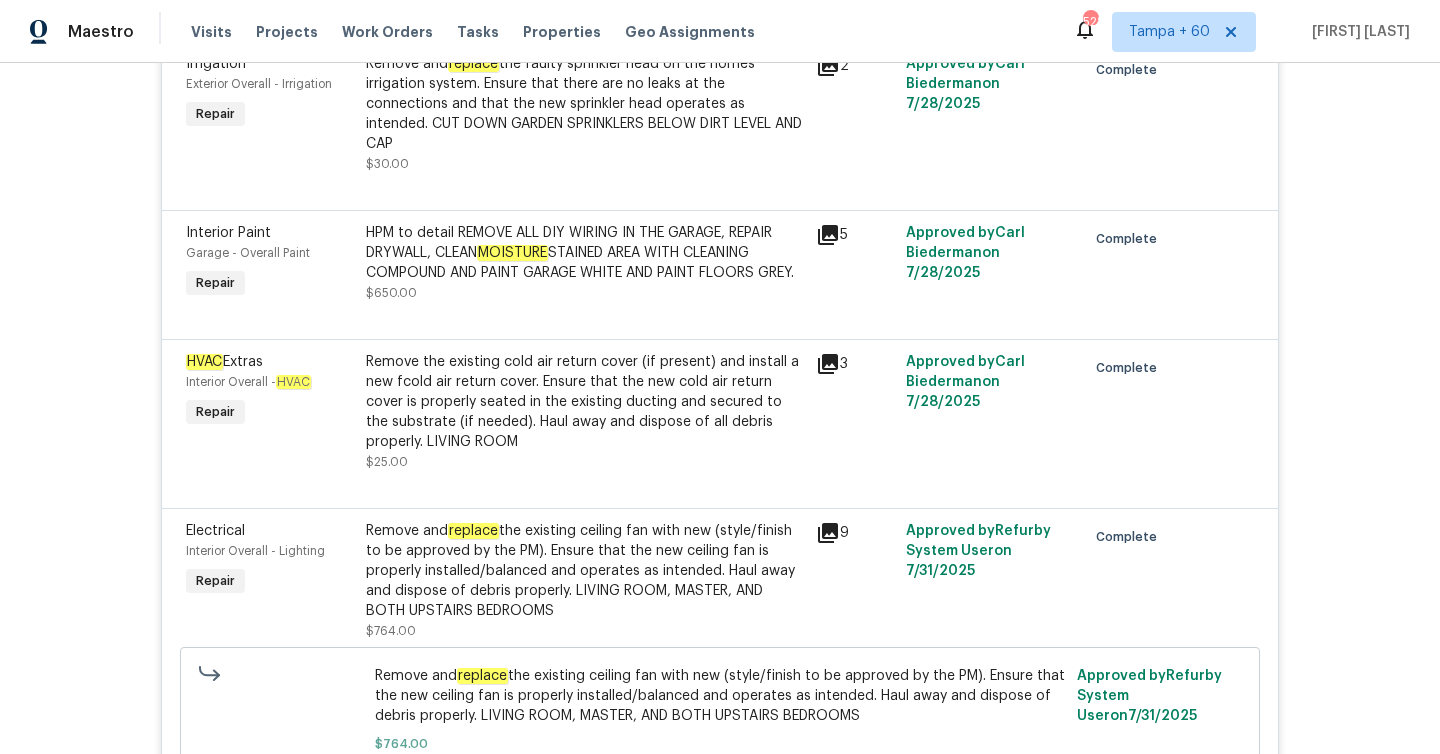 click 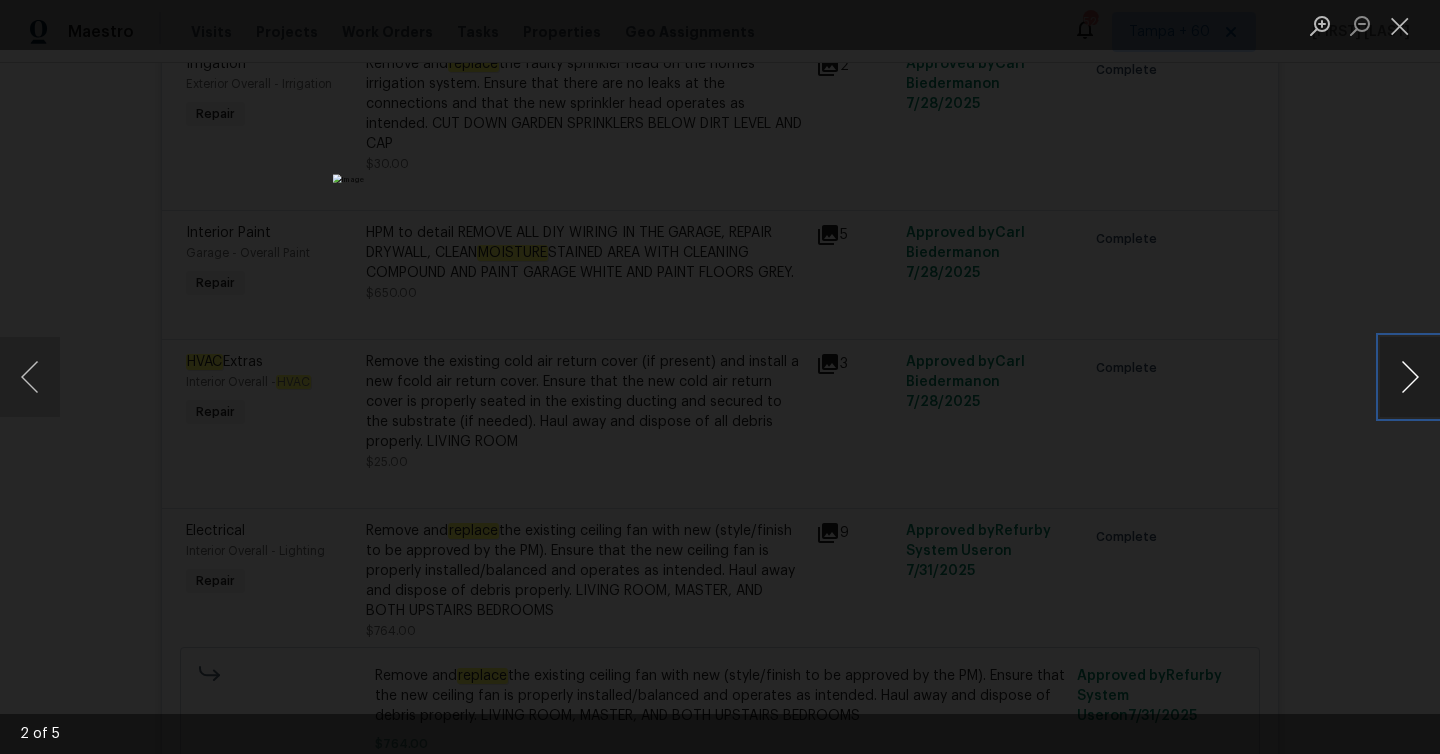 click at bounding box center [1410, 377] 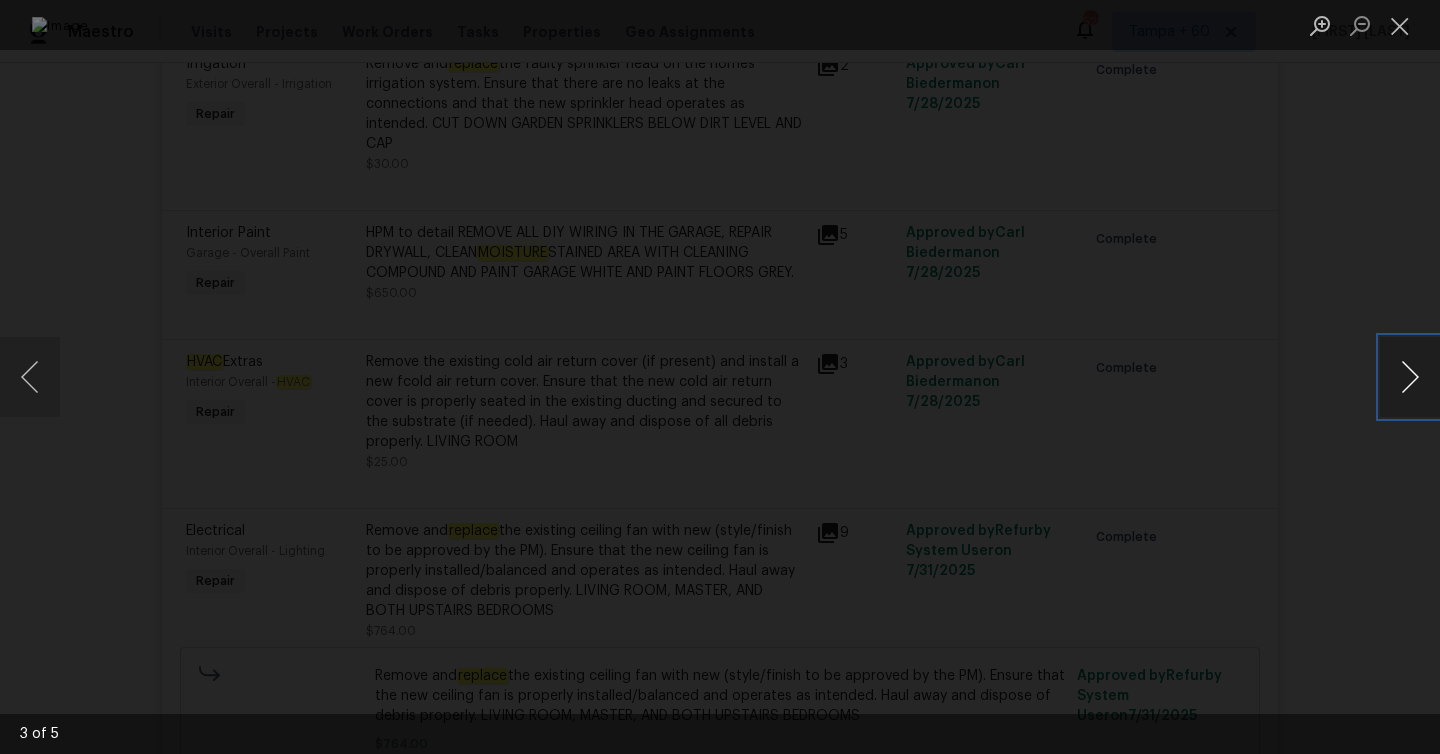 click at bounding box center [1410, 377] 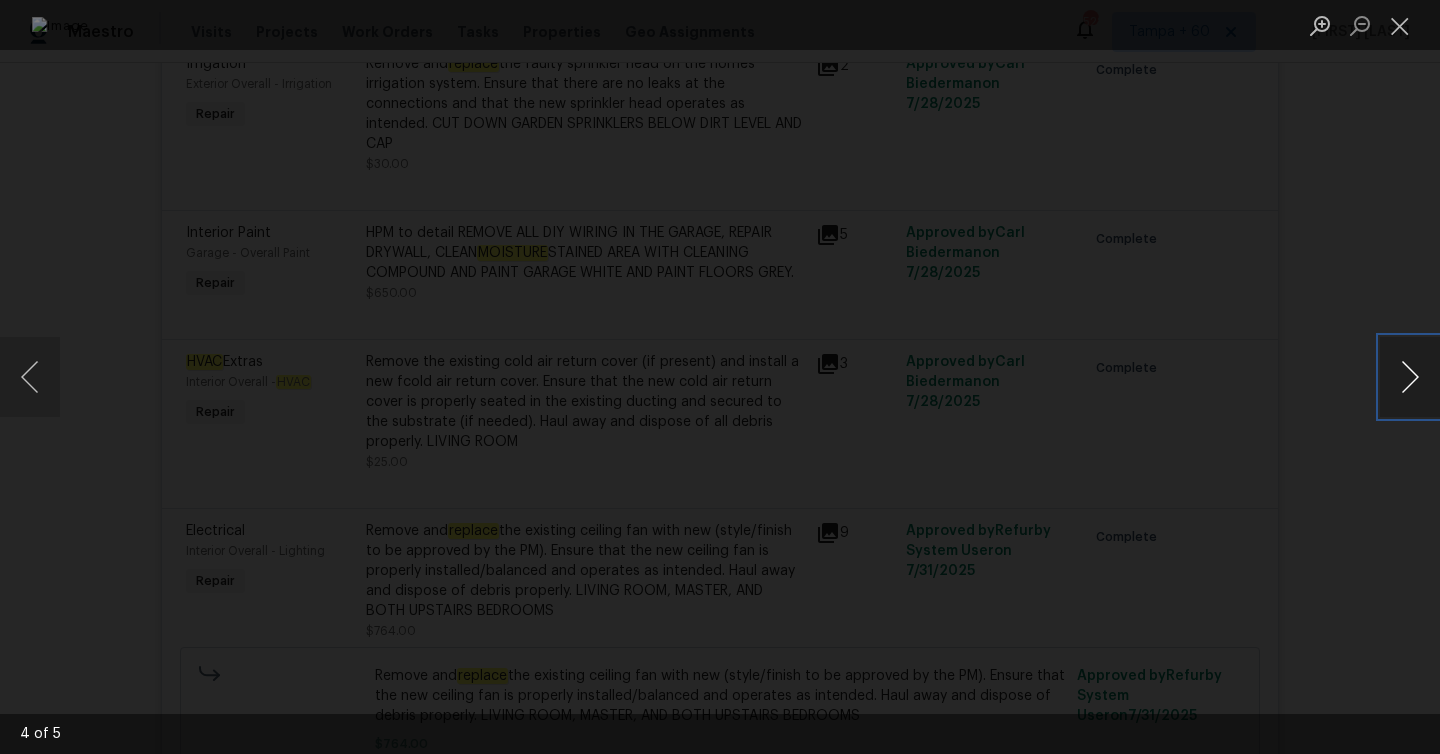 click at bounding box center [1410, 377] 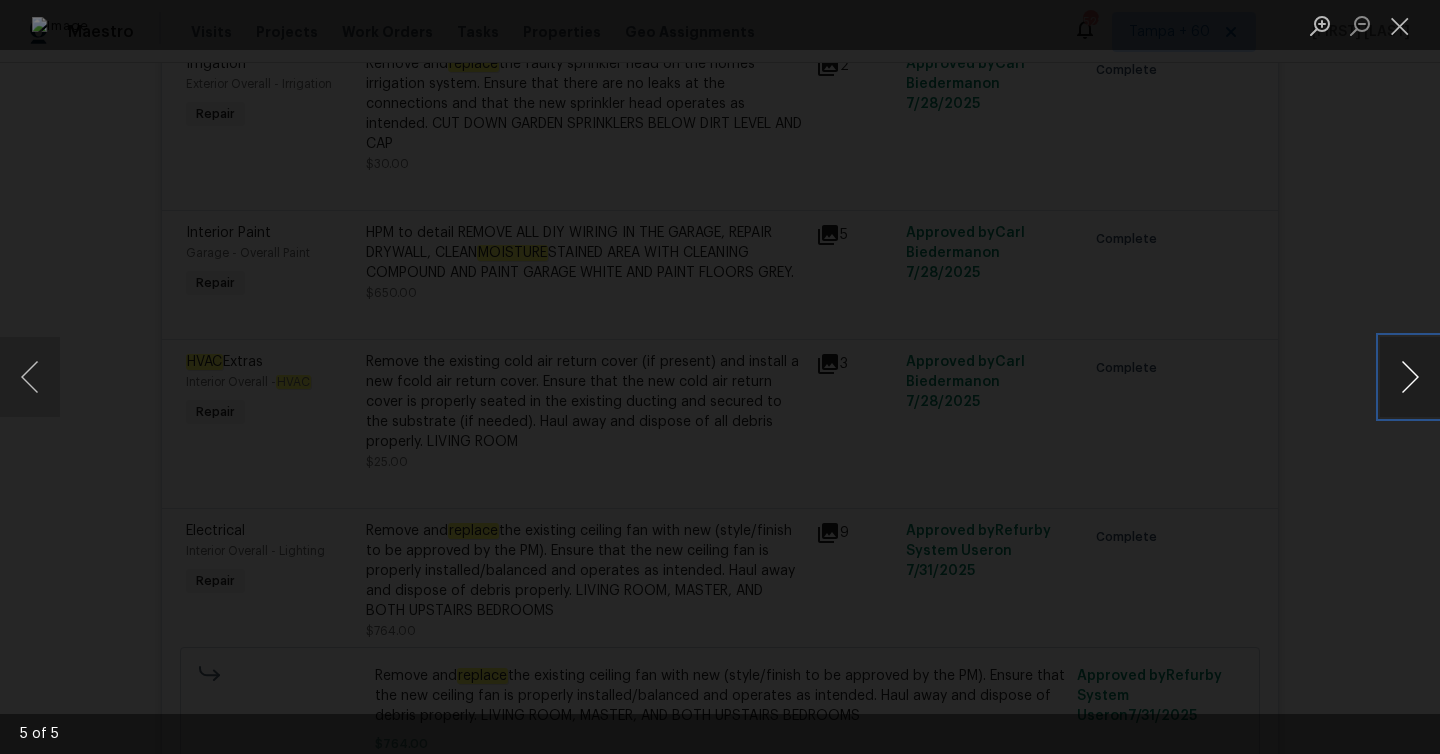 click at bounding box center (1410, 377) 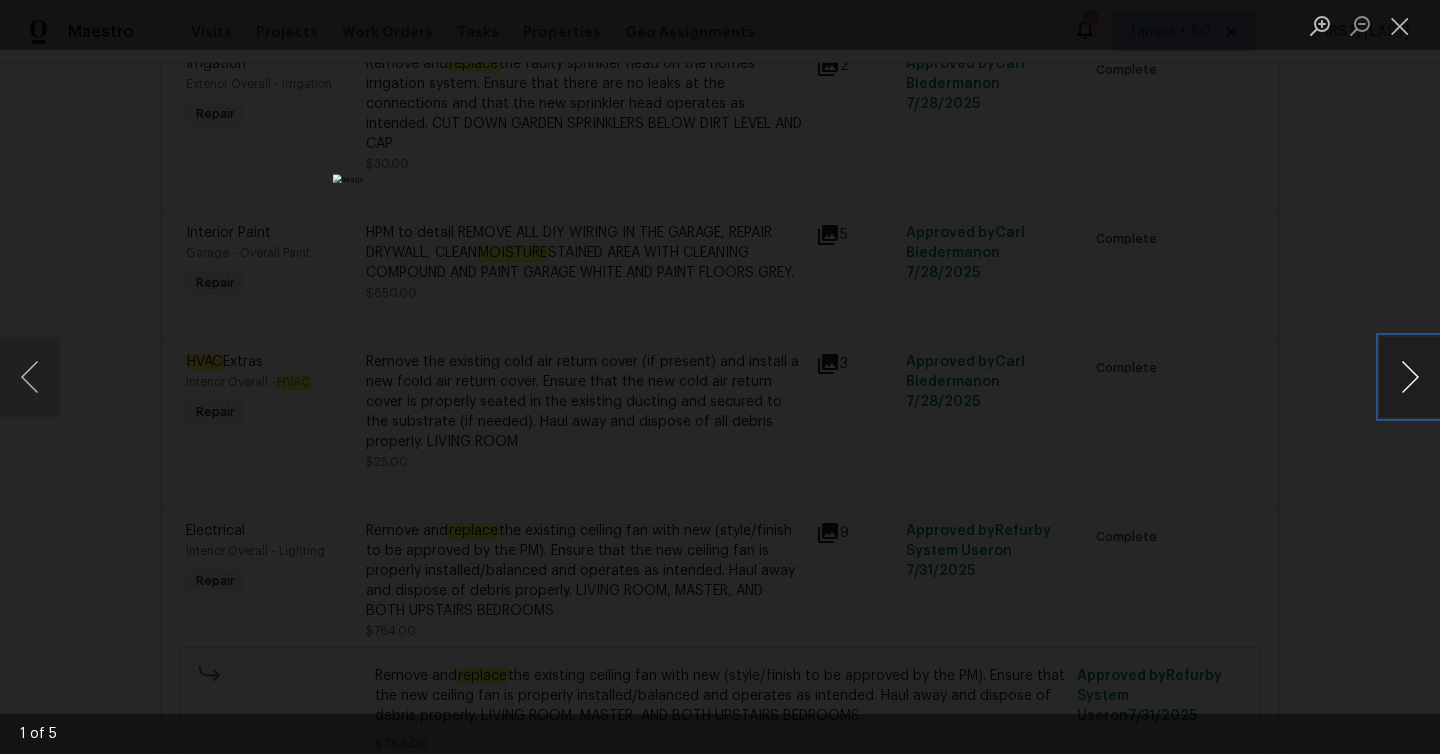 click at bounding box center (1410, 377) 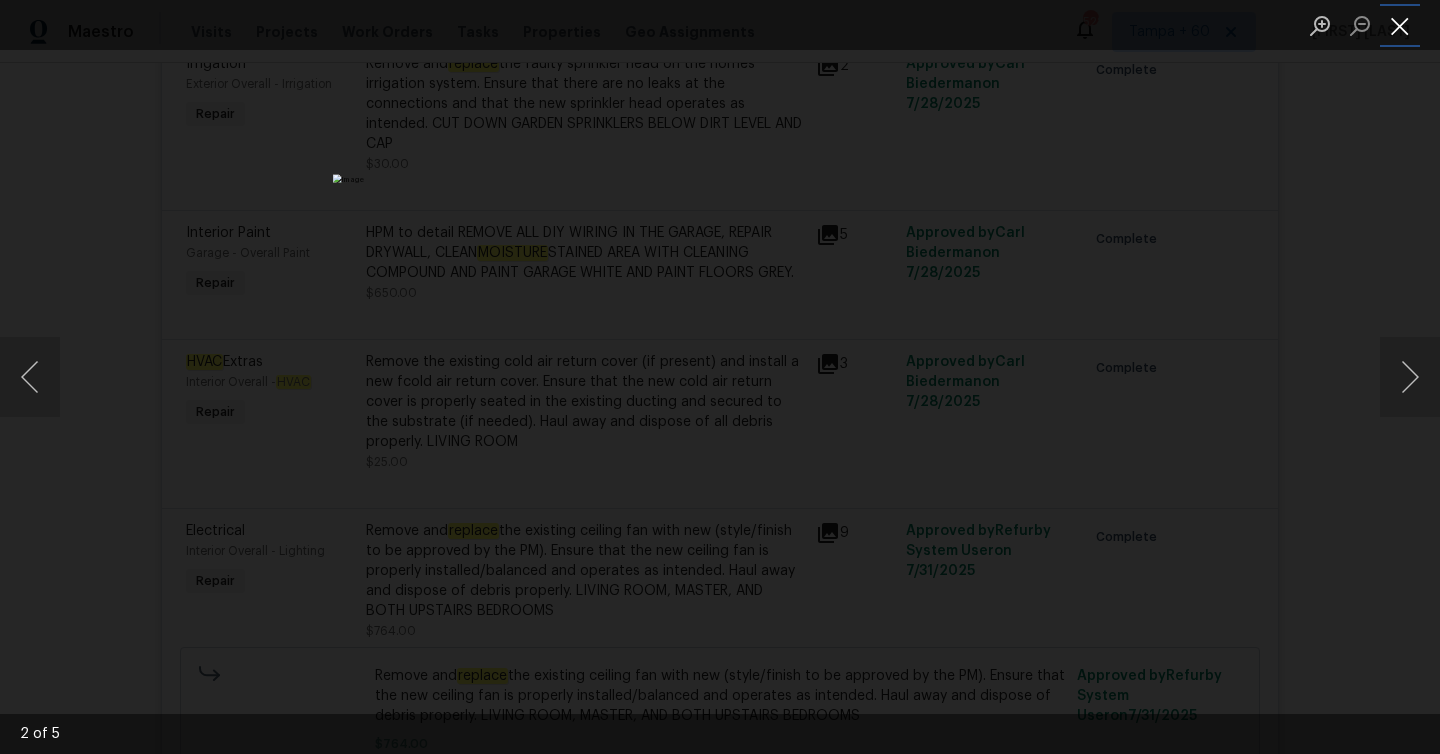 click at bounding box center [1400, 25] 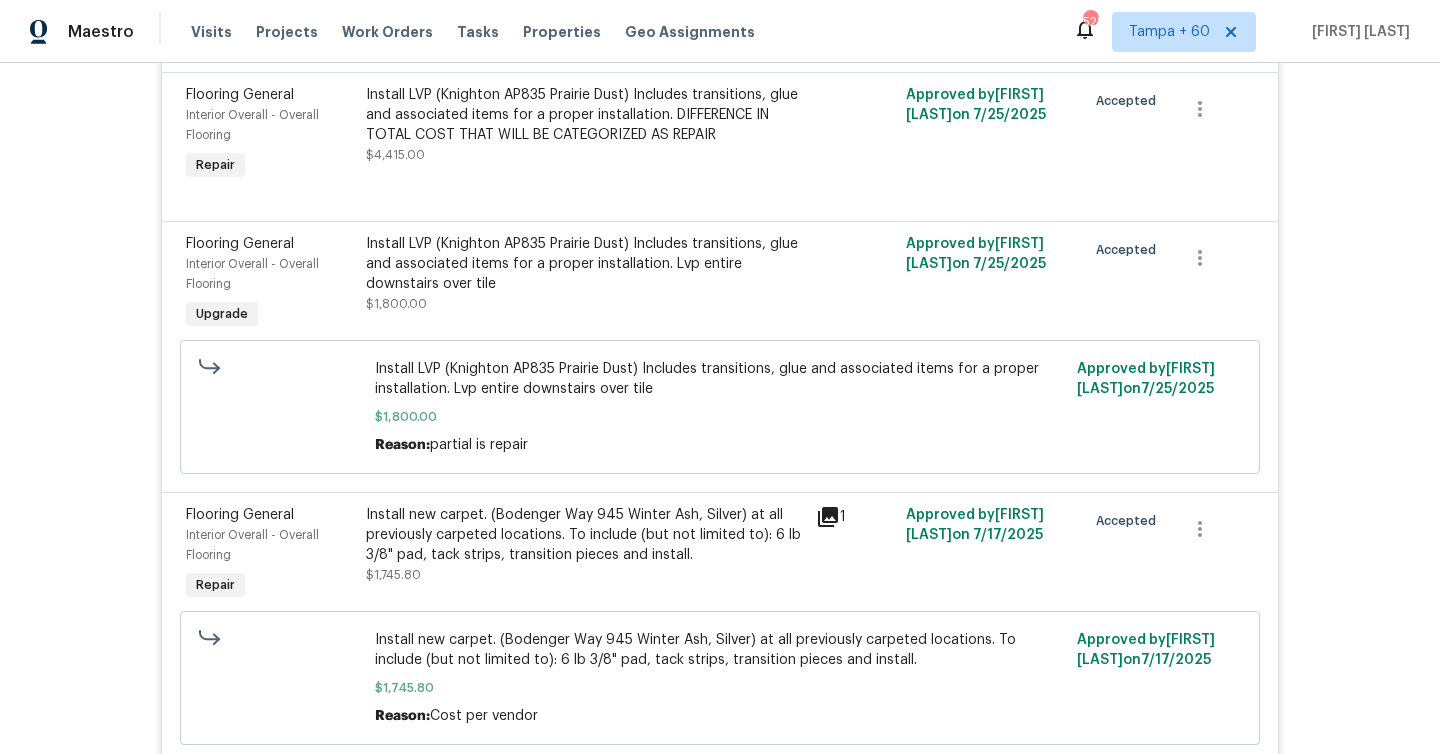 scroll, scrollTop: 0, scrollLeft: 0, axis: both 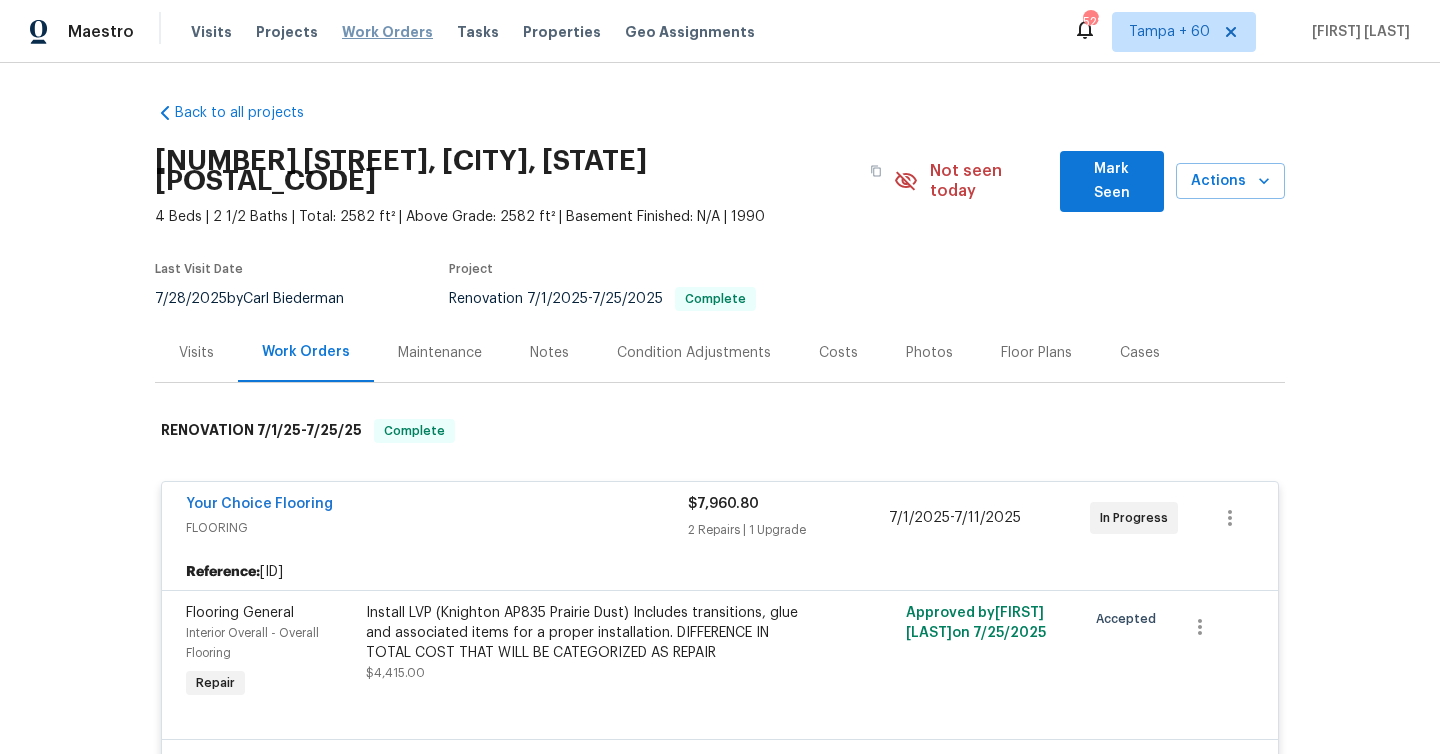 click on "Work Orders" at bounding box center [387, 32] 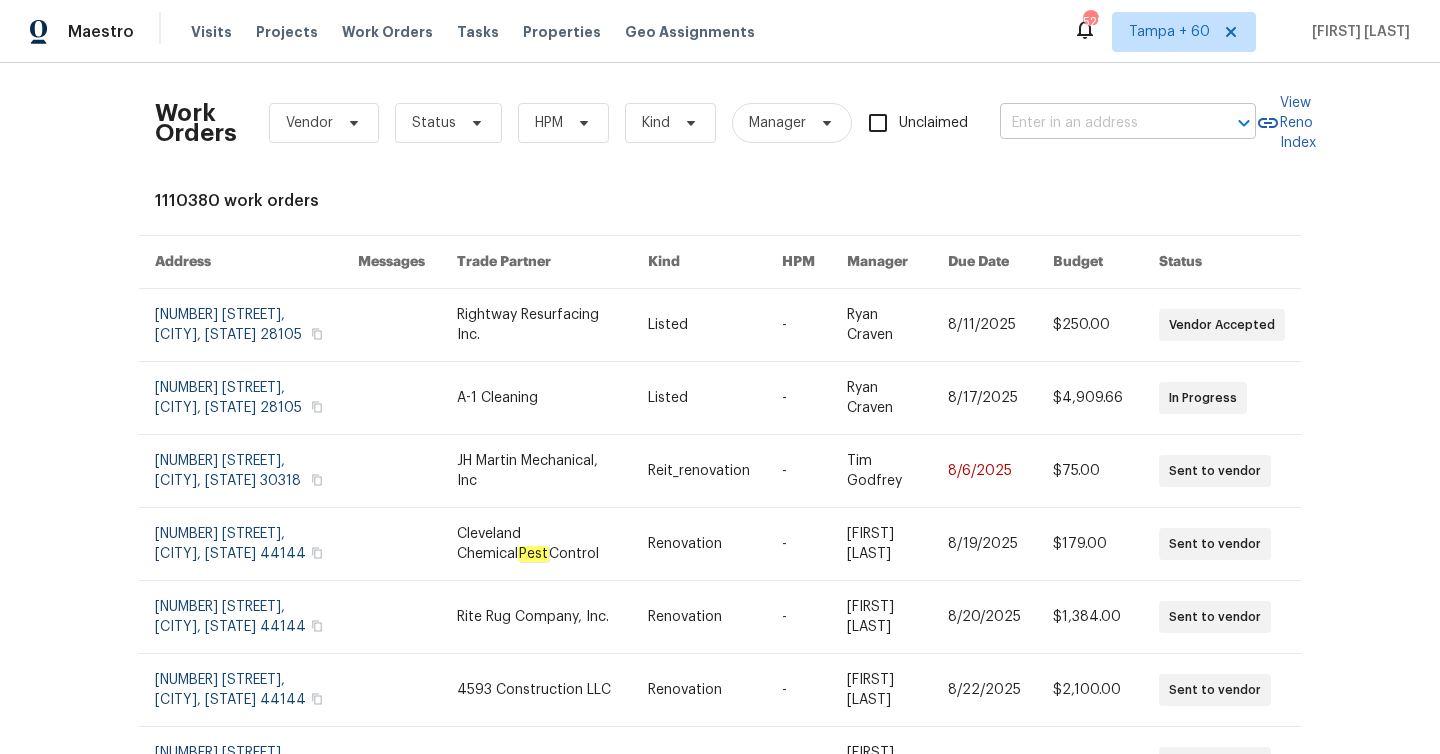 click at bounding box center [1100, 123] 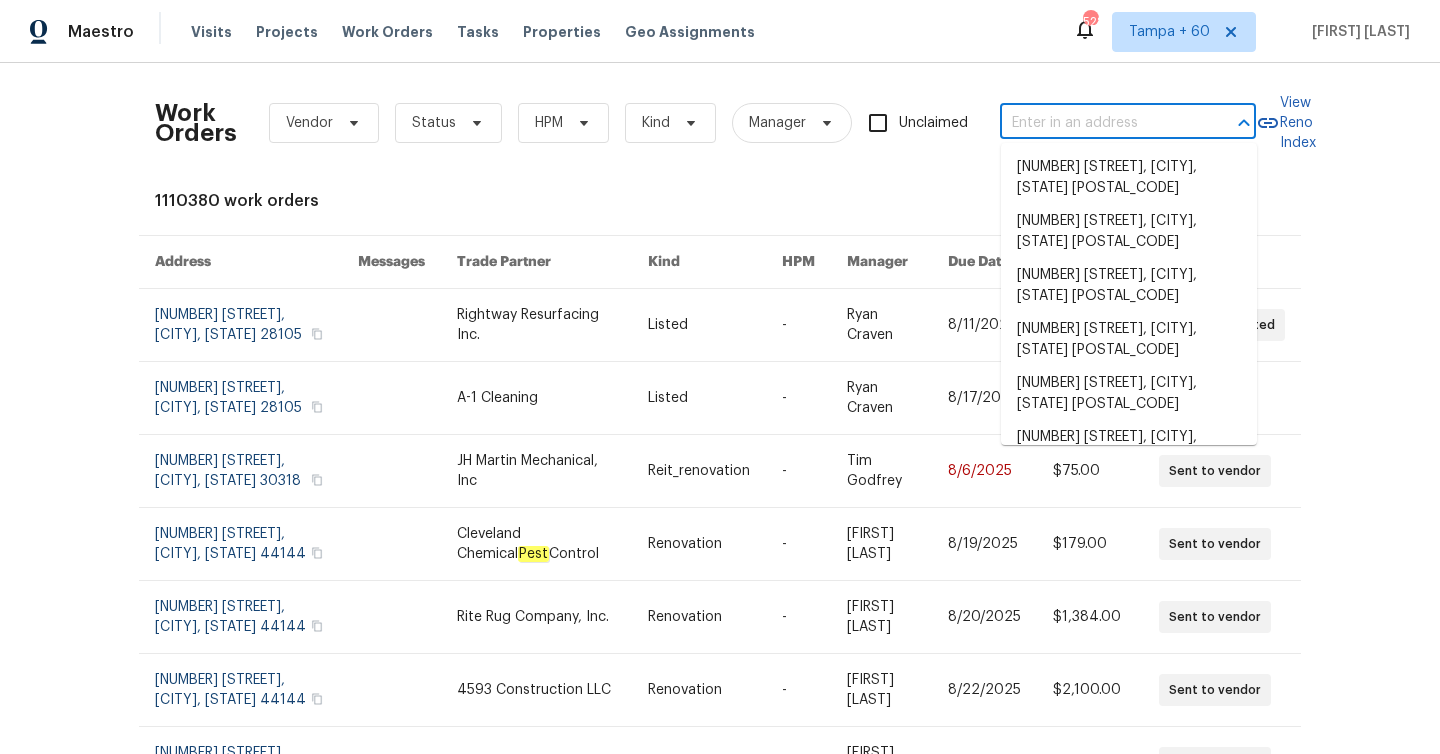 paste on "[NUMBER] [STREET], [CITY], [STATE] [POSTAL_CODE]" 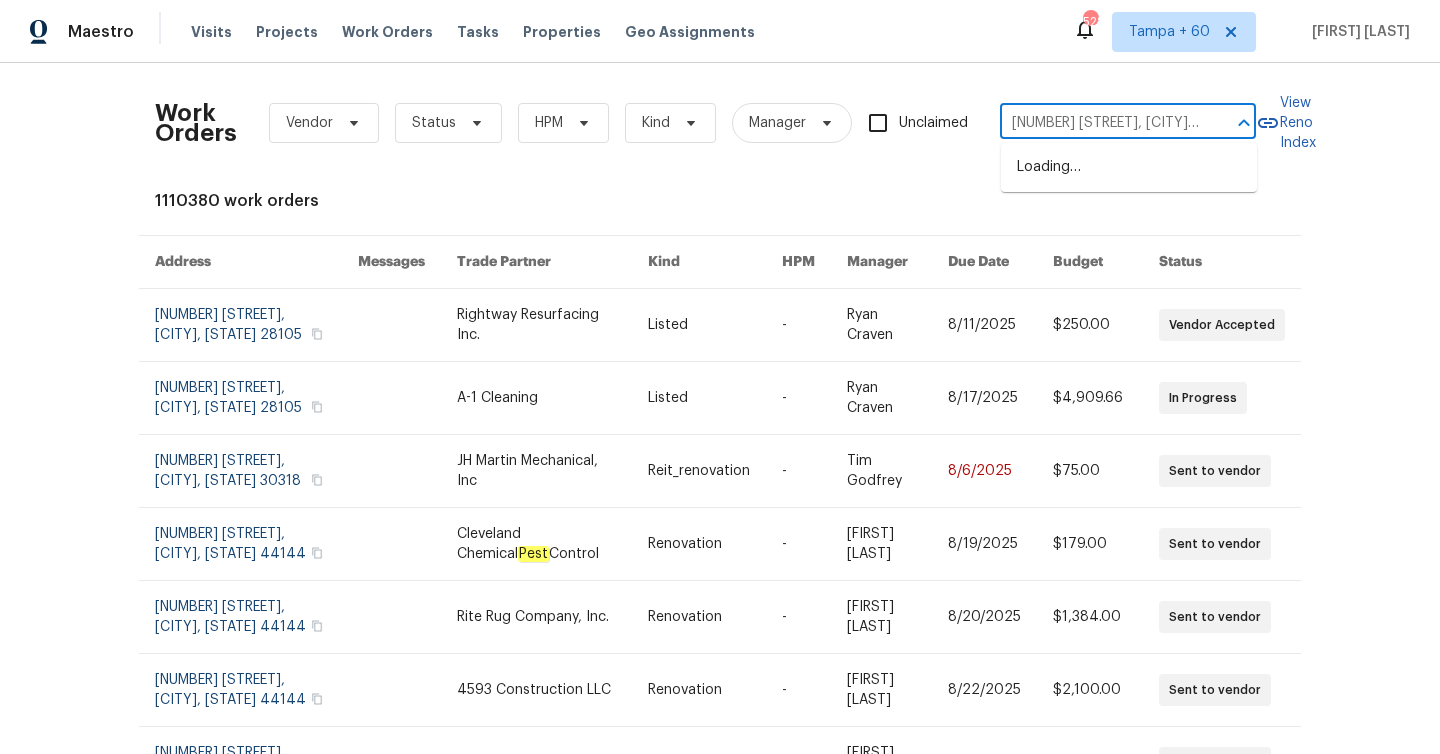 scroll, scrollTop: 0, scrollLeft: 53, axis: horizontal 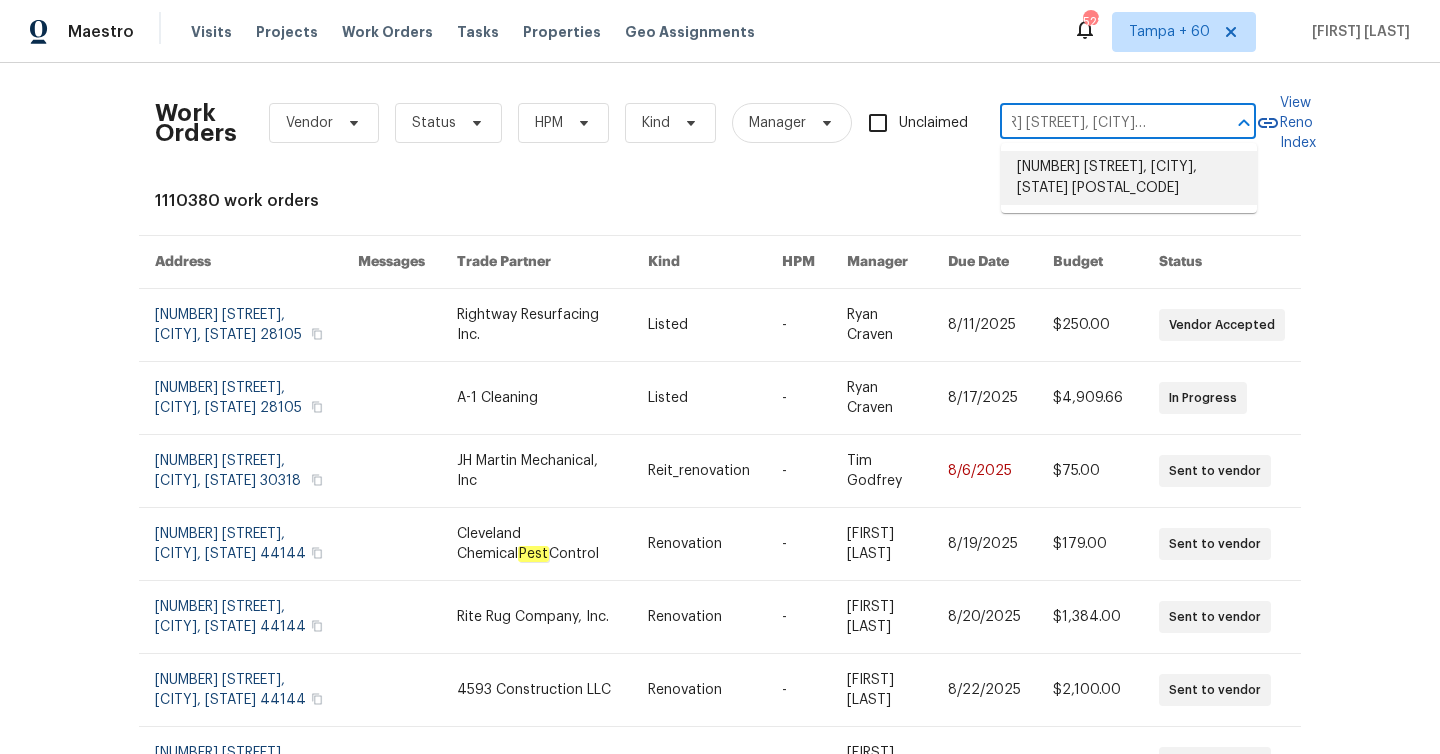 click on "[NUMBER] [STREET], [CITY], [STATE] [POSTAL_CODE]" at bounding box center (1129, 178) 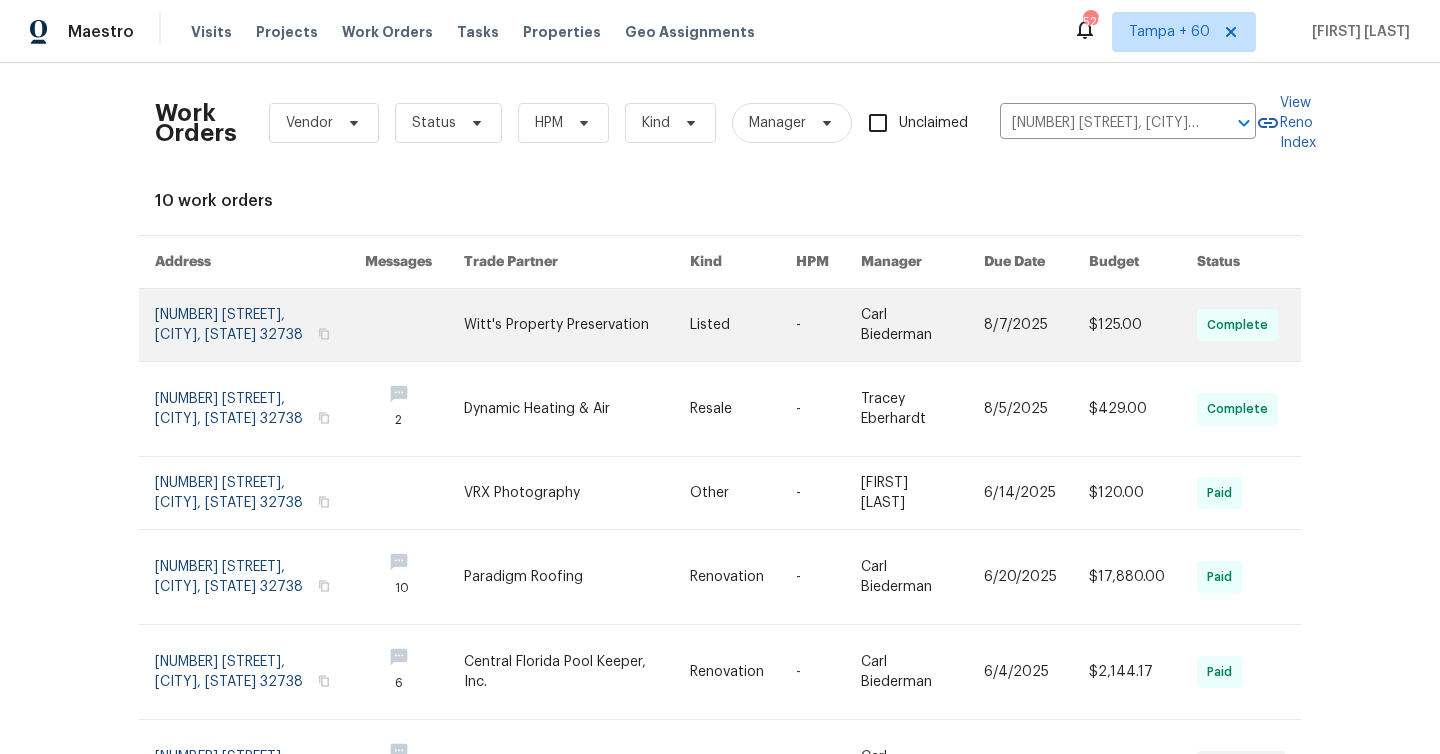 click at bounding box center [260, 325] 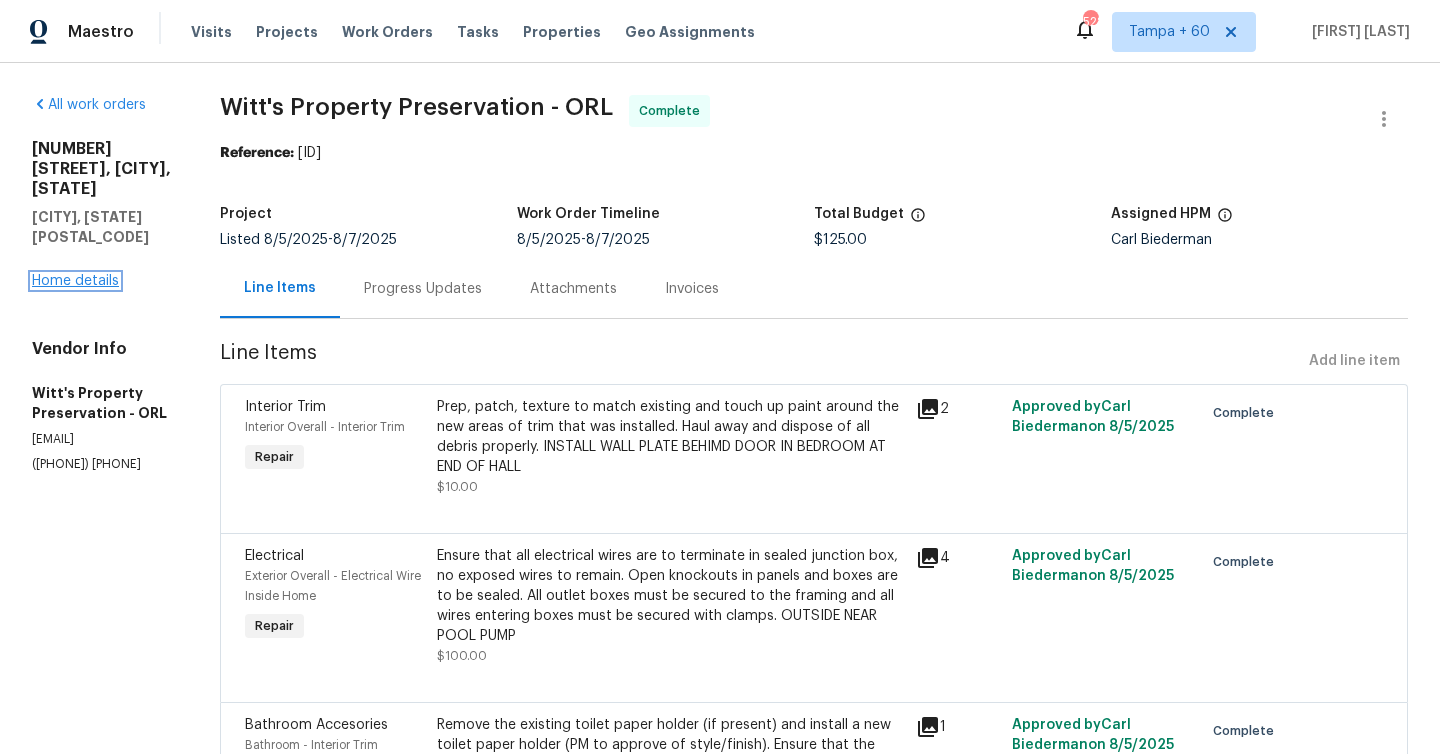 click on "Home details" at bounding box center (75, 281) 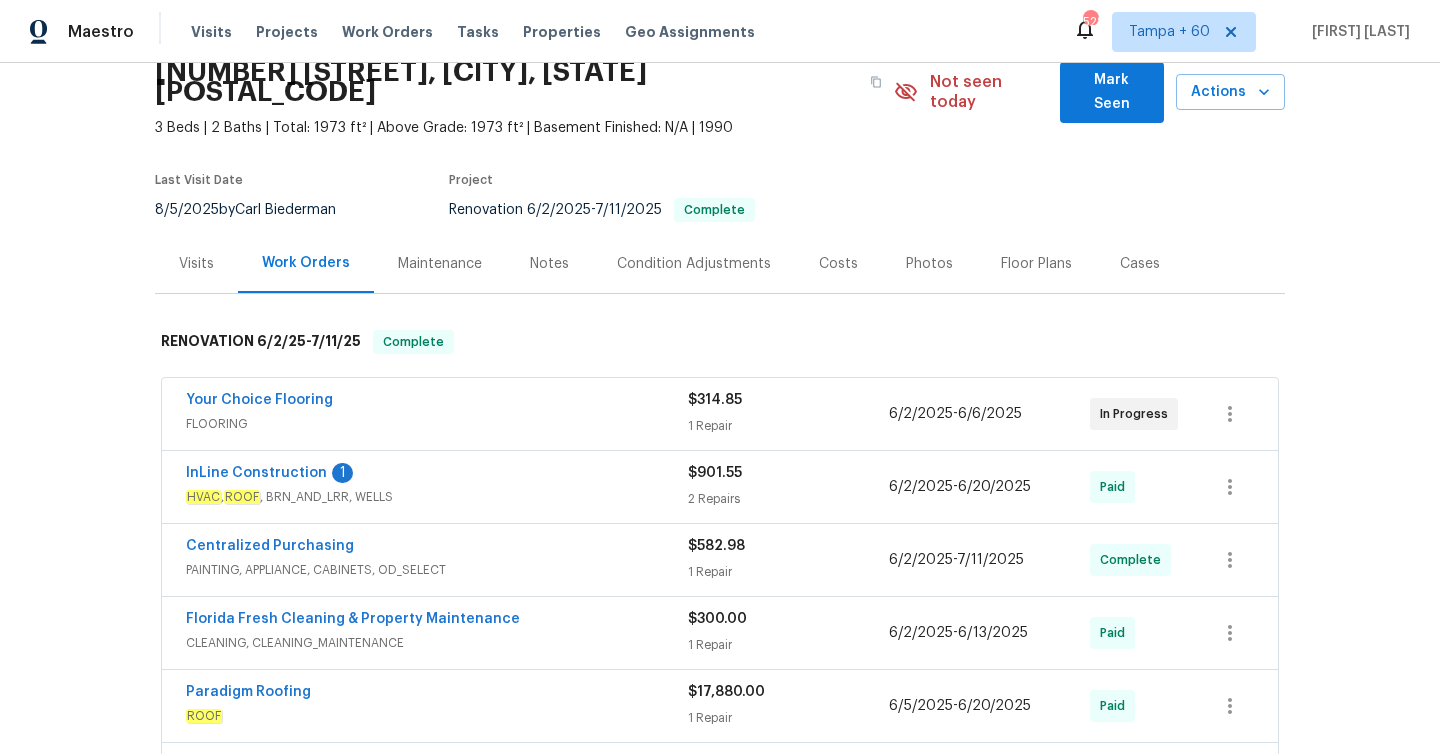 scroll, scrollTop: 112, scrollLeft: 0, axis: vertical 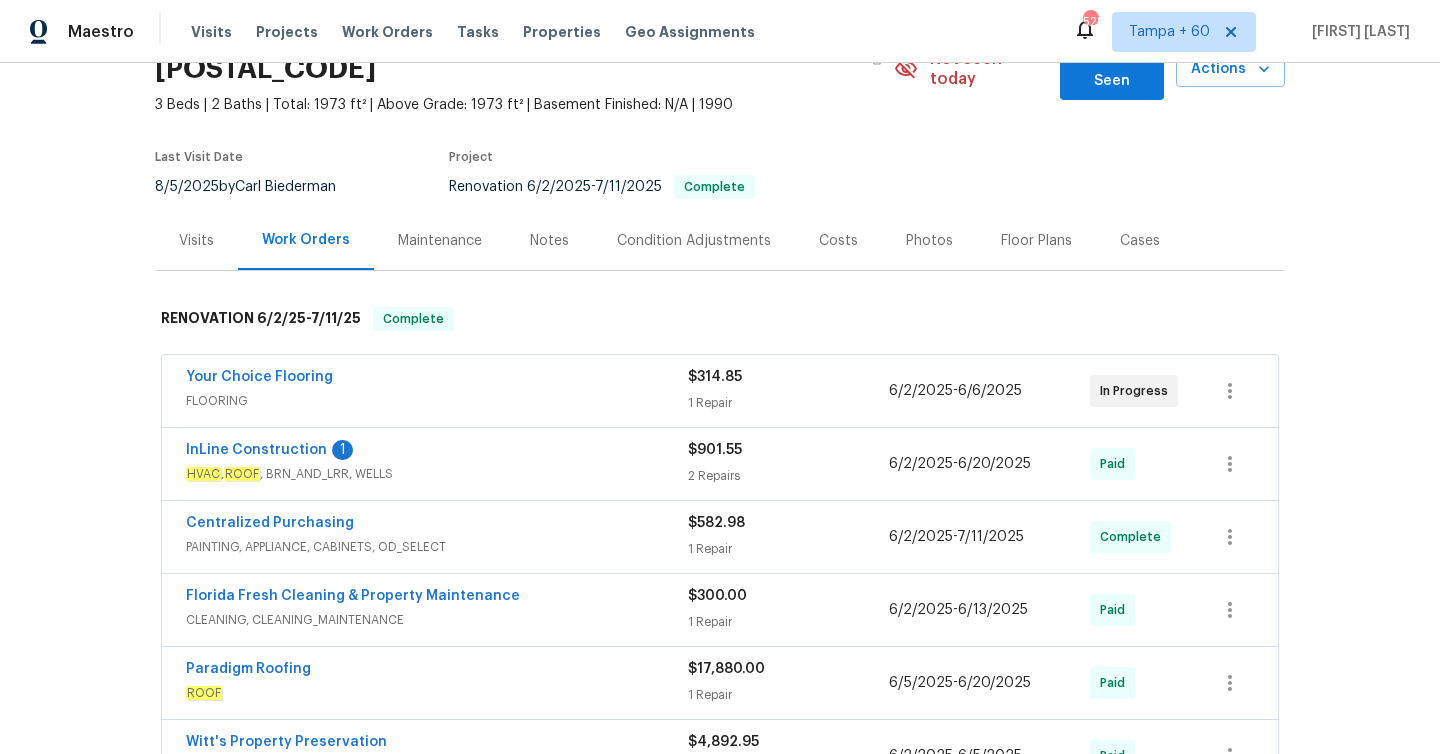 click on "1 Repair" at bounding box center [788, 403] 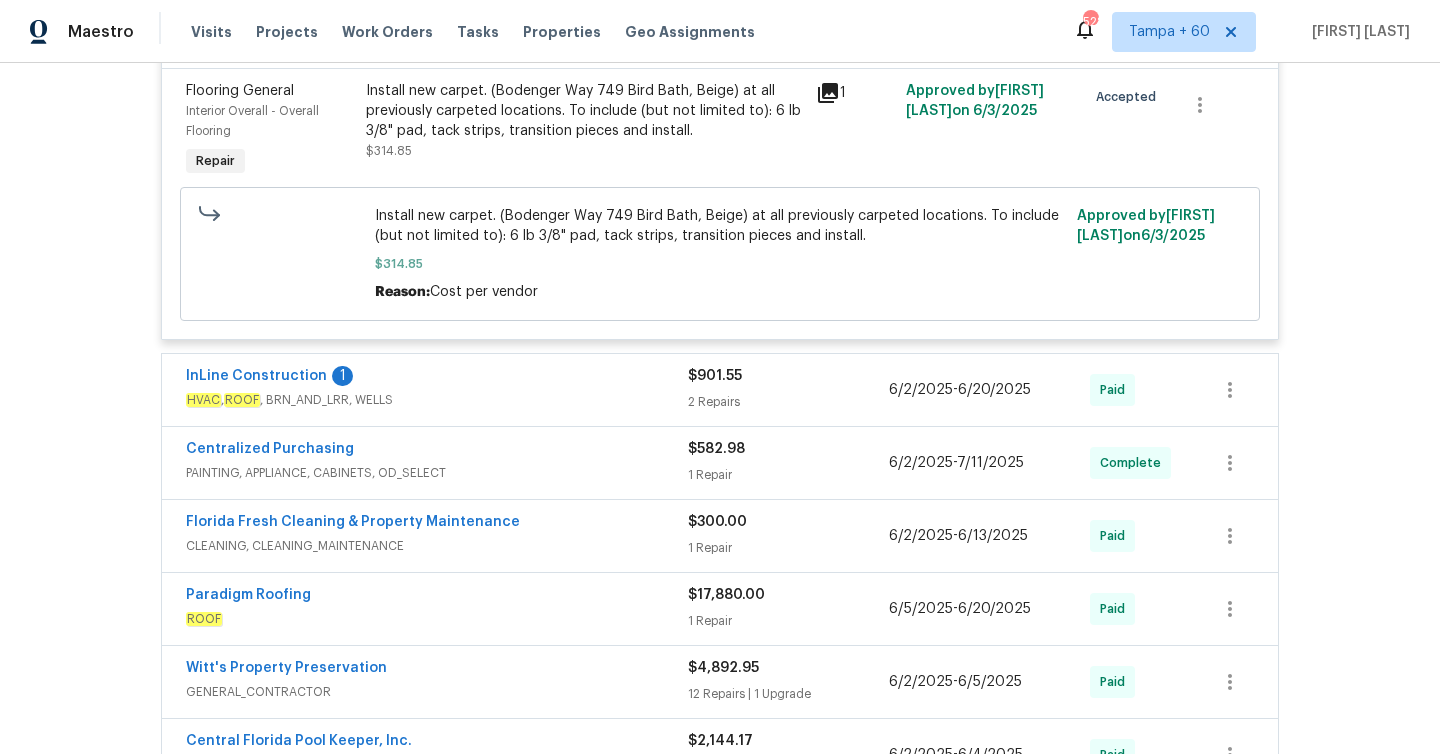scroll, scrollTop: 540, scrollLeft: 0, axis: vertical 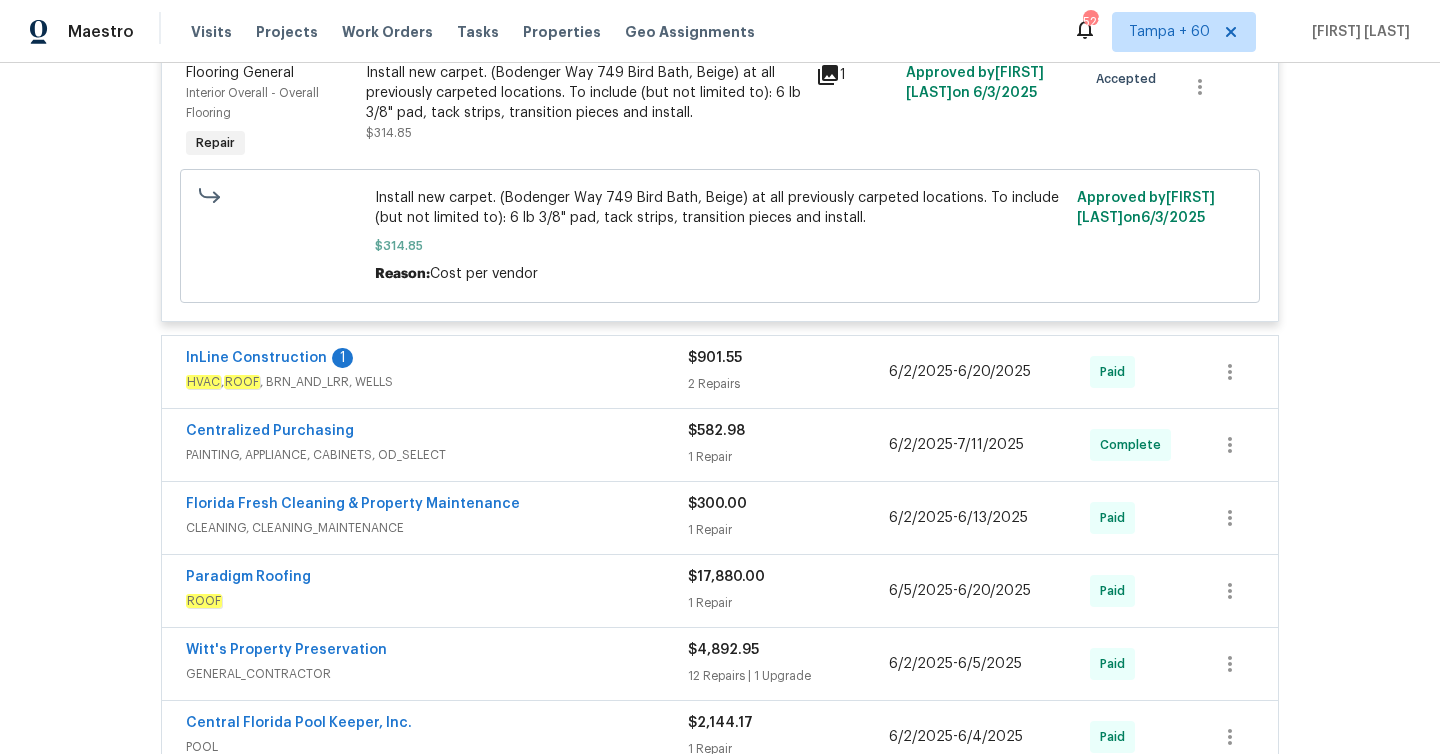 click on "2 Repairs" at bounding box center (788, 384) 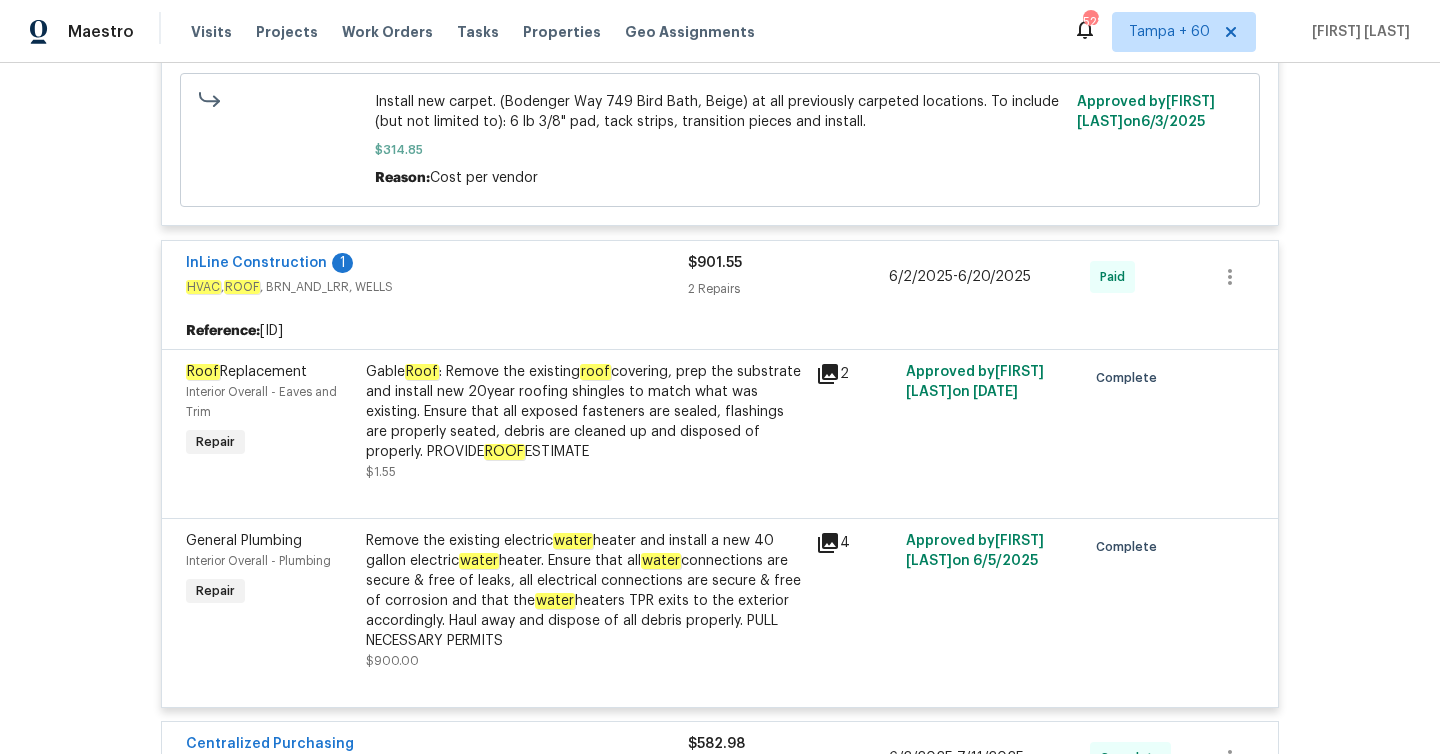 scroll, scrollTop: 637, scrollLeft: 0, axis: vertical 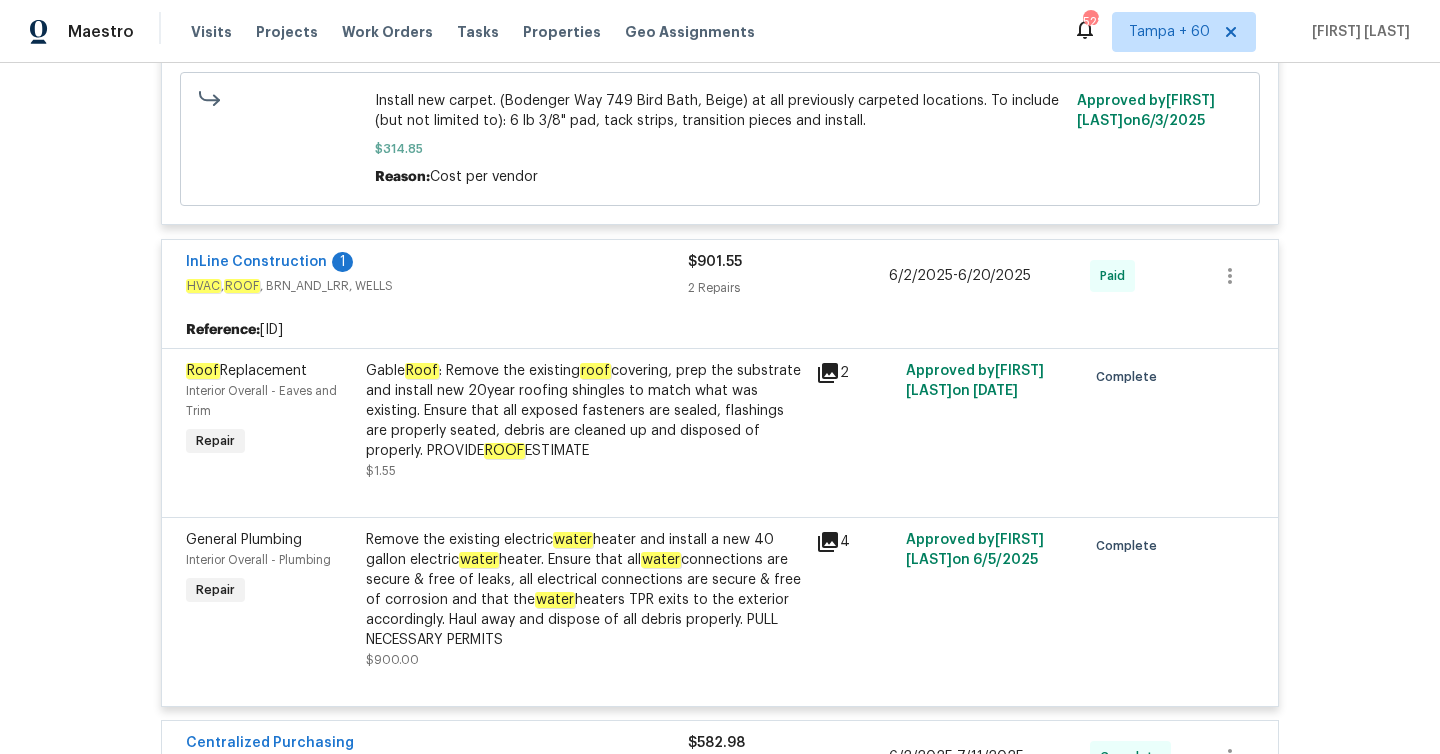 click on "Gable  Roof : Remove the existing  roof  covering, prep the substrate and install new 20year roofing shingles to match what was existing. Ensure that all exposed fasteners are sealed, flashings are properly seated, debris are cleaned up and disposed of properly.
PROVIDE  ROOF  ESTIMATE" at bounding box center (585, 411) 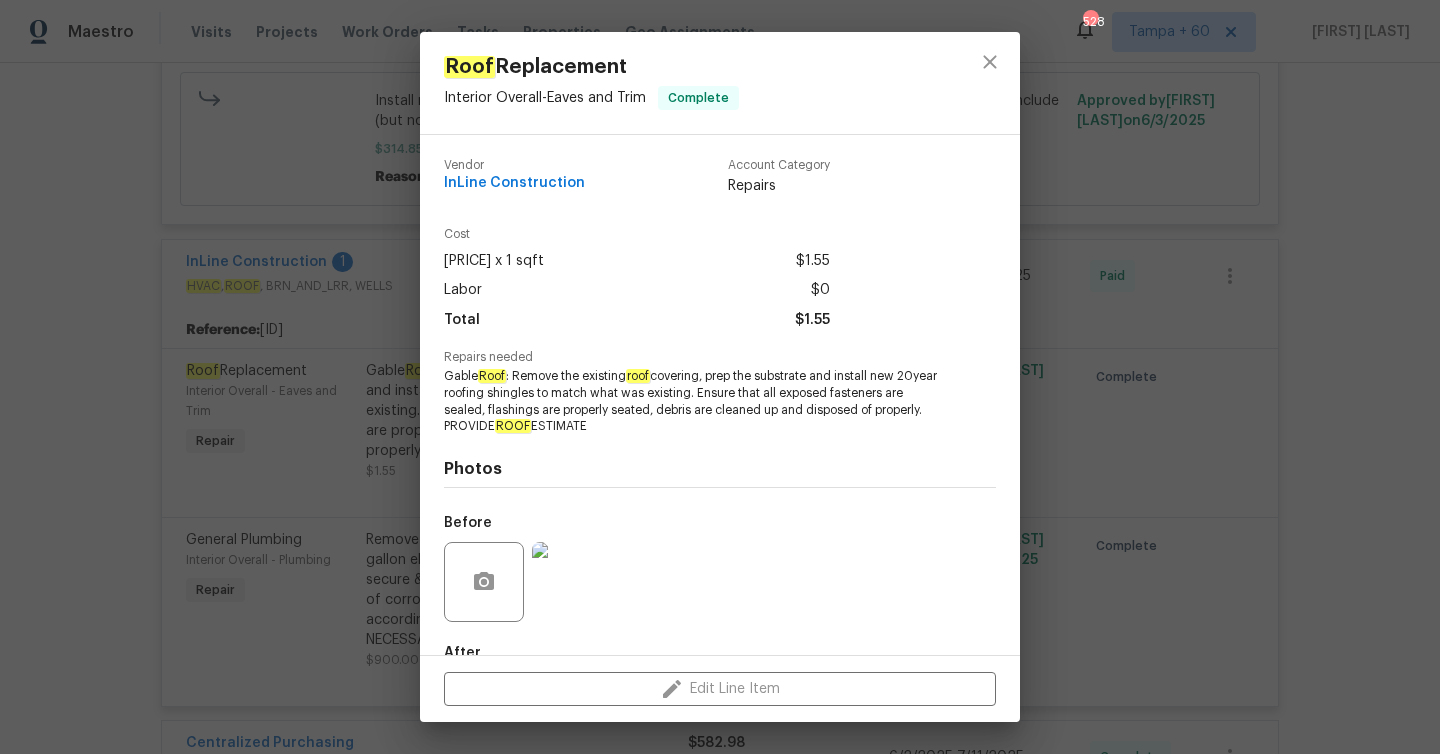click on "Roof  Replacement Interior Overall  -  Eaves and Trim Complete Vendor InLine Construction Account Category Repairs Cost [PRICE] x 1 sqft [PRICE] Labor [PRICE] Total [PRICE] Repairs needed Gable  Roof : Remove the existing  roof  covering, prep the substrate and install new 20year roofing shingles to match what was existing. Ensure that all exposed fasteners are sealed, flashings are properly seated, debris are cleaned up and disposed of properly.
PROVIDE  ROOF  ESTIMATE Photos Before After  Edit Line Item" at bounding box center [720, 377] 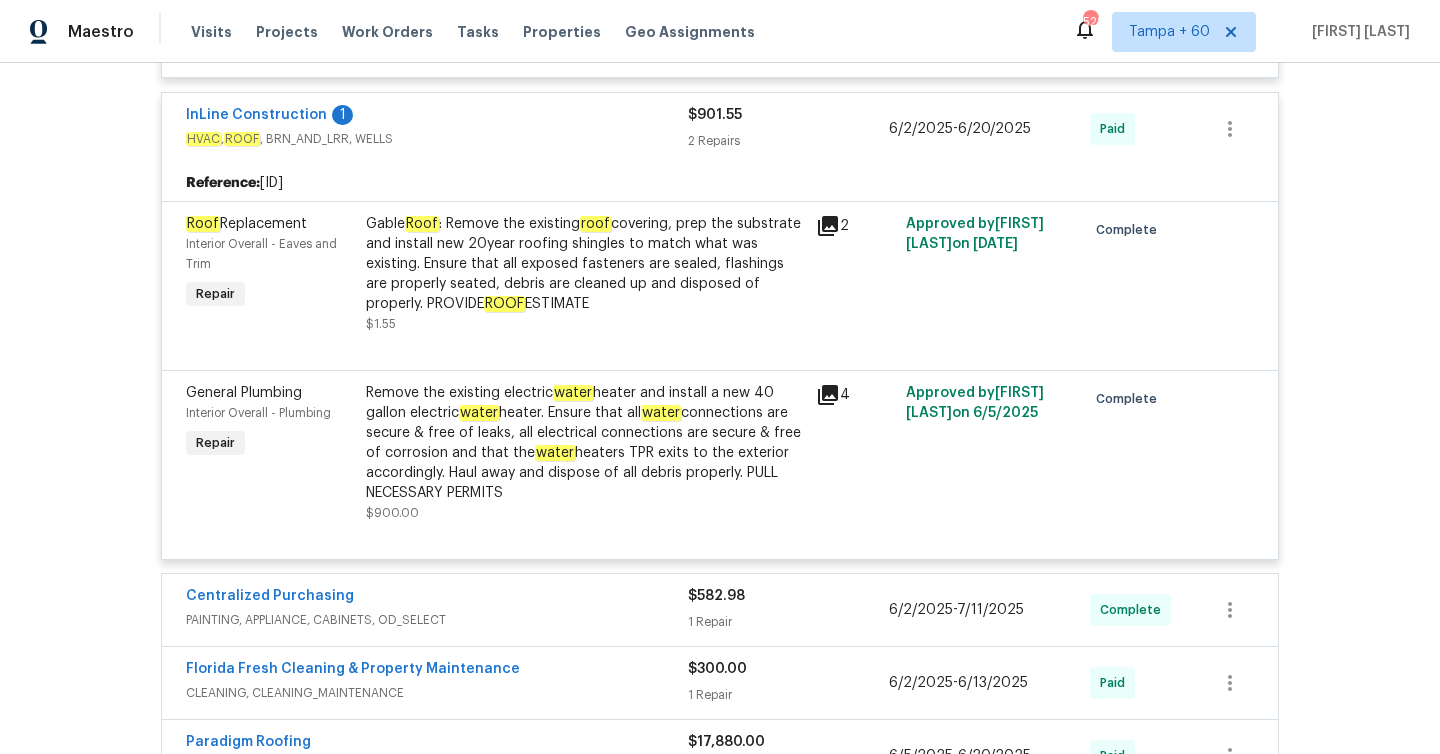 scroll, scrollTop: 786, scrollLeft: 0, axis: vertical 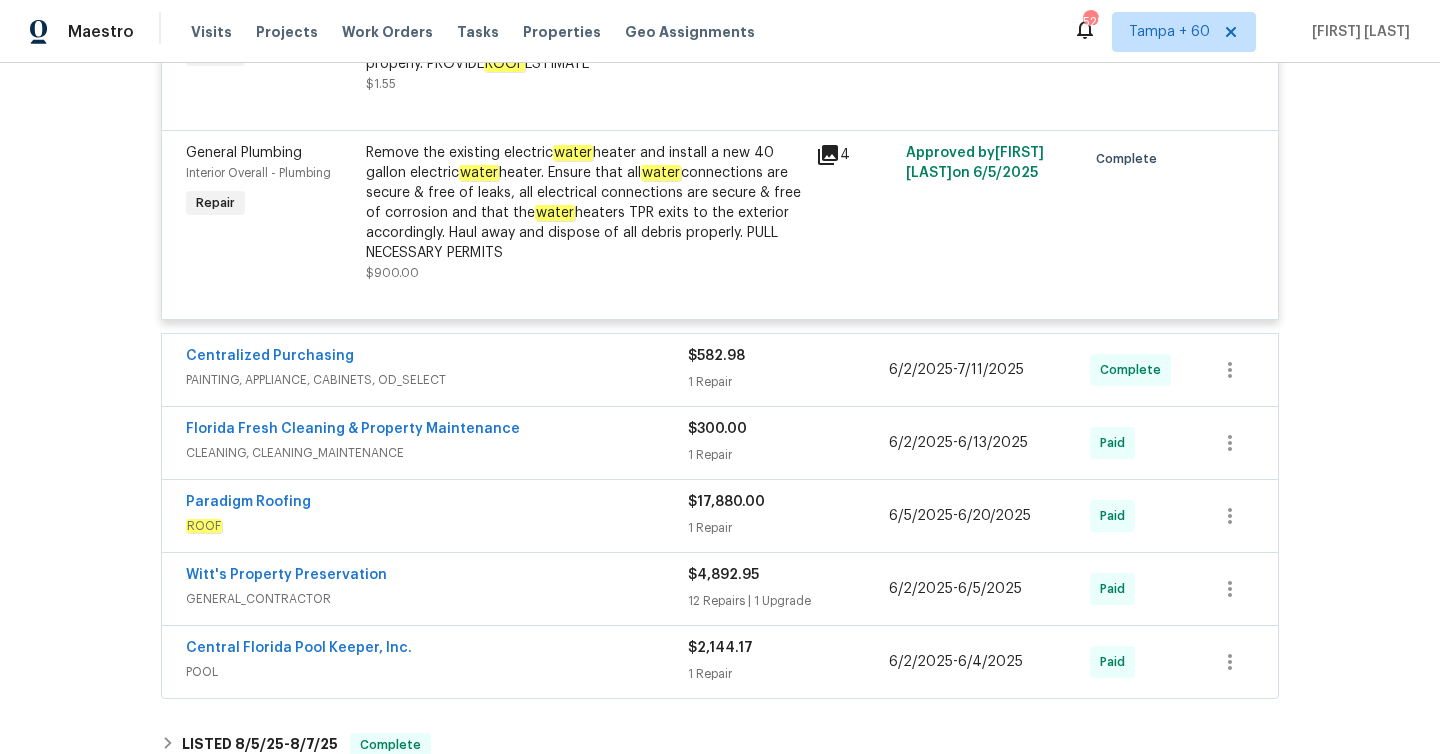 click on "1 Repair" at bounding box center [788, 382] 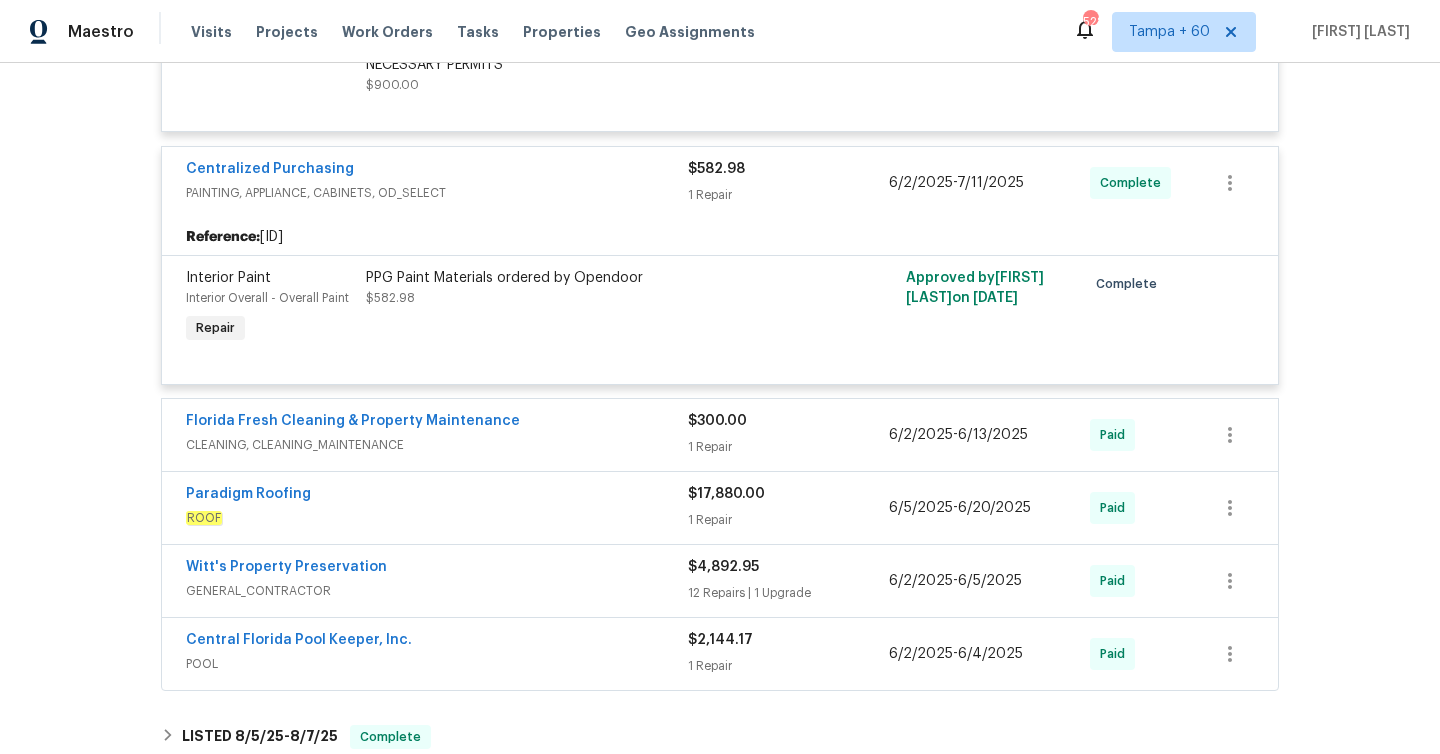 scroll, scrollTop: 1290, scrollLeft: 0, axis: vertical 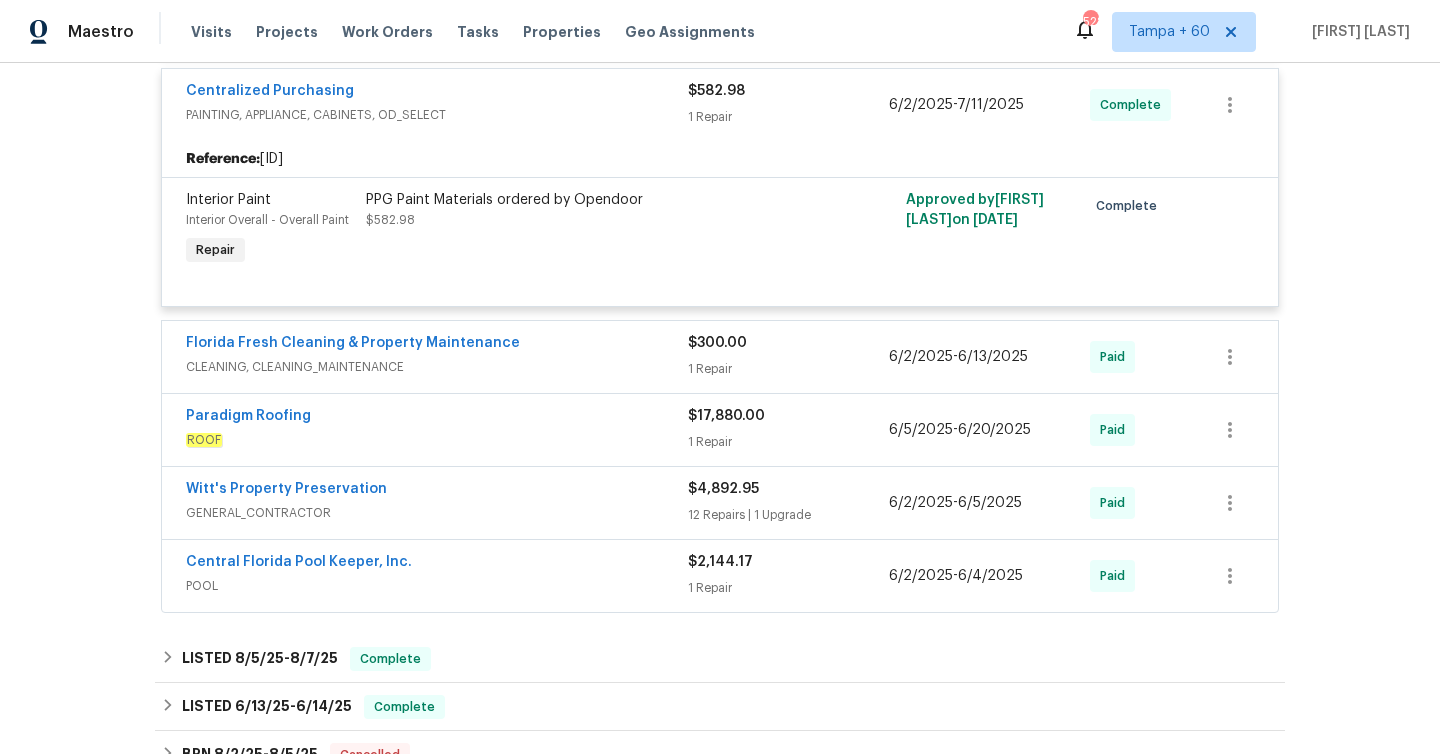 click on "1 Repair" at bounding box center [788, 369] 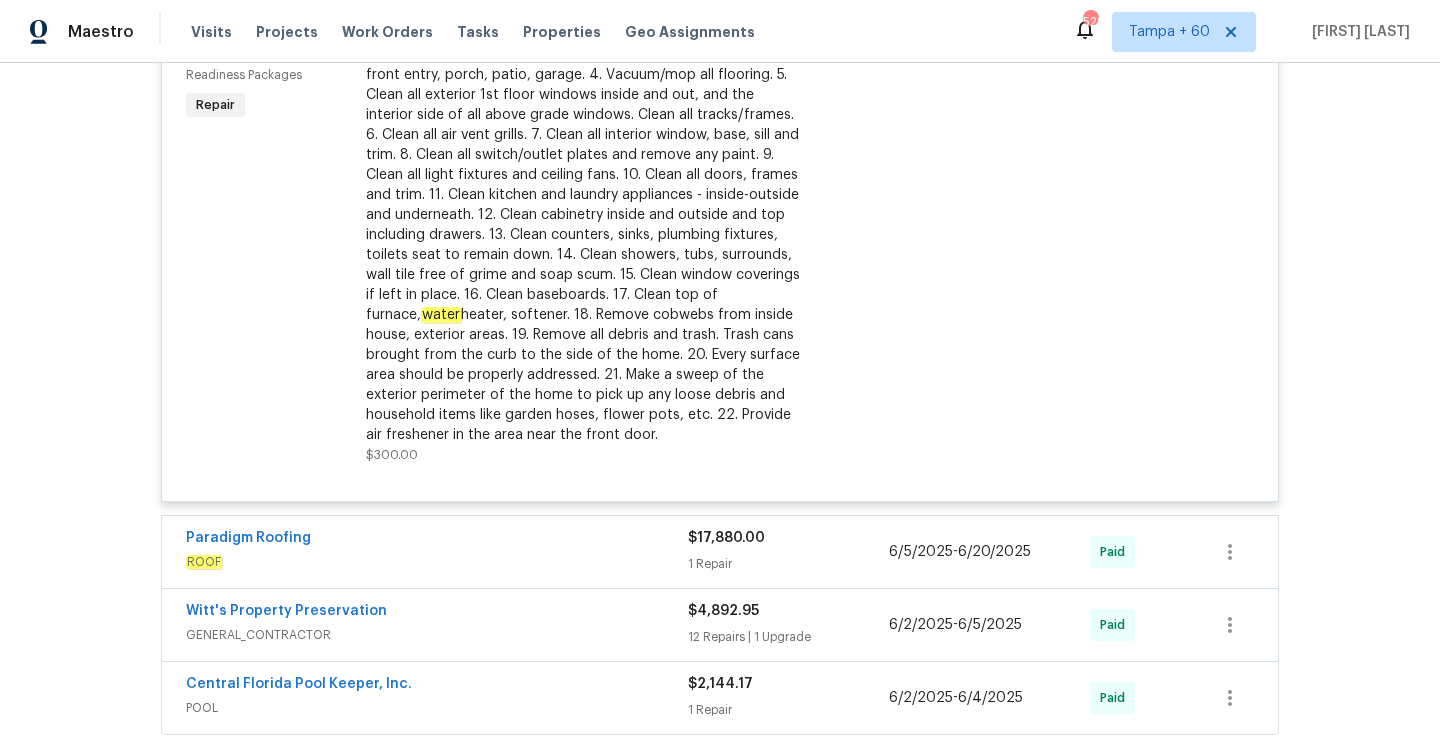 scroll, scrollTop: 1820, scrollLeft: 0, axis: vertical 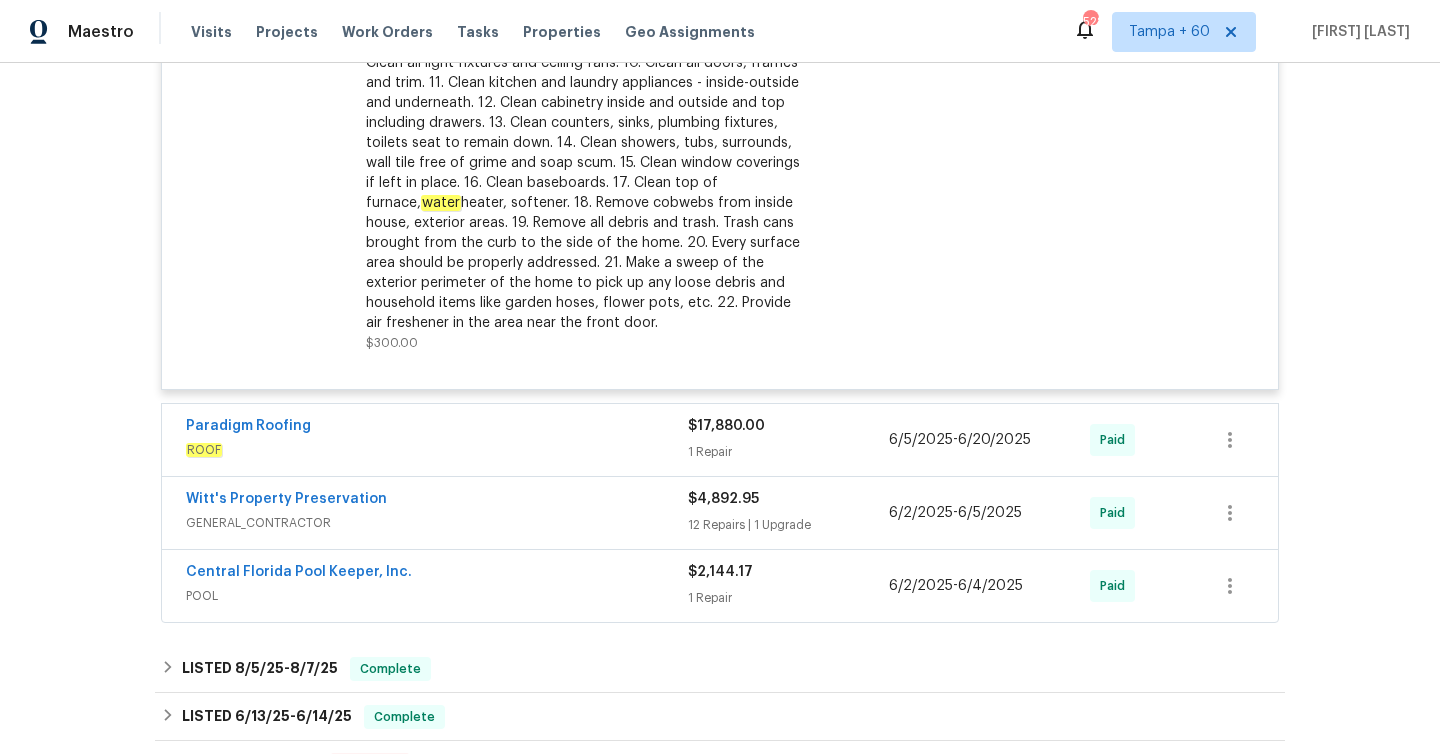 click on "1 Repair" at bounding box center (788, 452) 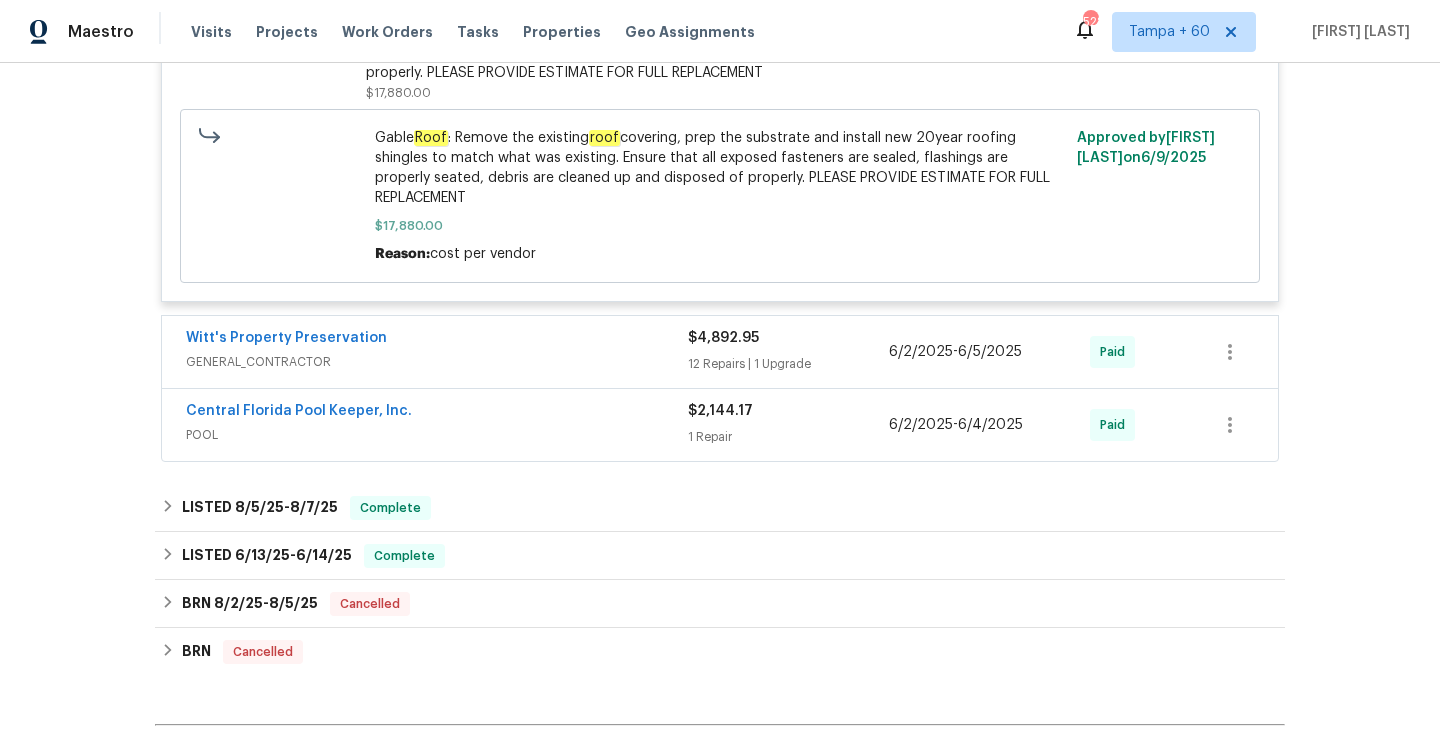 scroll, scrollTop: 2369, scrollLeft: 0, axis: vertical 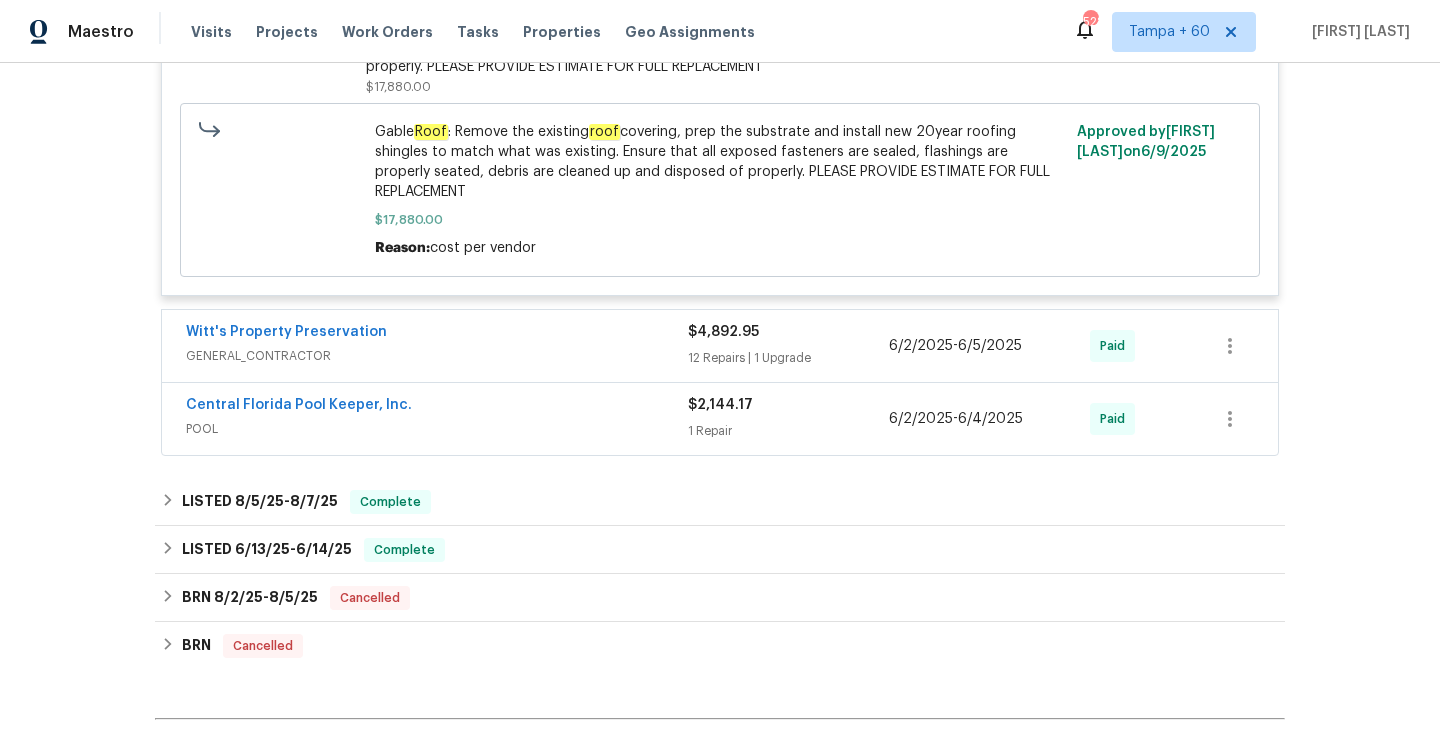 click on "[PRICE] [NUMBER] Repairs | [NUMBER] Upgrade" at bounding box center [788, 346] 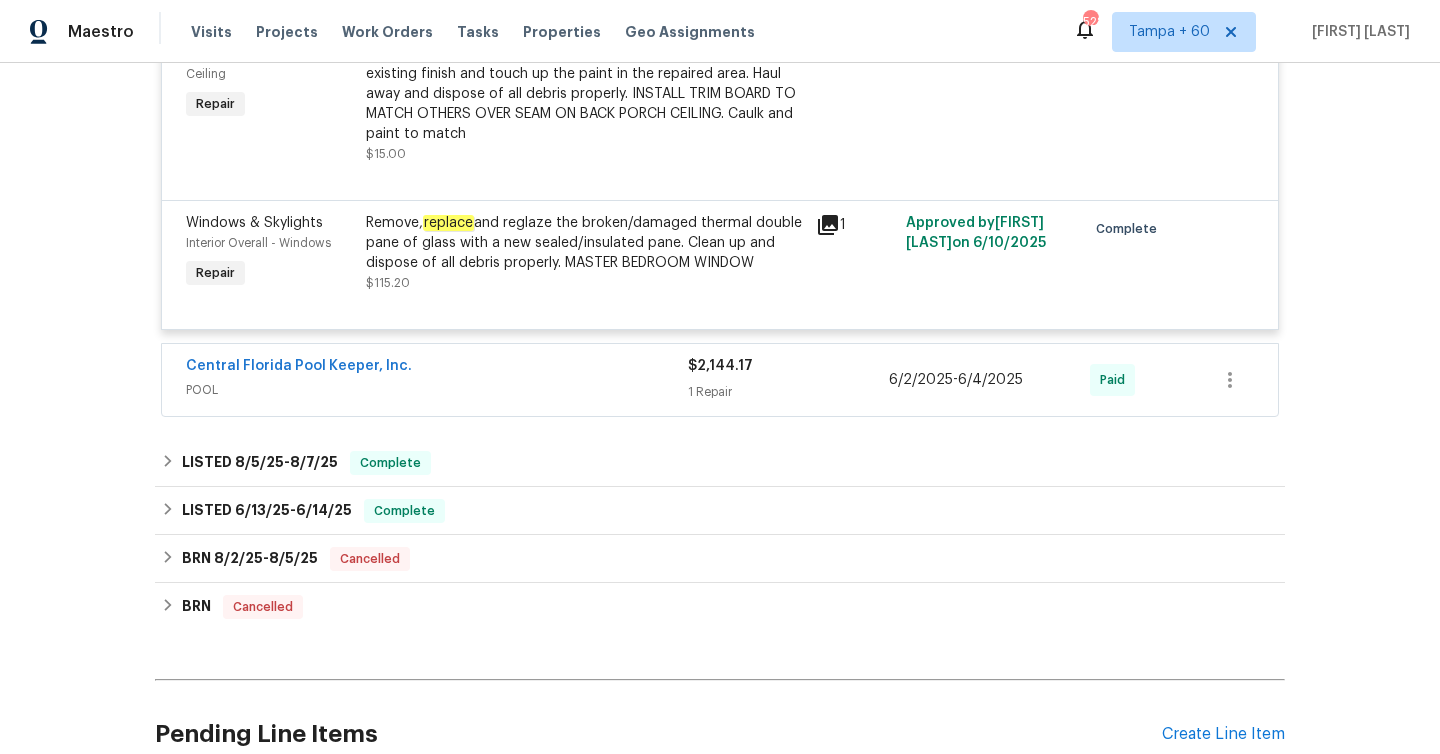scroll, scrollTop: 4870, scrollLeft: 0, axis: vertical 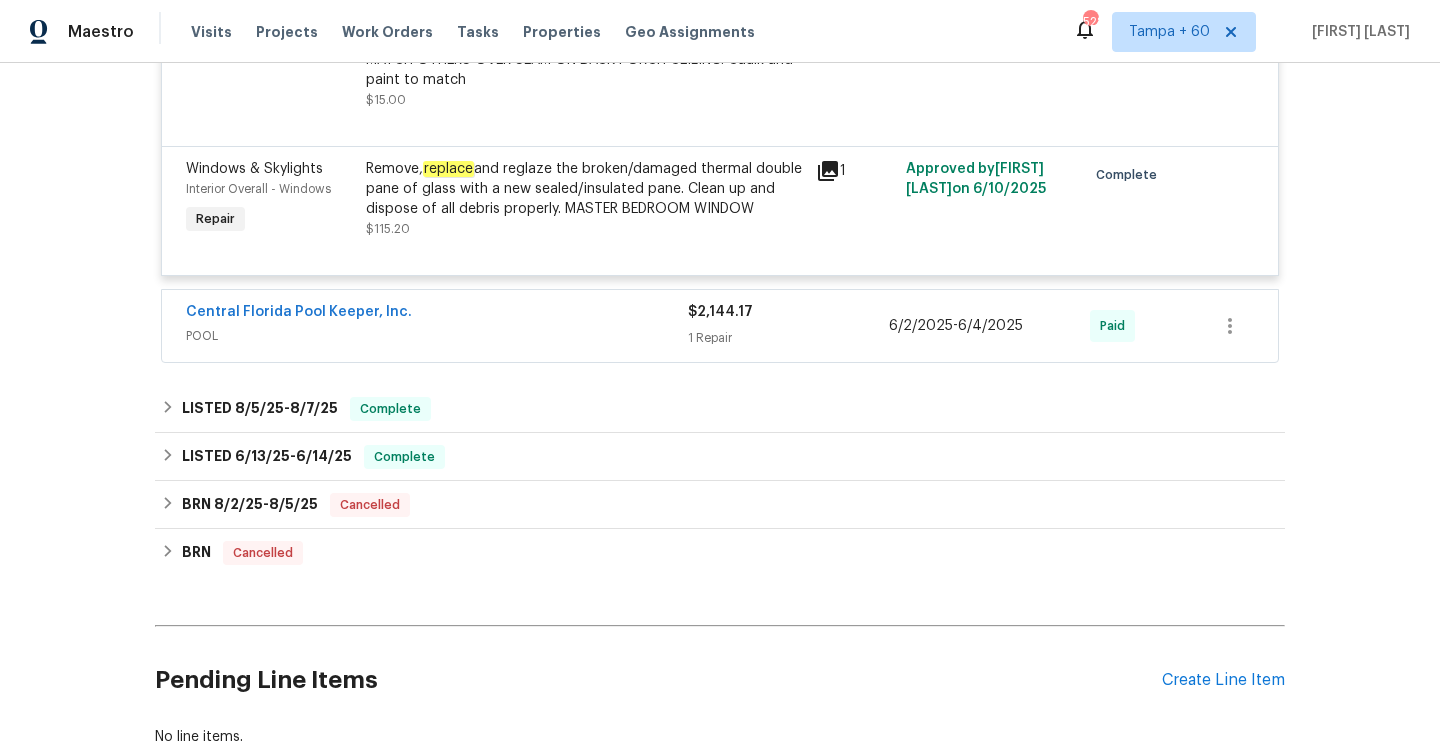 click on "1 Repair" at bounding box center (788, 338) 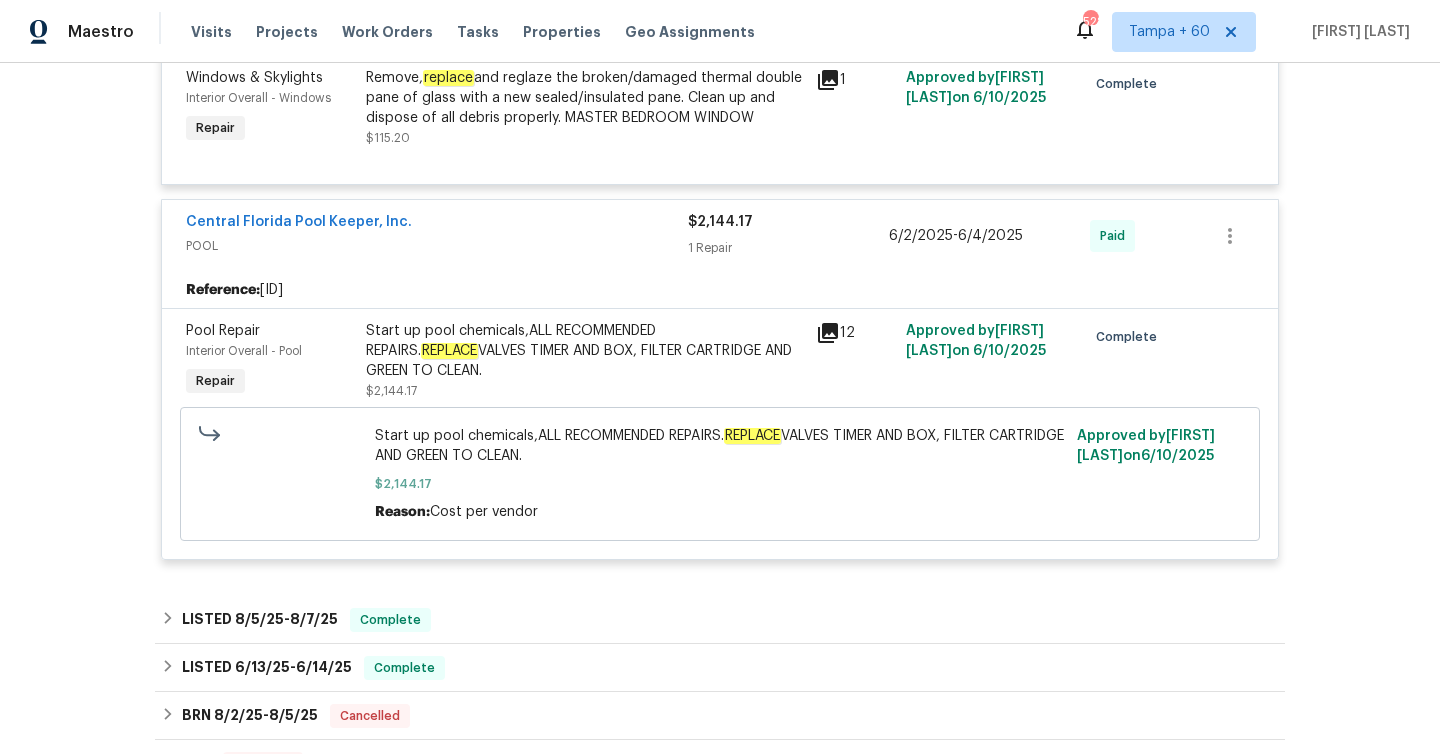 scroll, scrollTop: 4983, scrollLeft: 0, axis: vertical 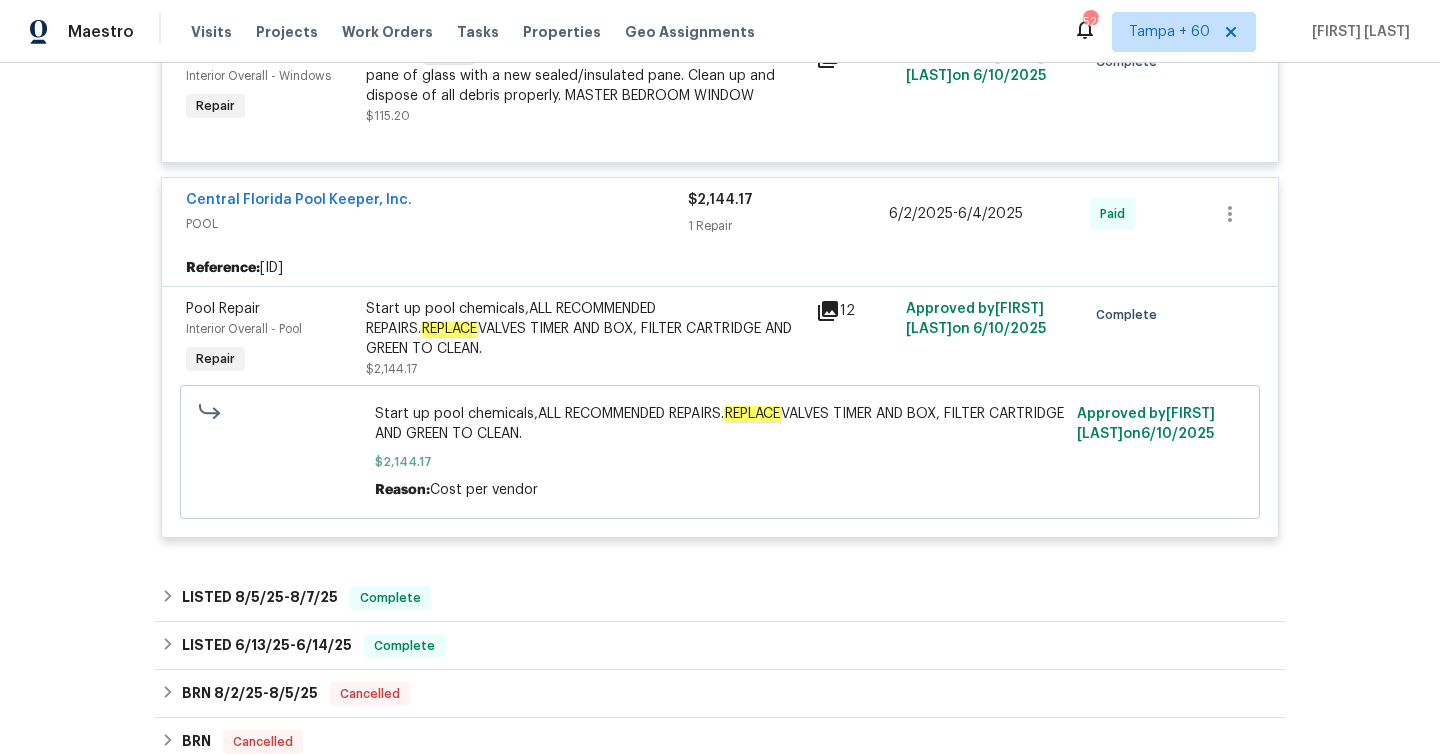 click 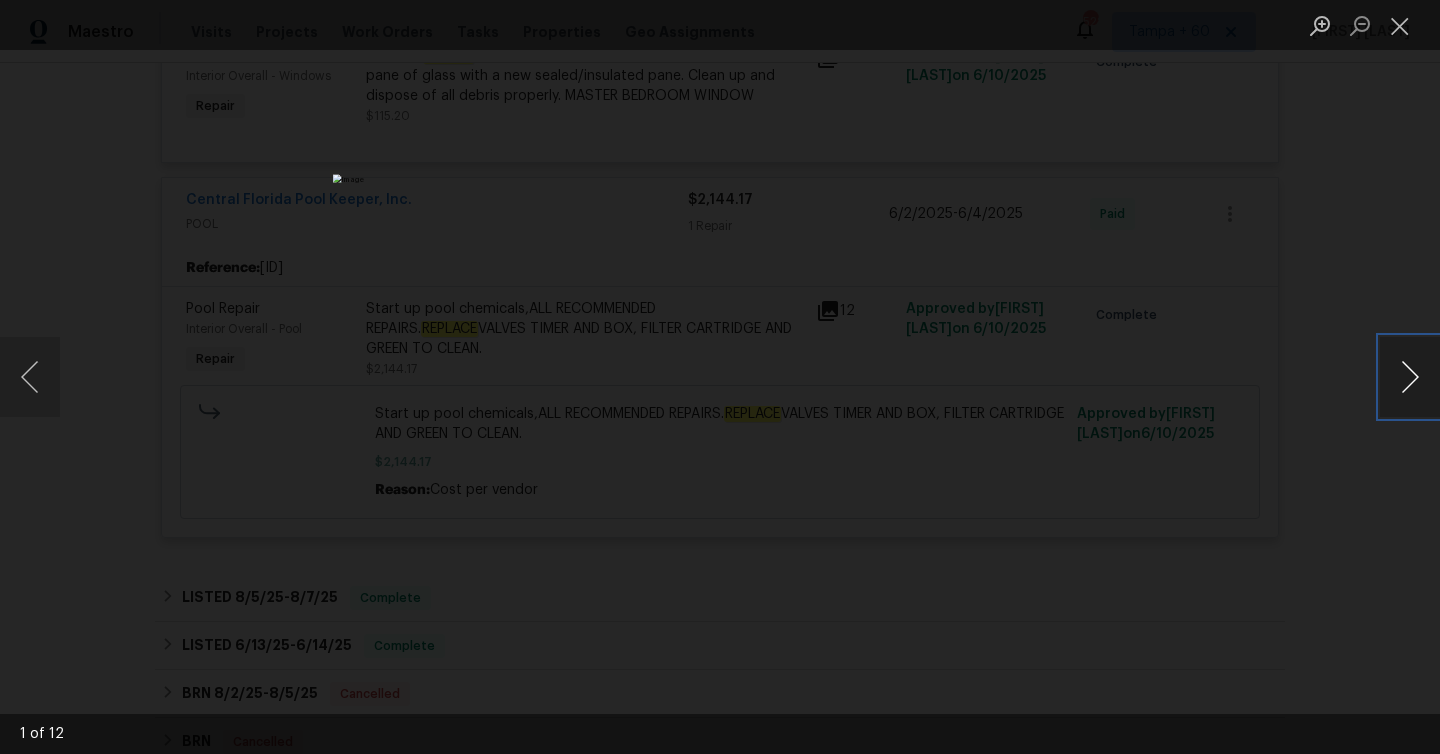 click at bounding box center [1410, 377] 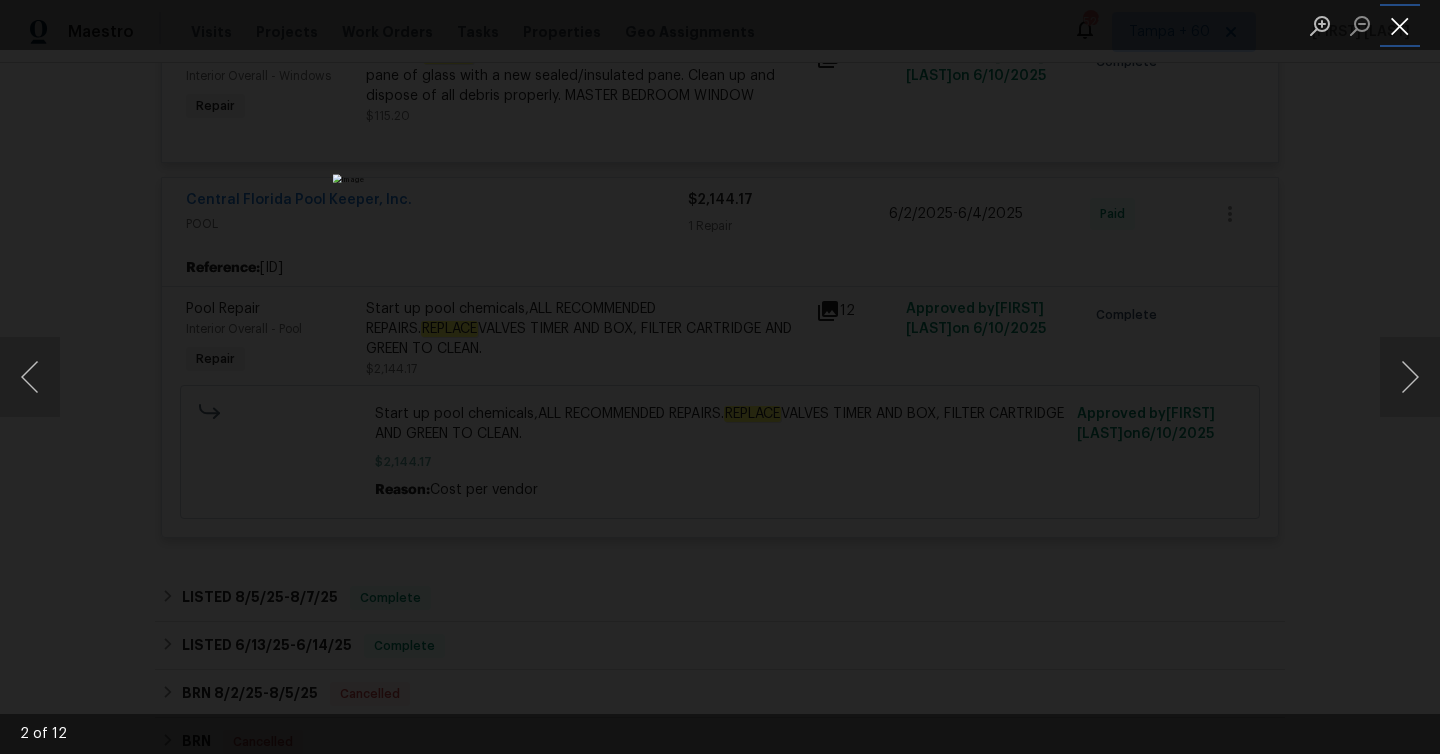 click at bounding box center (1400, 25) 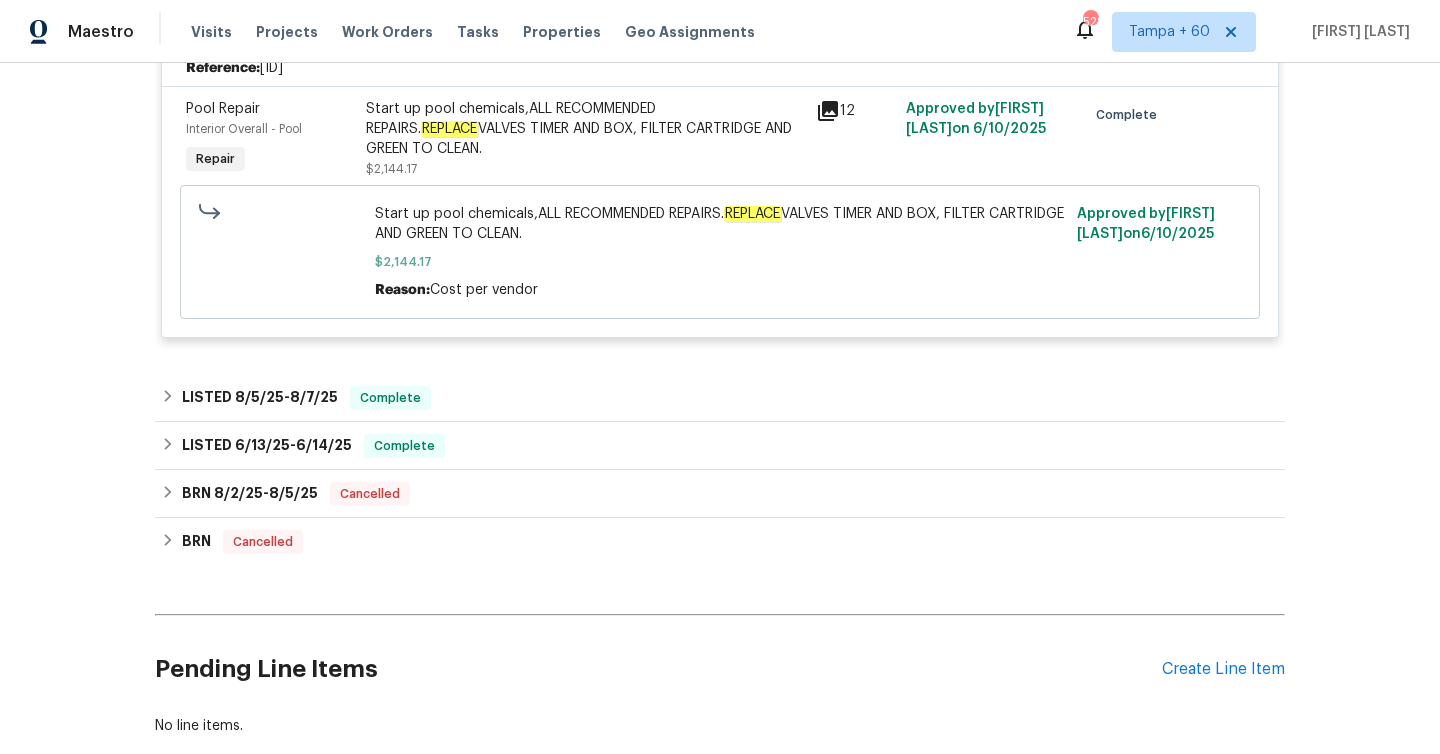 scroll, scrollTop: 5249, scrollLeft: 0, axis: vertical 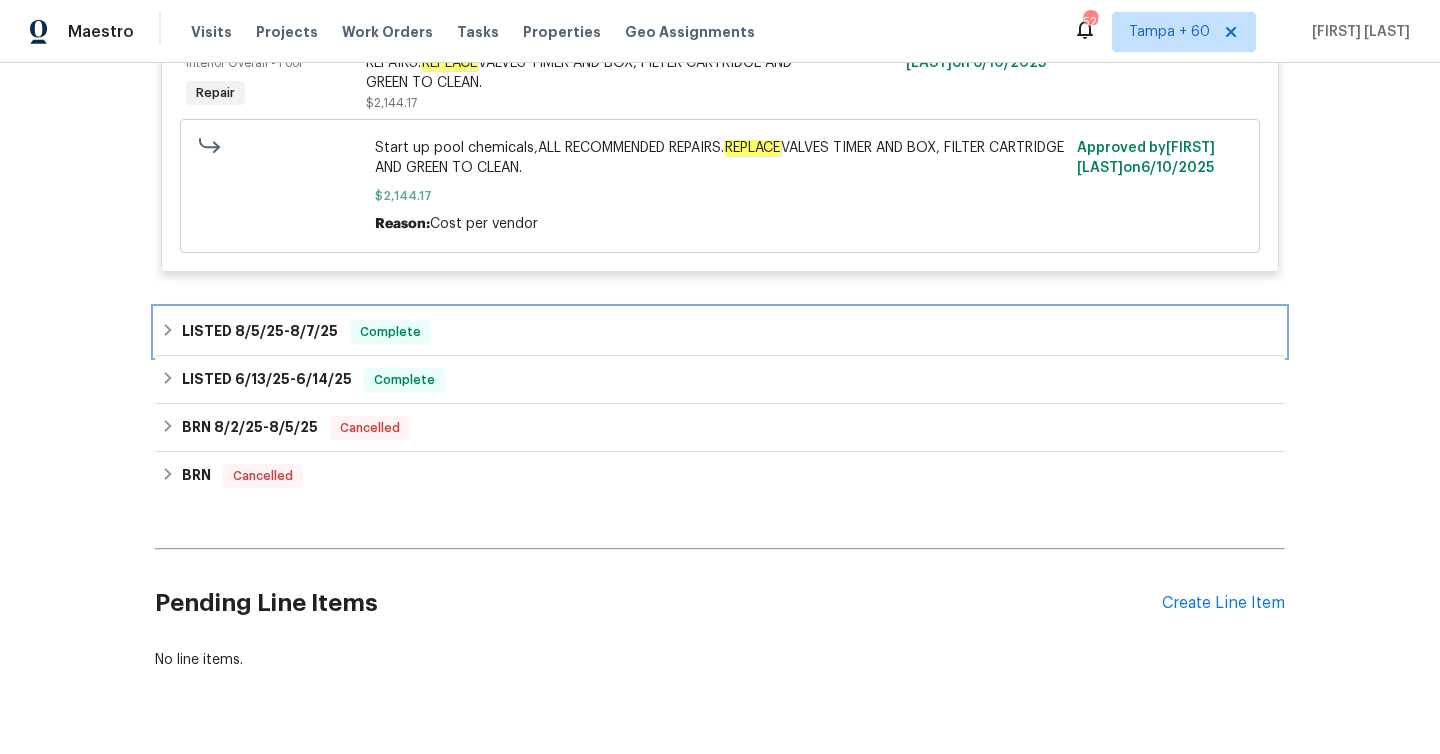 click on "8/7/25" at bounding box center (314, 331) 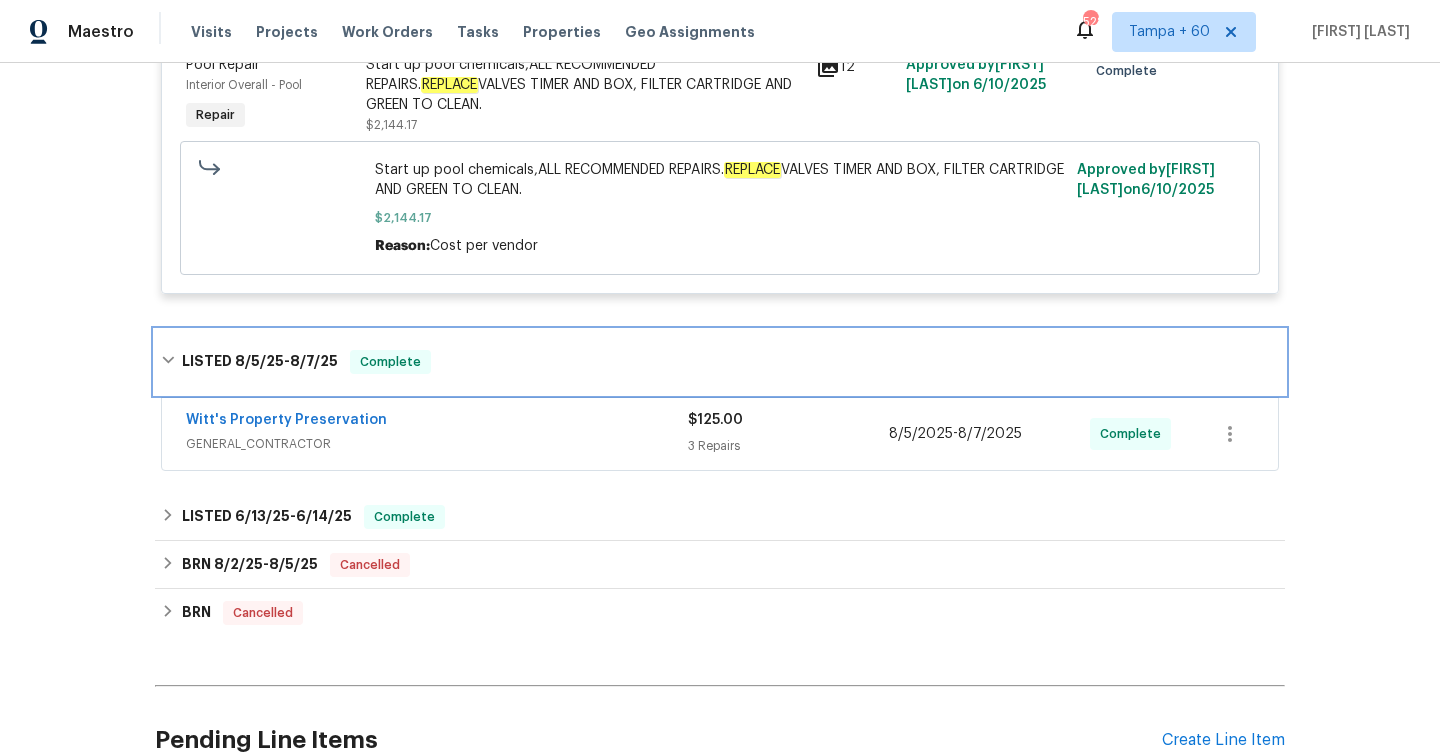scroll, scrollTop: 5328, scrollLeft: 0, axis: vertical 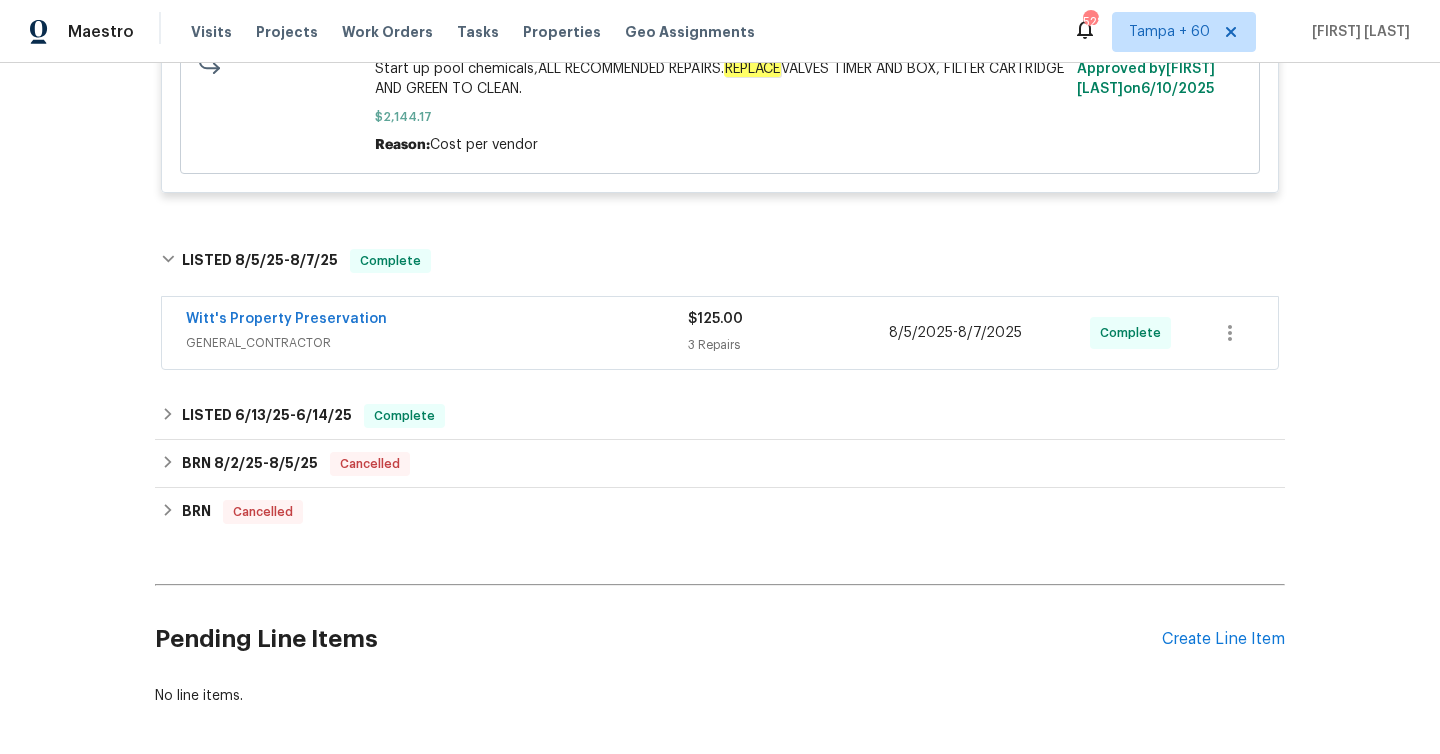 click on "3 Repairs" at bounding box center (788, 345) 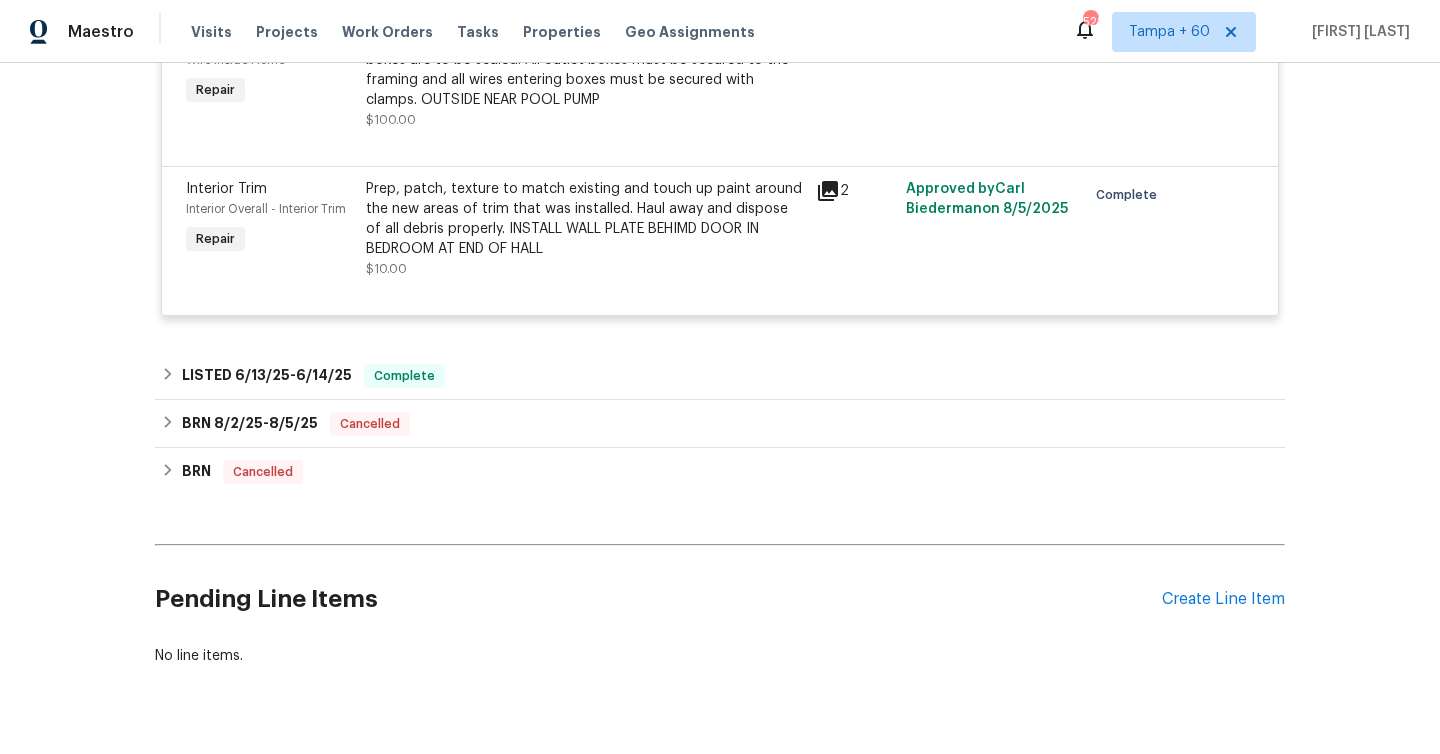 scroll, scrollTop: 5927, scrollLeft: 0, axis: vertical 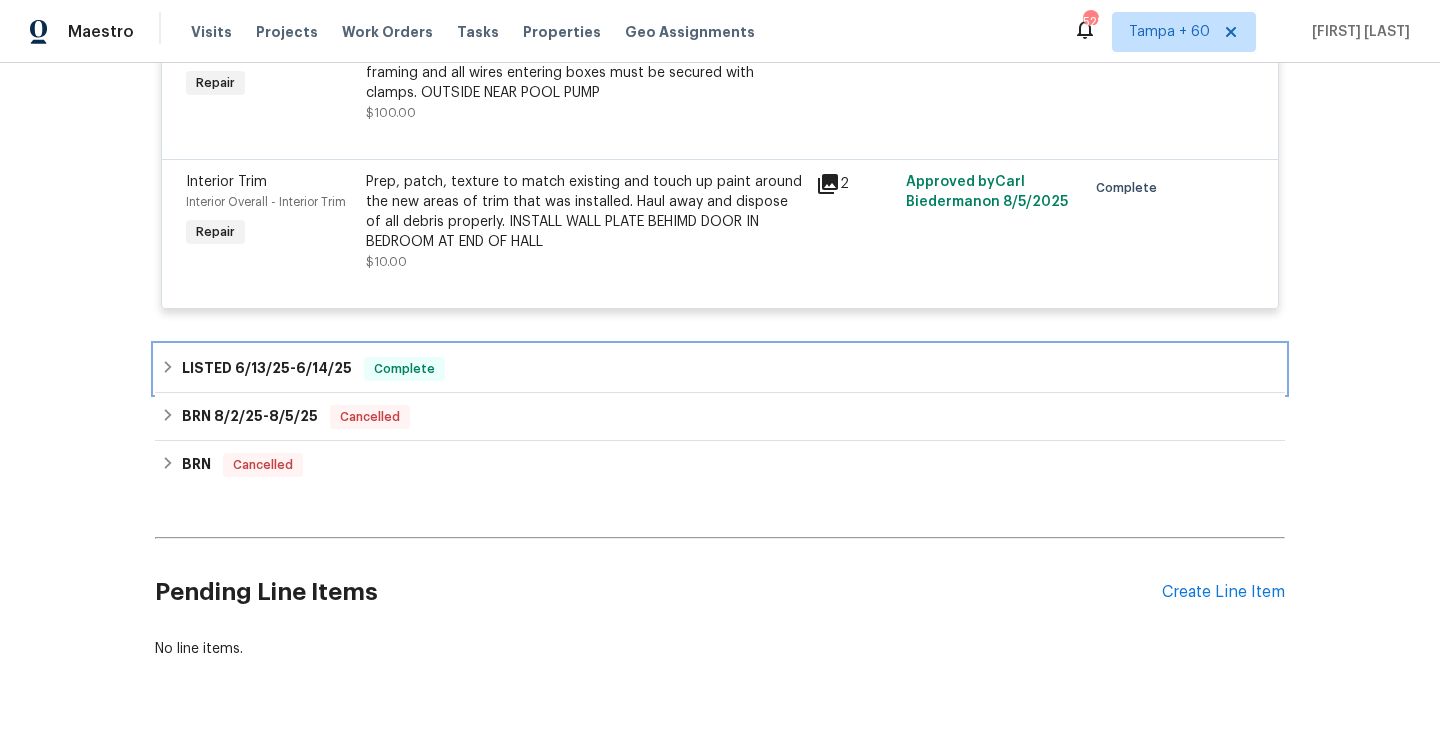 click on "6/14/25" at bounding box center (324, 368) 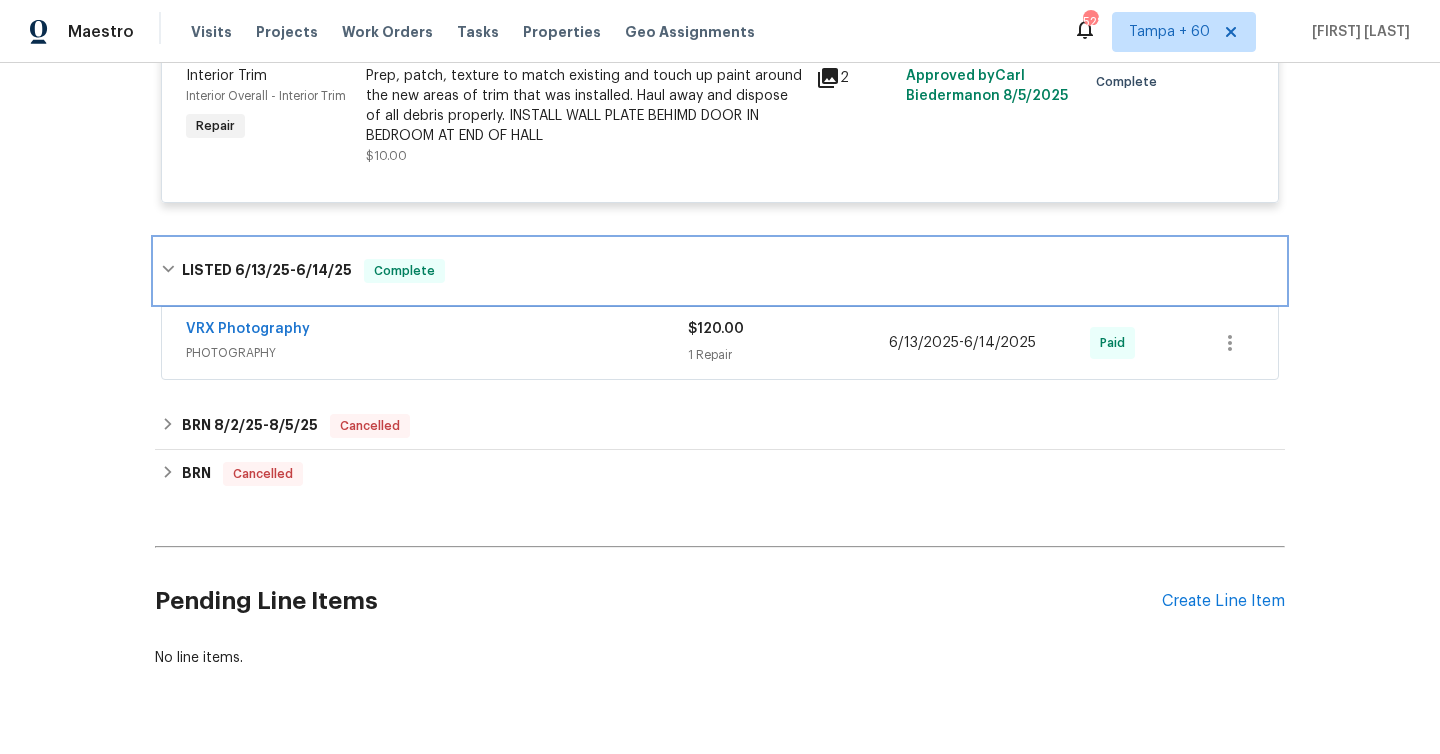 scroll, scrollTop: 6056, scrollLeft: 0, axis: vertical 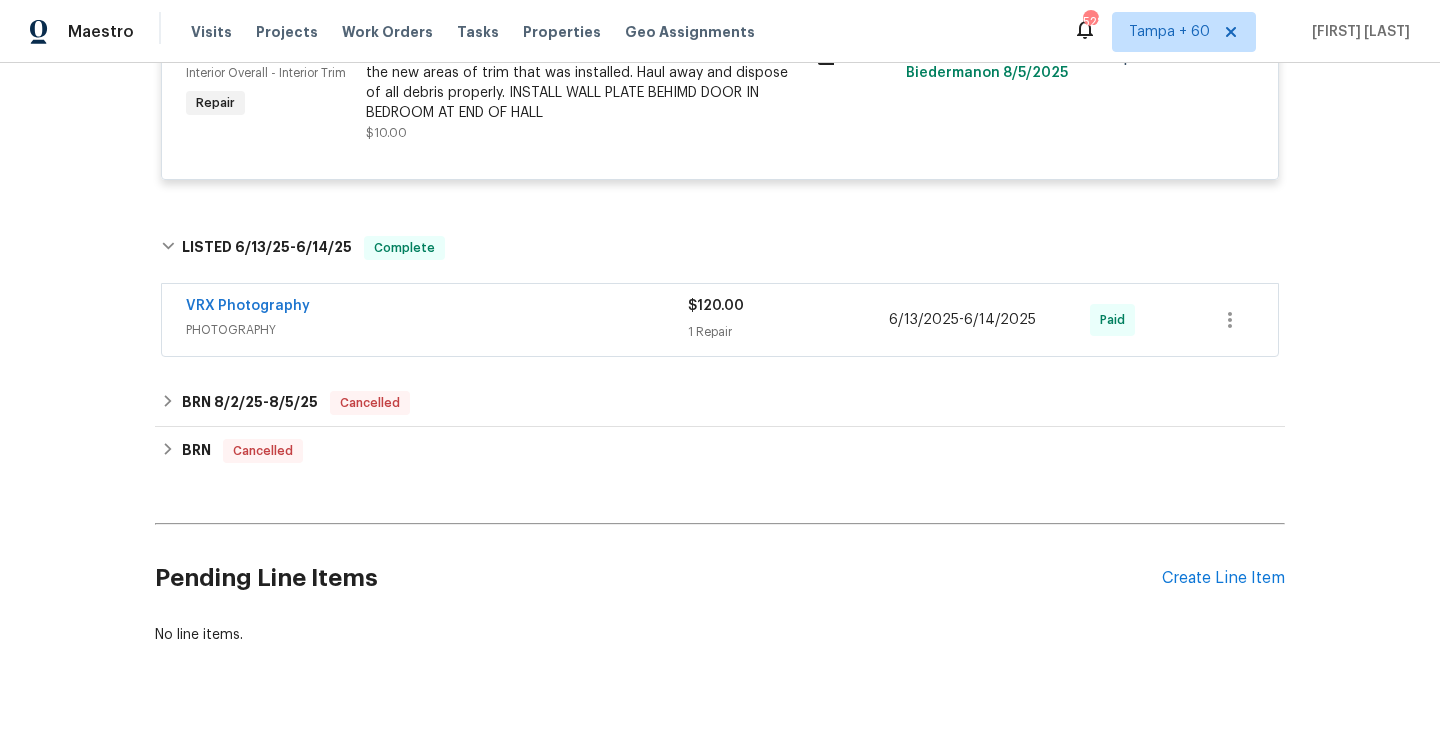 click on "1 Repair" at bounding box center [788, 332] 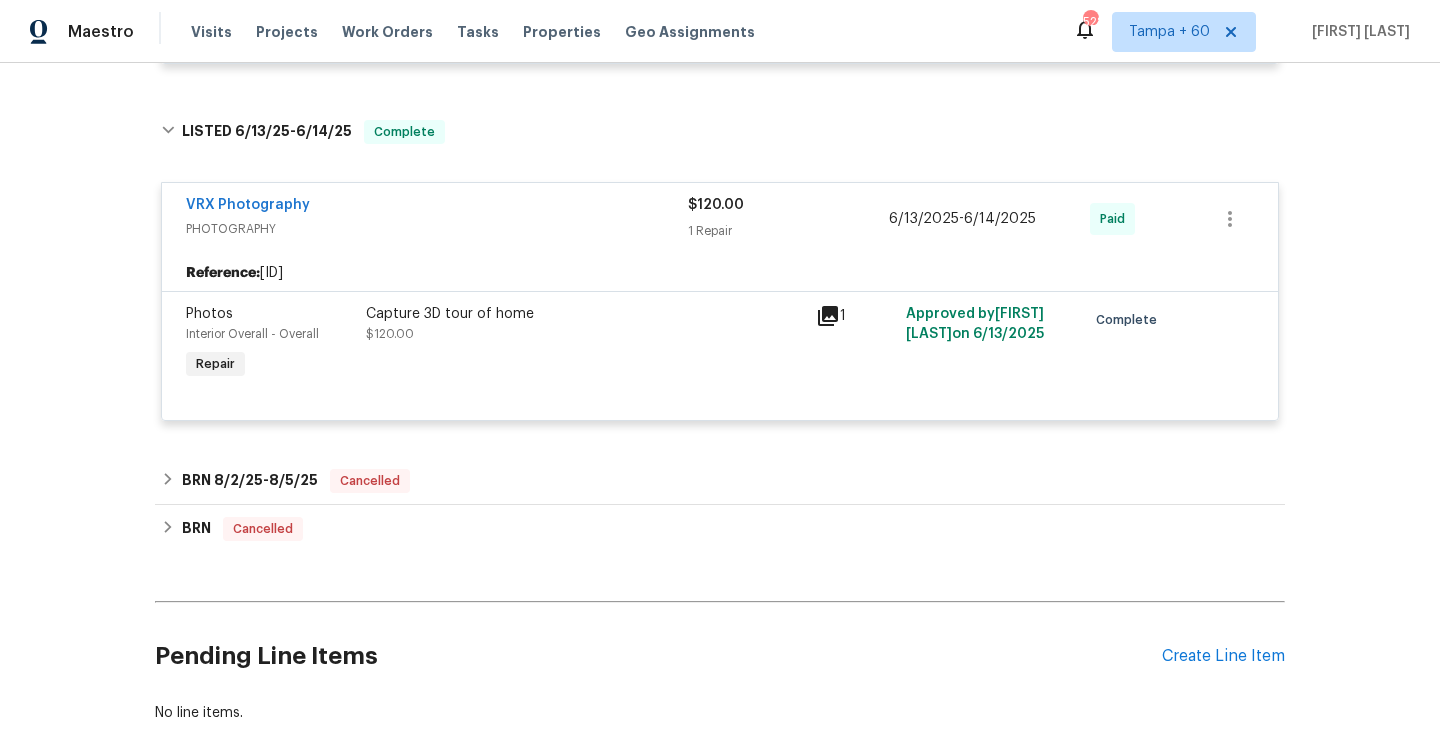scroll, scrollTop: 6234, scrollLeft: 0, axis: vertical 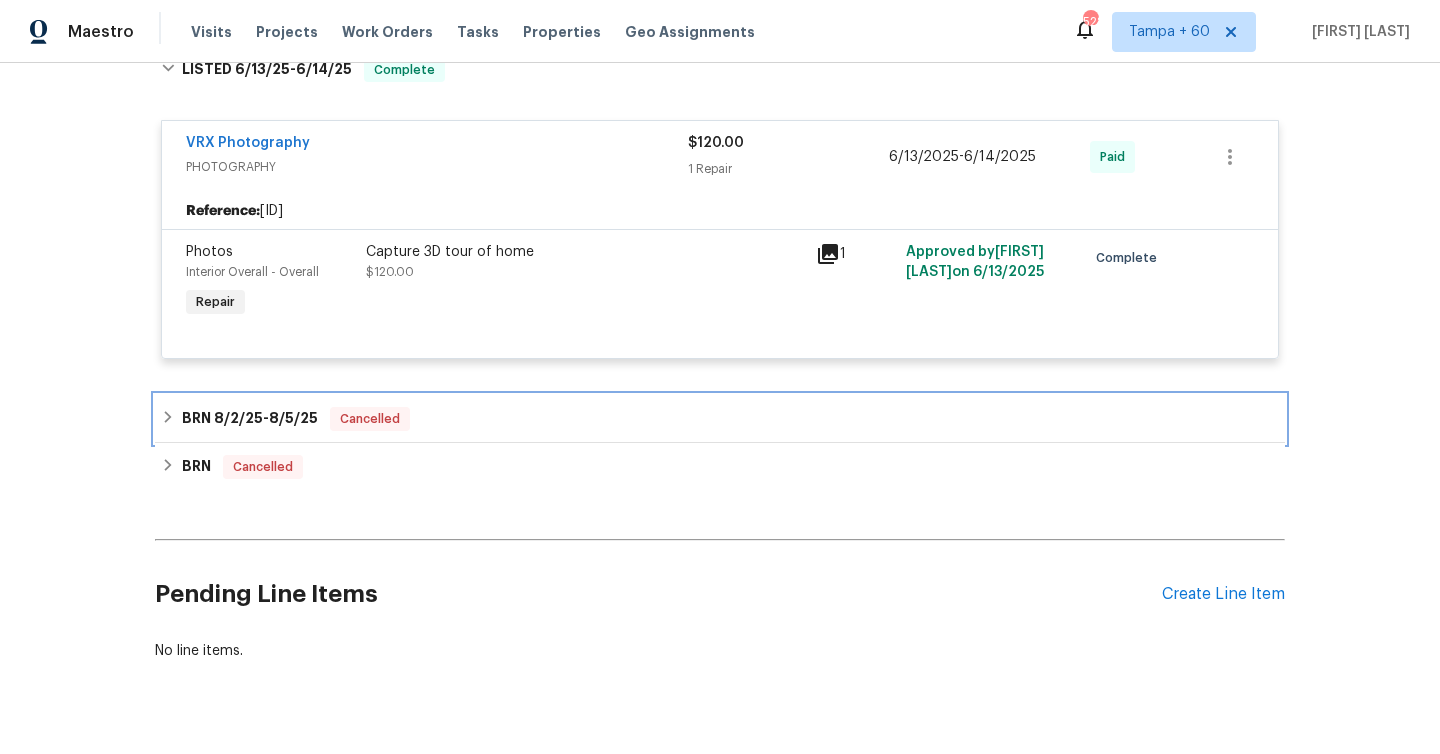 click on "BRN   [DATE]  -  [DATE]" at bounding box center (250, 419) 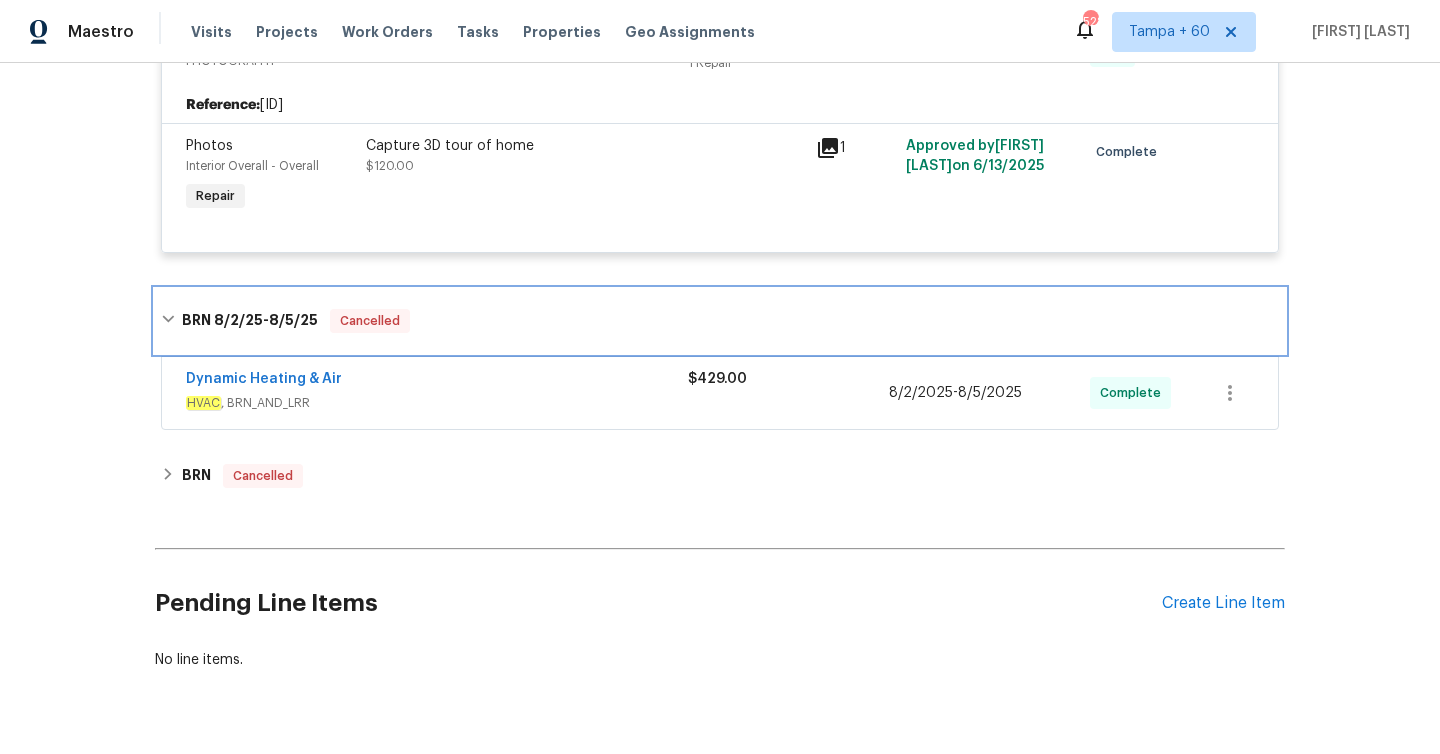 scroll, scrollTop: 6366, scrollLeft: 0, axis: vertical 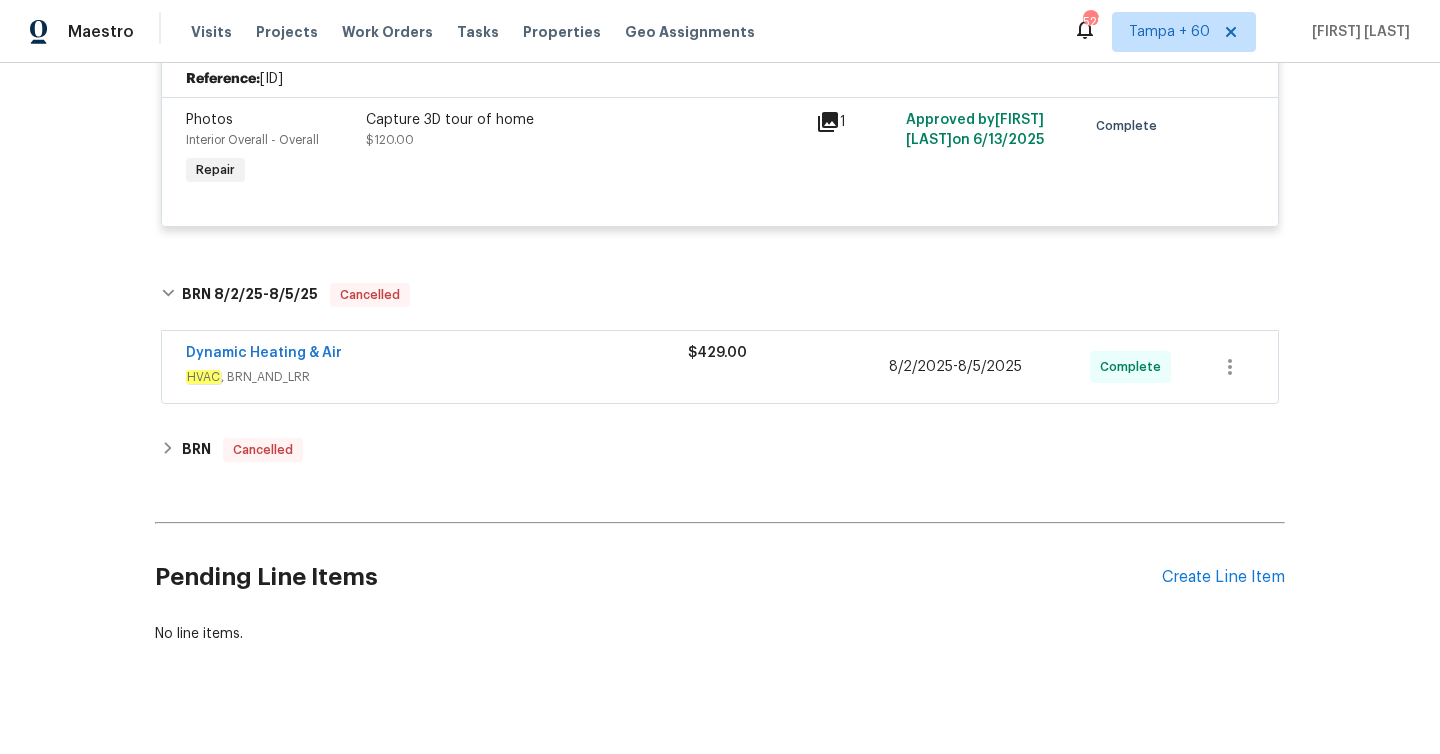 click on "$429.00" at bounding box center [788, 353] 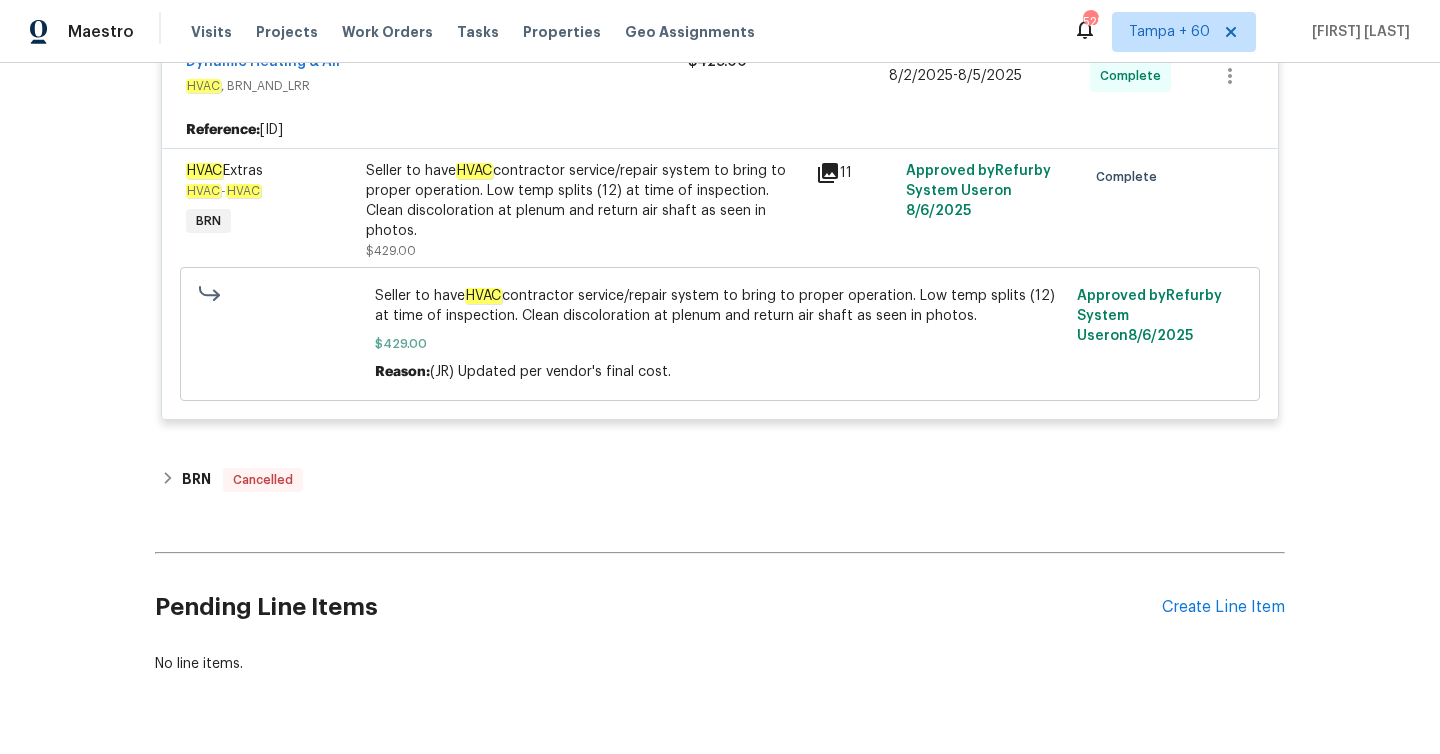 scroll, scrollTop: 6683, scrollLeft: 0, axis: vertical 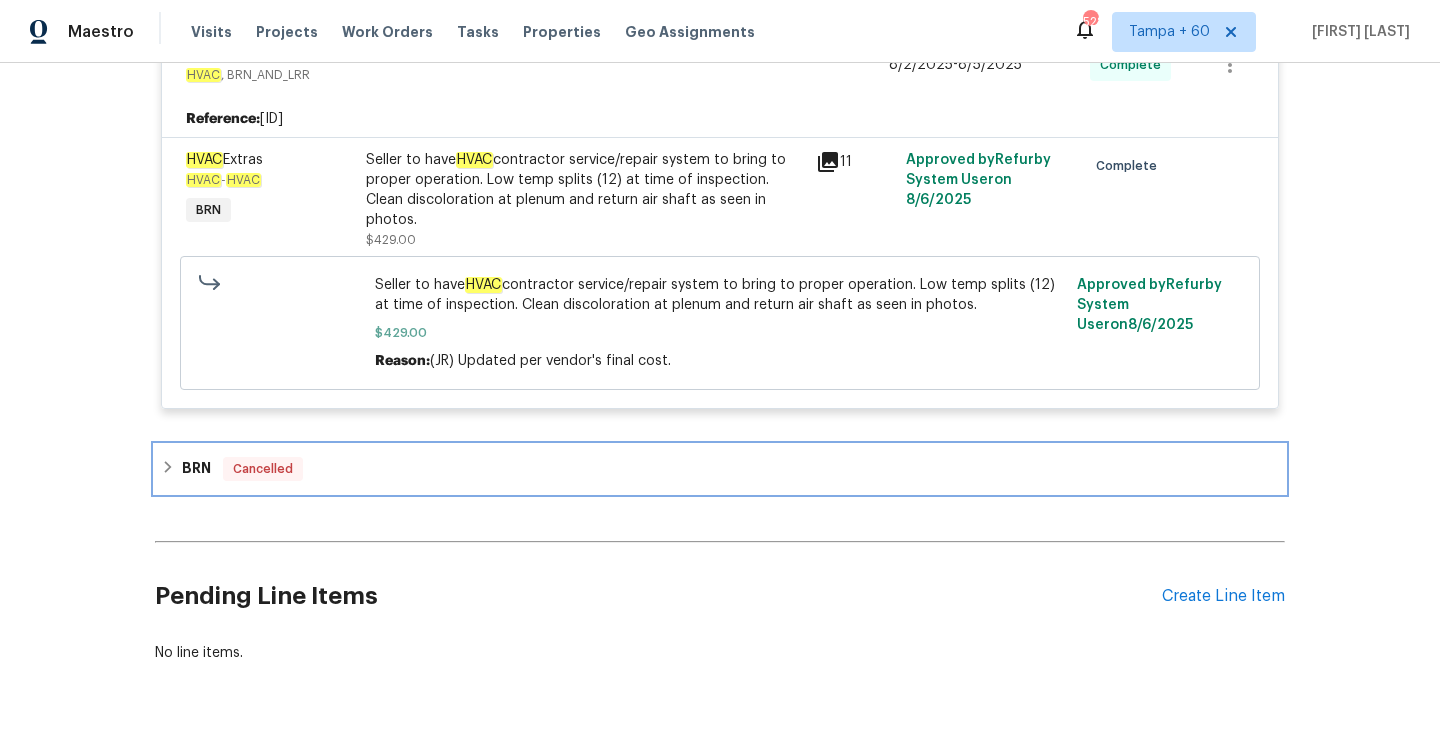 click on "Cancelled" at bounding box center (263, 469) 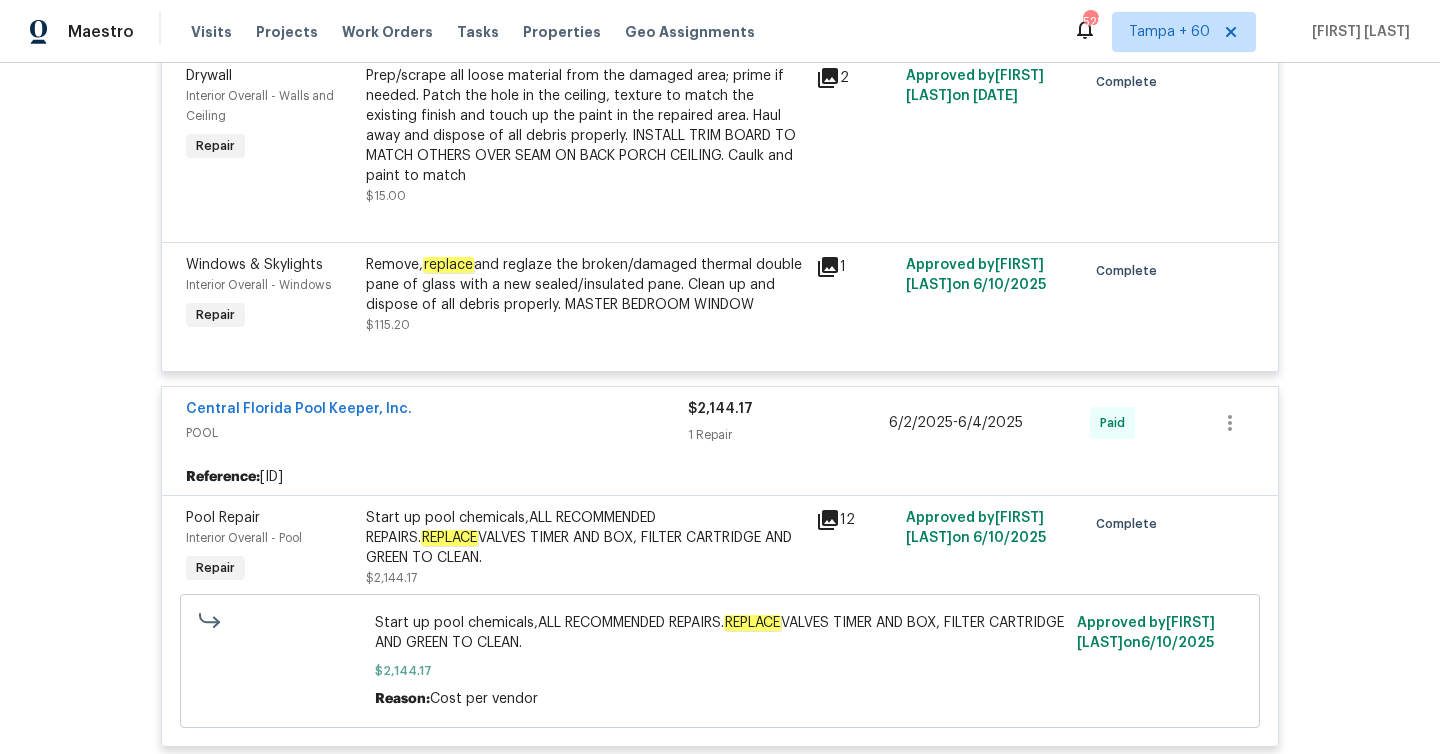 scroll, scrollTop: 4770, scrollLeft: 0, axis: vertical 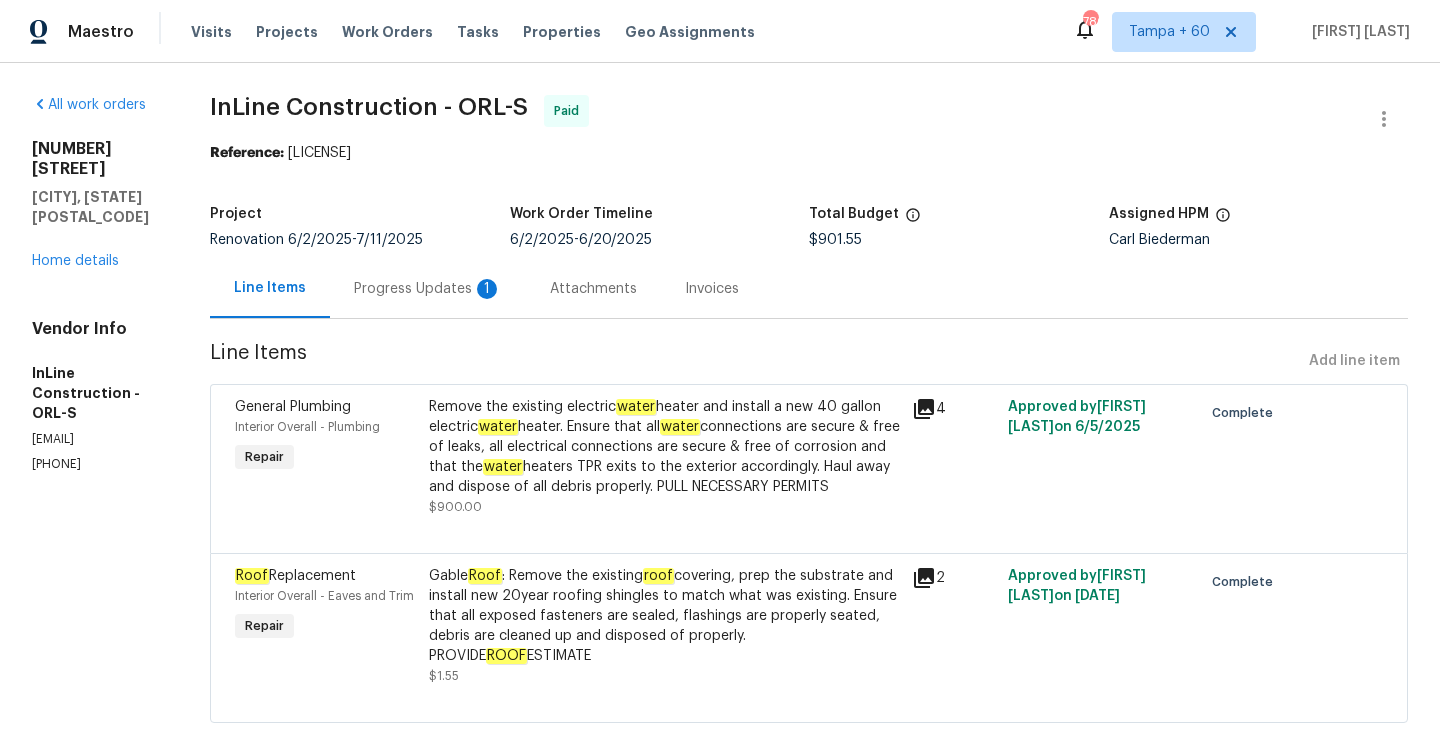 click on "Progress Updates 1" at bounding box center (428, 289) 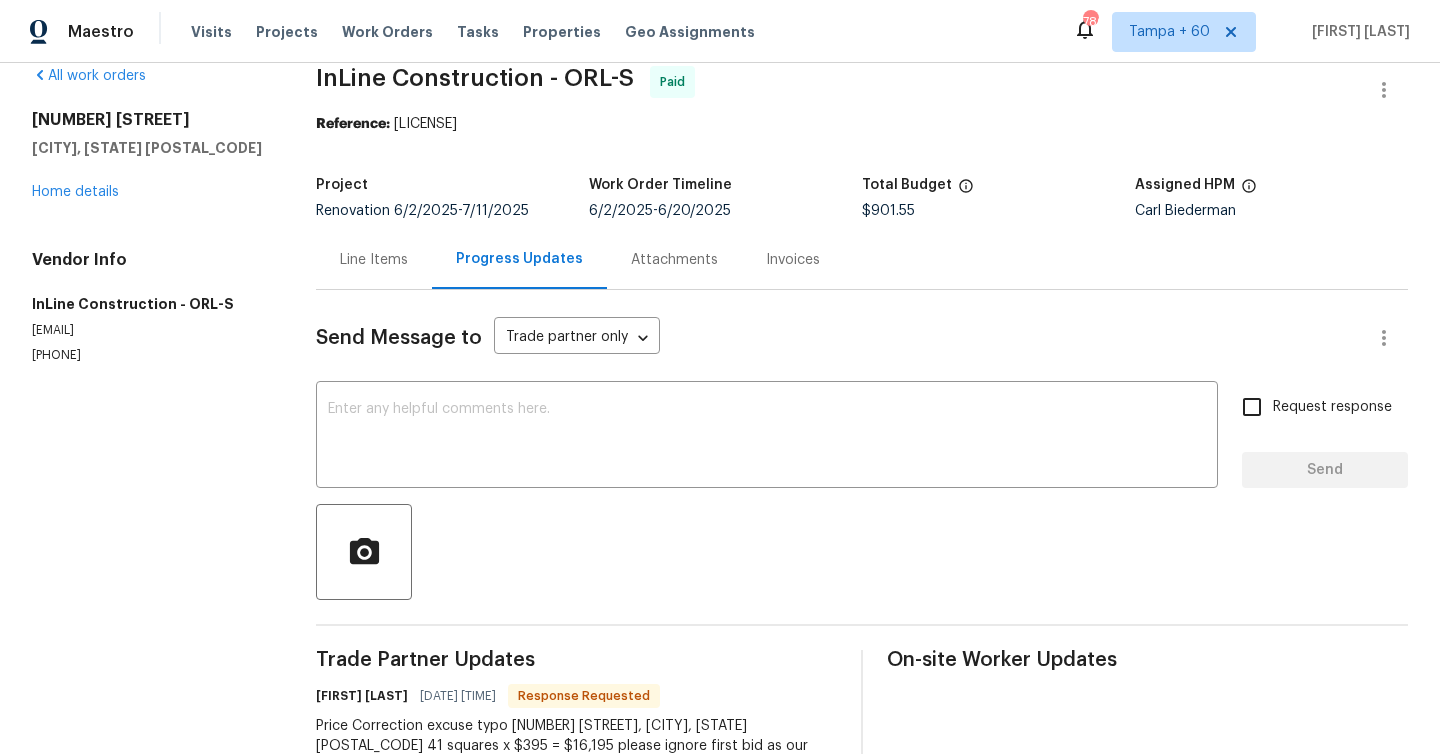 scroll, scrollTop: 0, scrollLeft: 0, axis: both 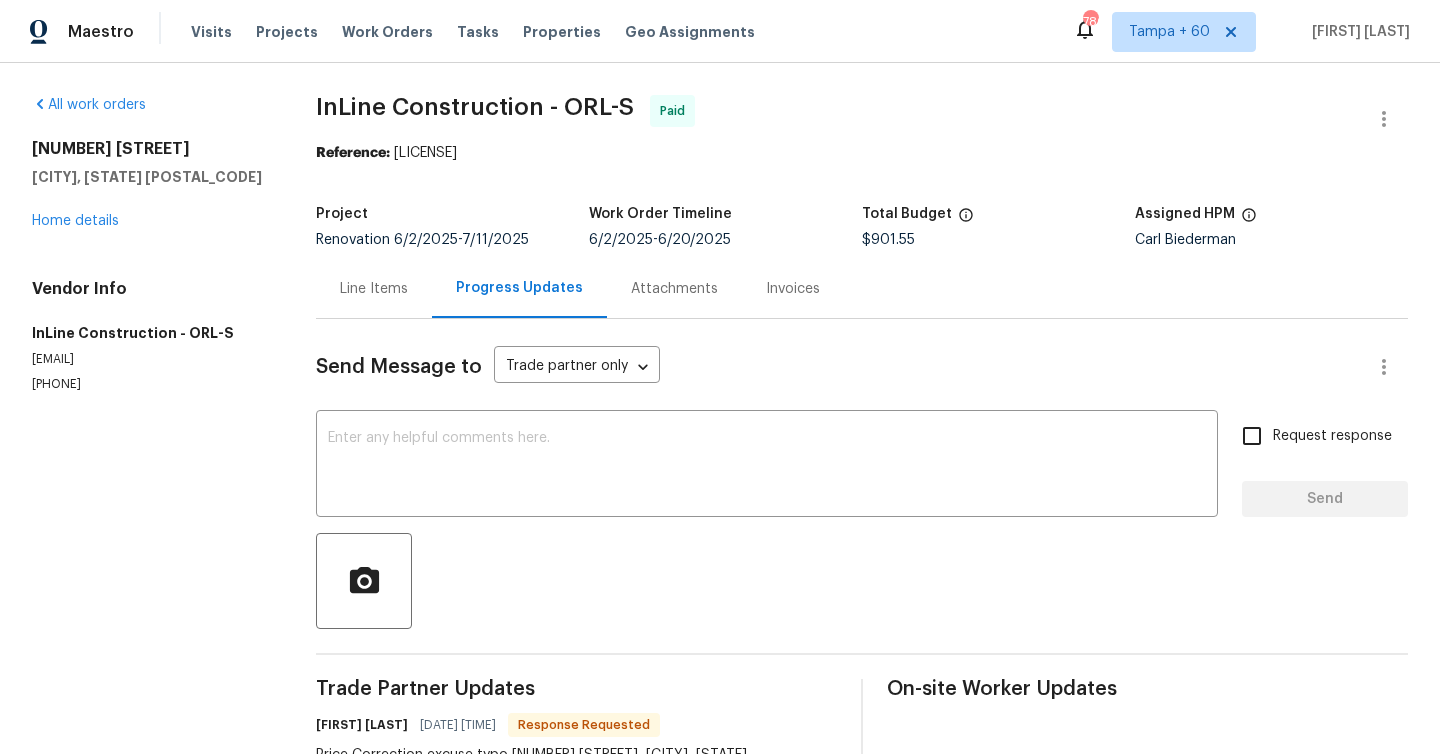 click on "Invoices" at bounding box center (793, 289) 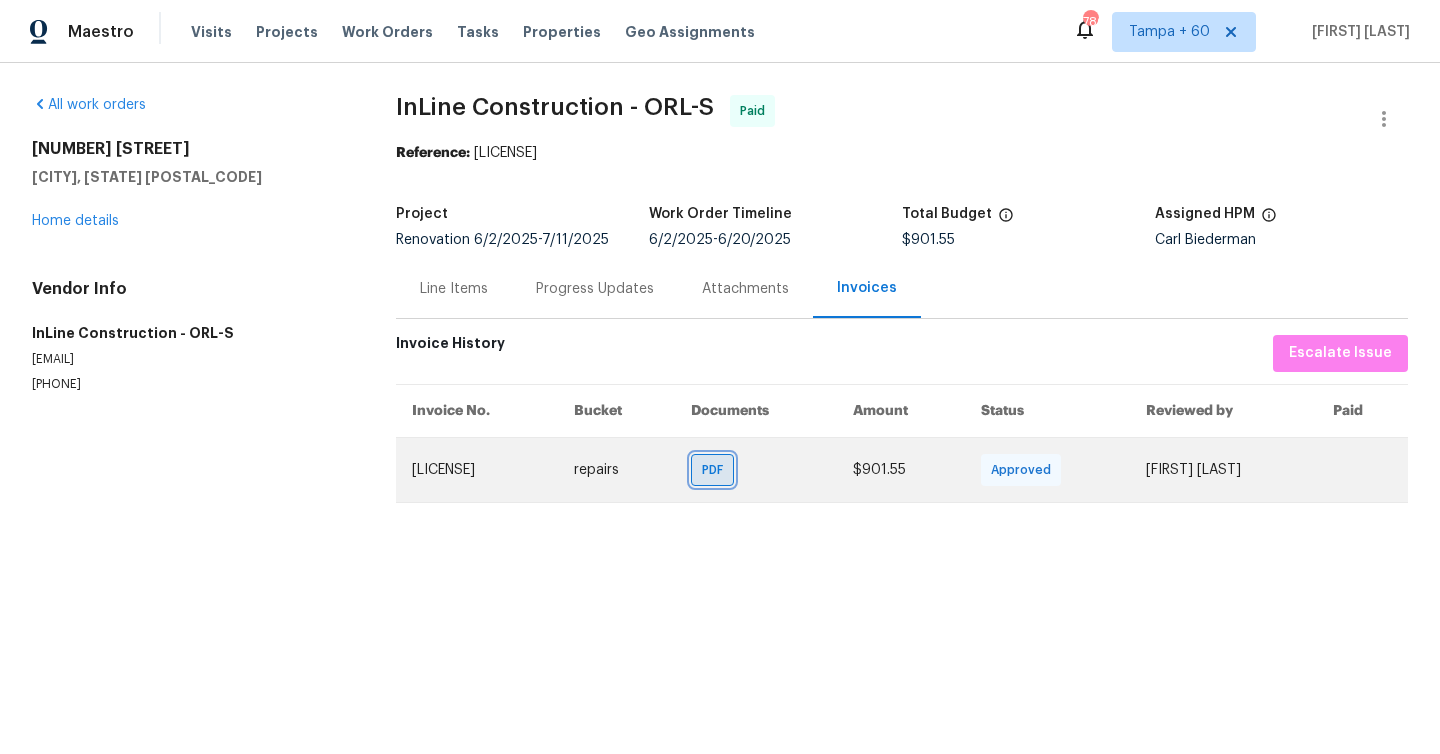 click on "PDF" at bounding box center (716, 470) 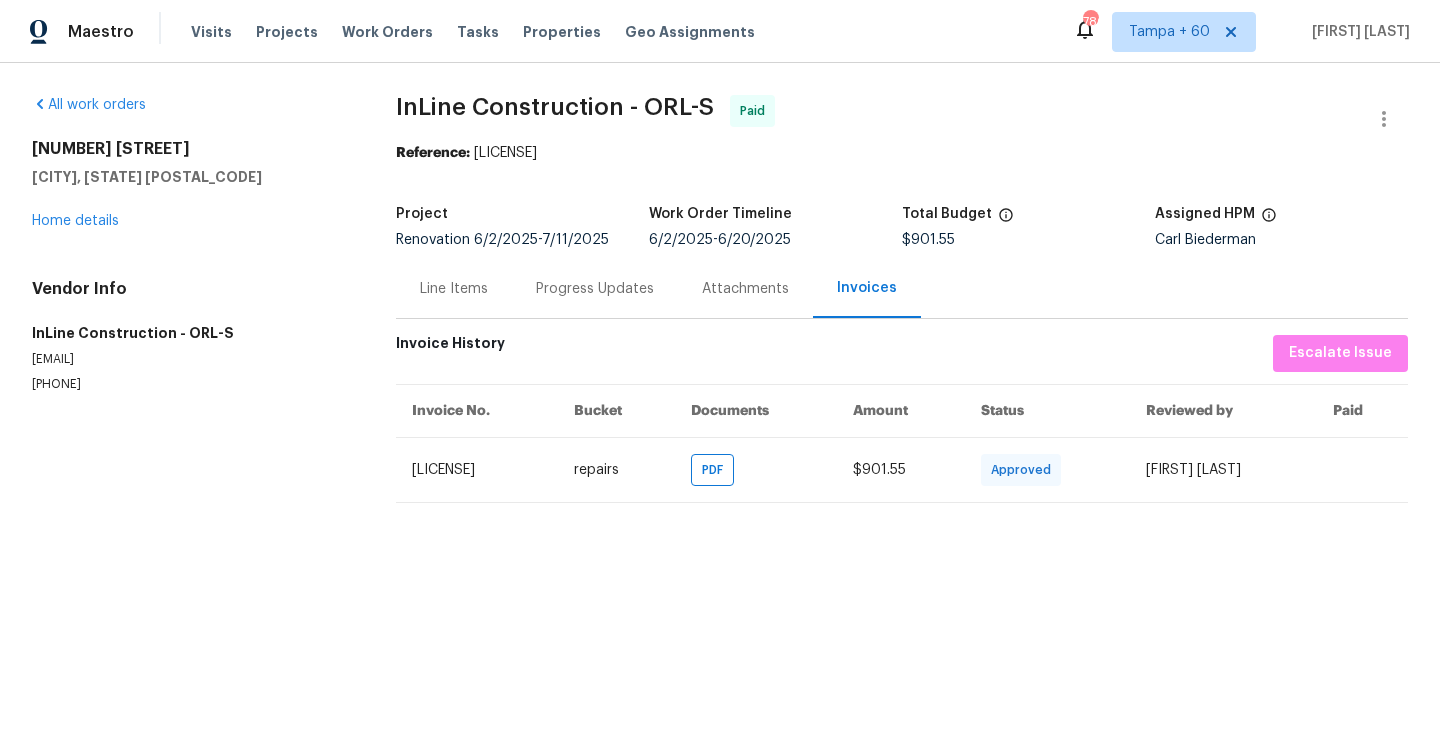 click on "Progress Updates" at bounding box center (595, 289) 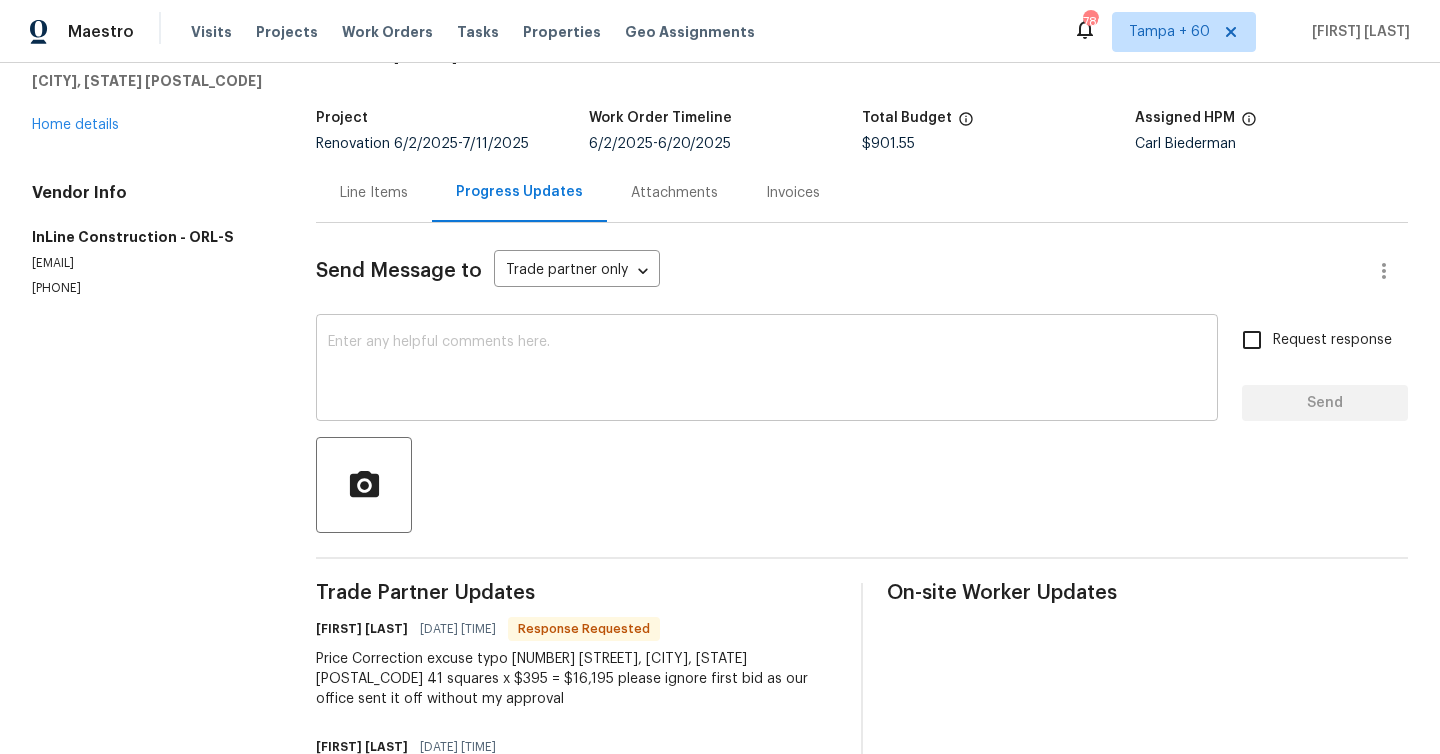 scroll, scrollTop: 185, scrollLeft: 0, axis: vertical 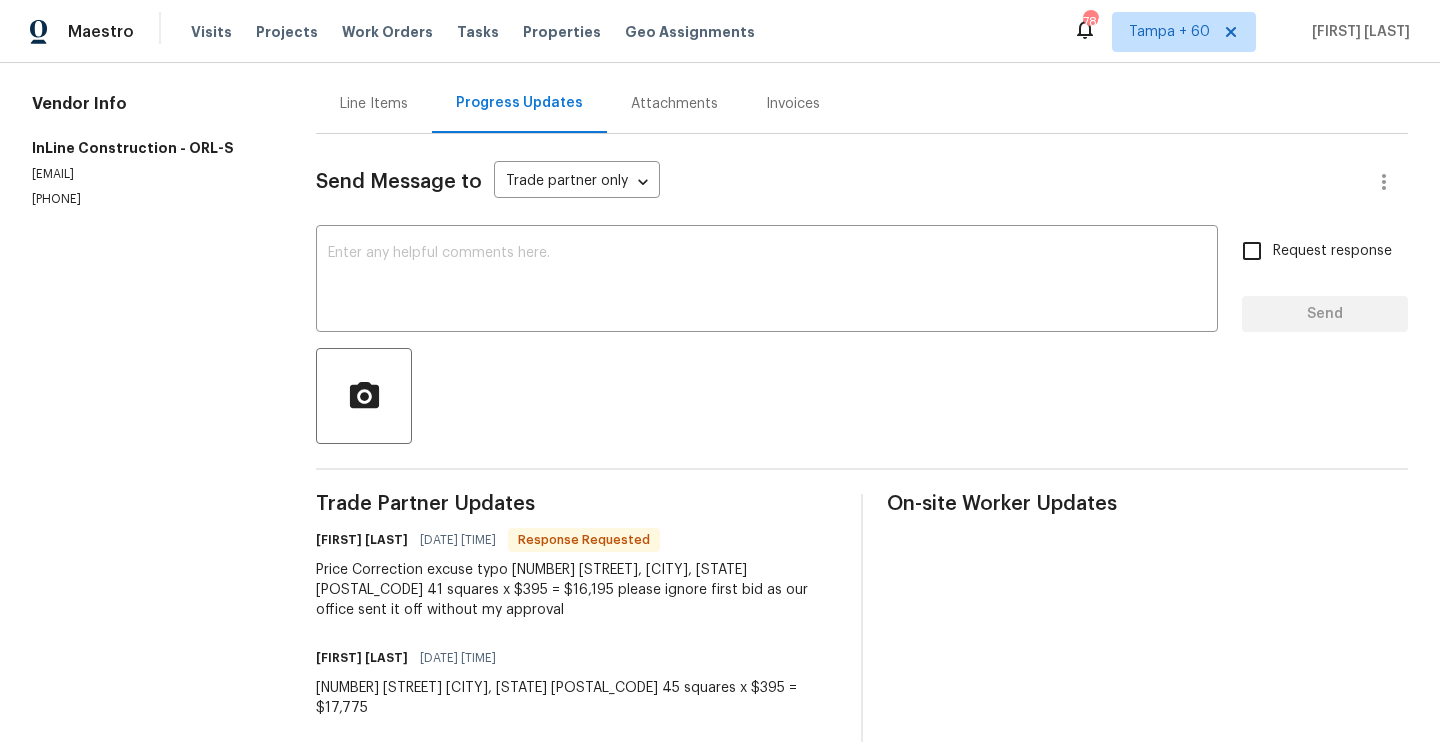 click on "Line Items" at bounding box center [374, 104] 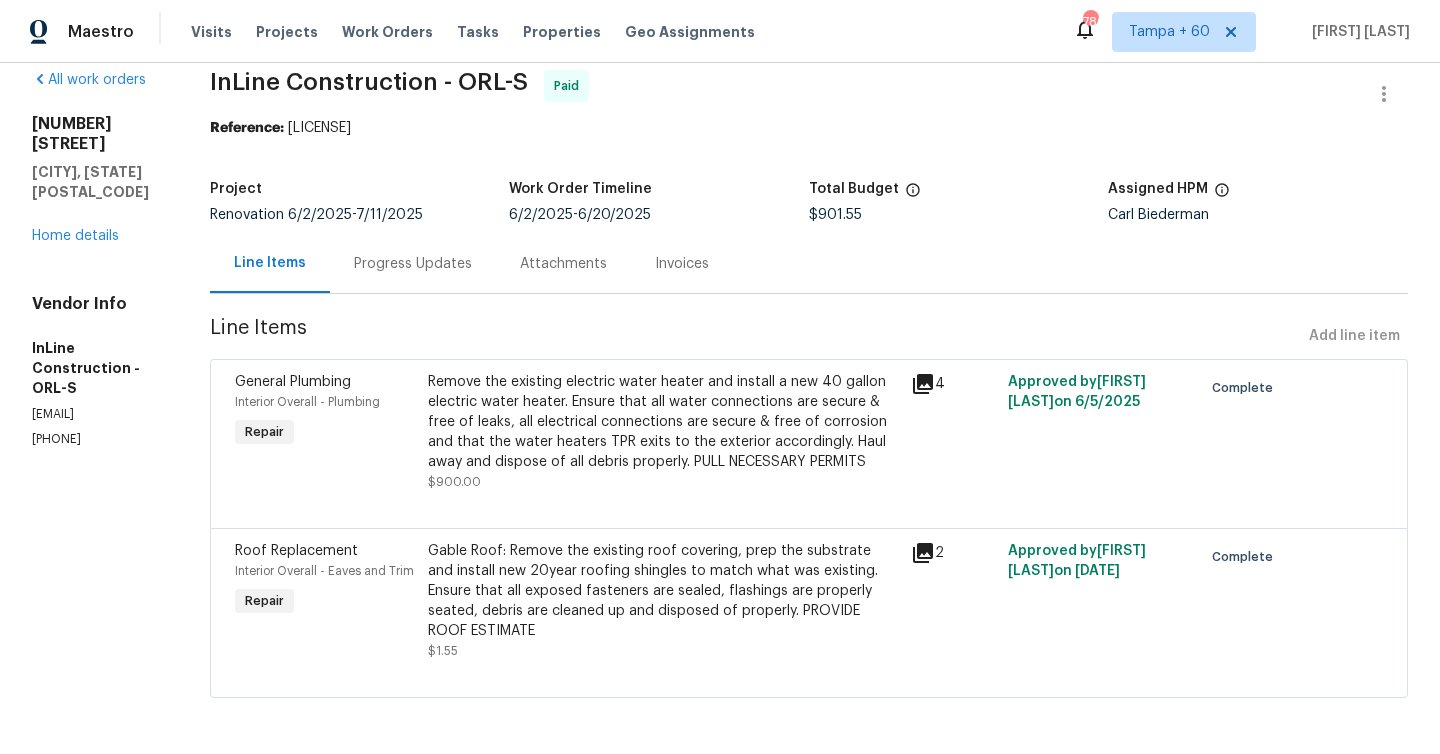 scroll, scrollTop: 26, scrollLeft: 0, axis: vertical 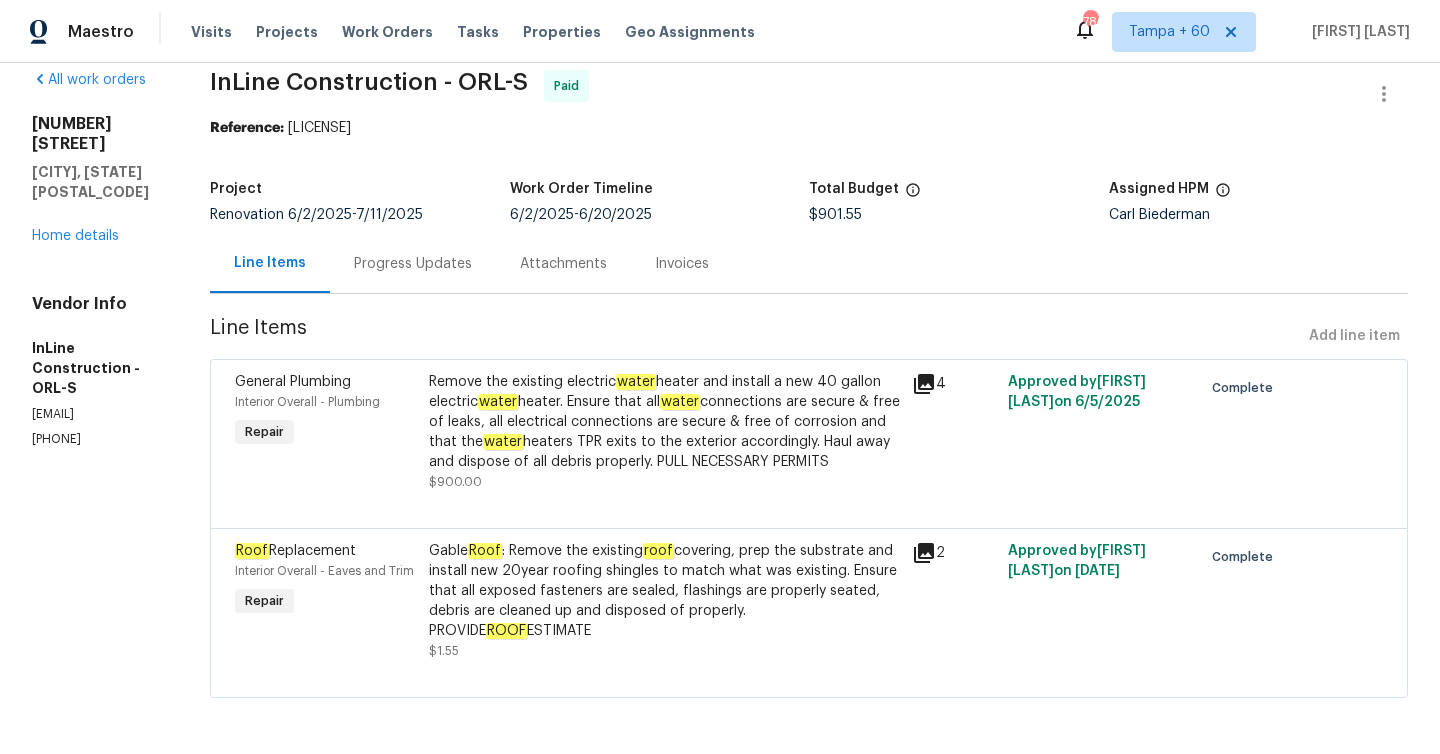 click on "Progress Updates" at bounding box center [413, 264] 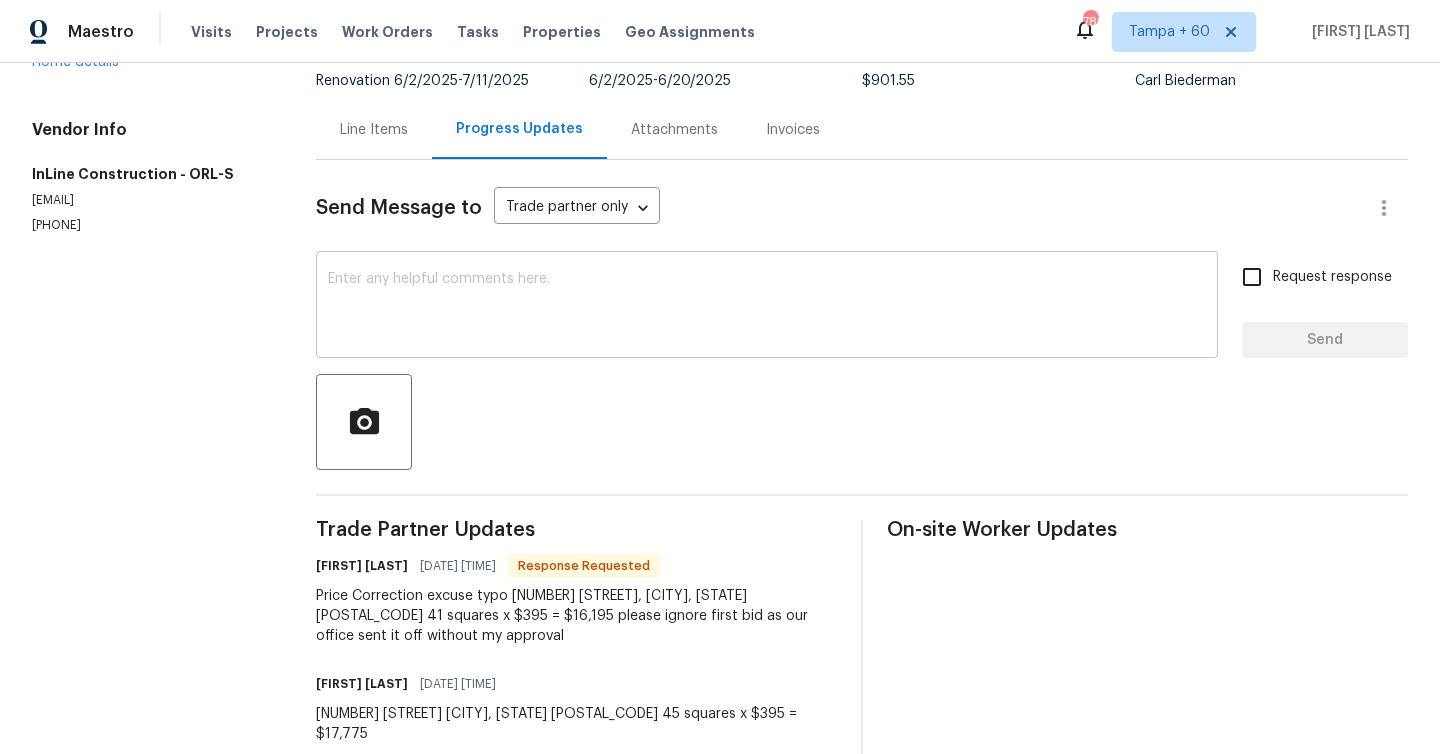 scroll, scrollTop: 185, scrollLeft: 0, axis: vertical 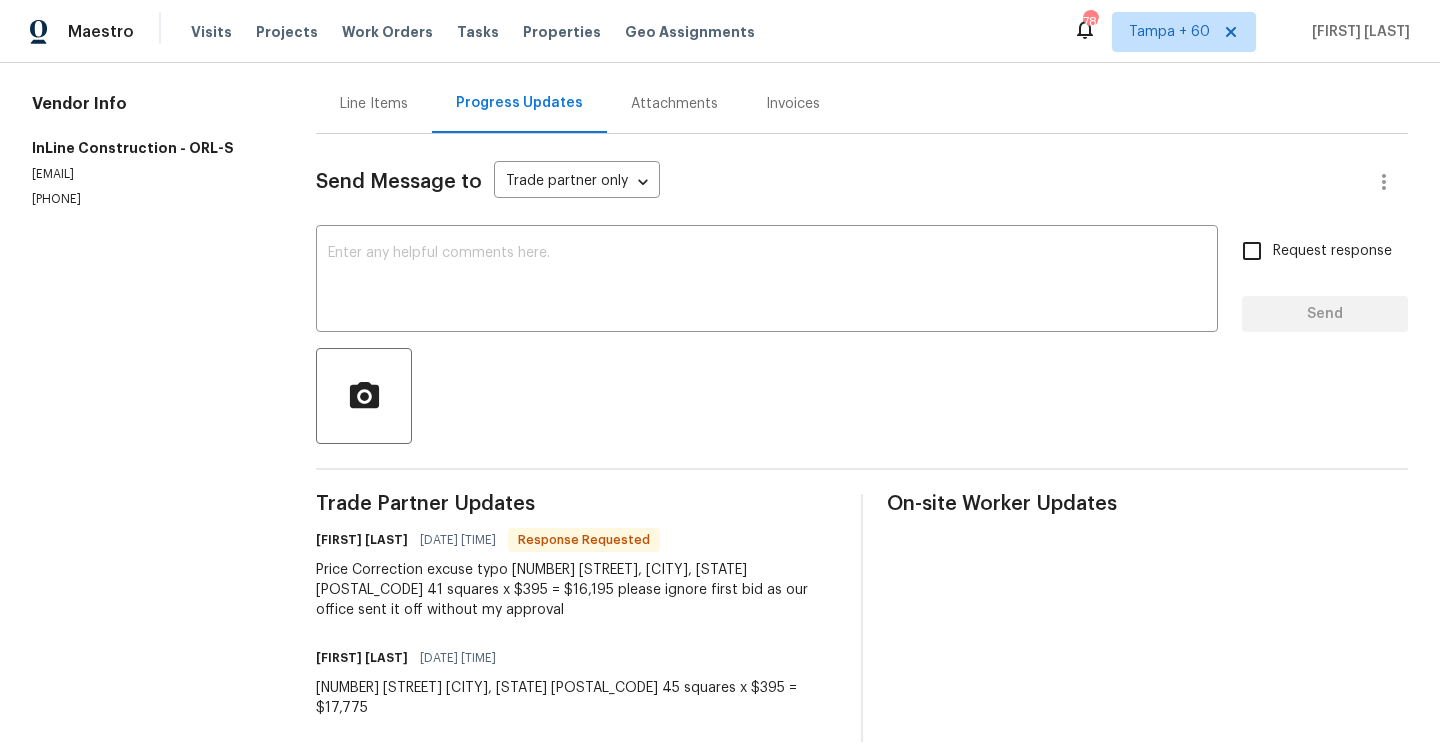 click on "Line Items" at bounding box center [374, 104] 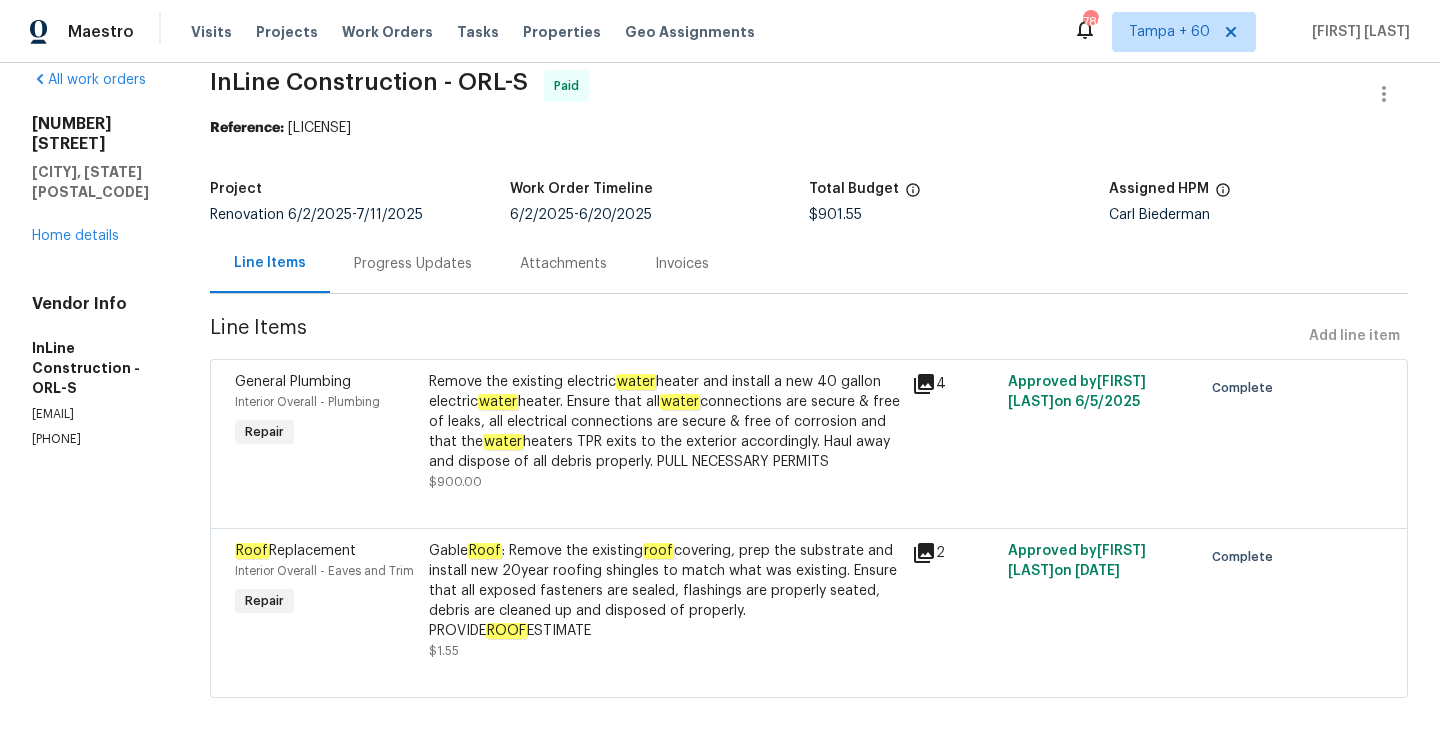 click 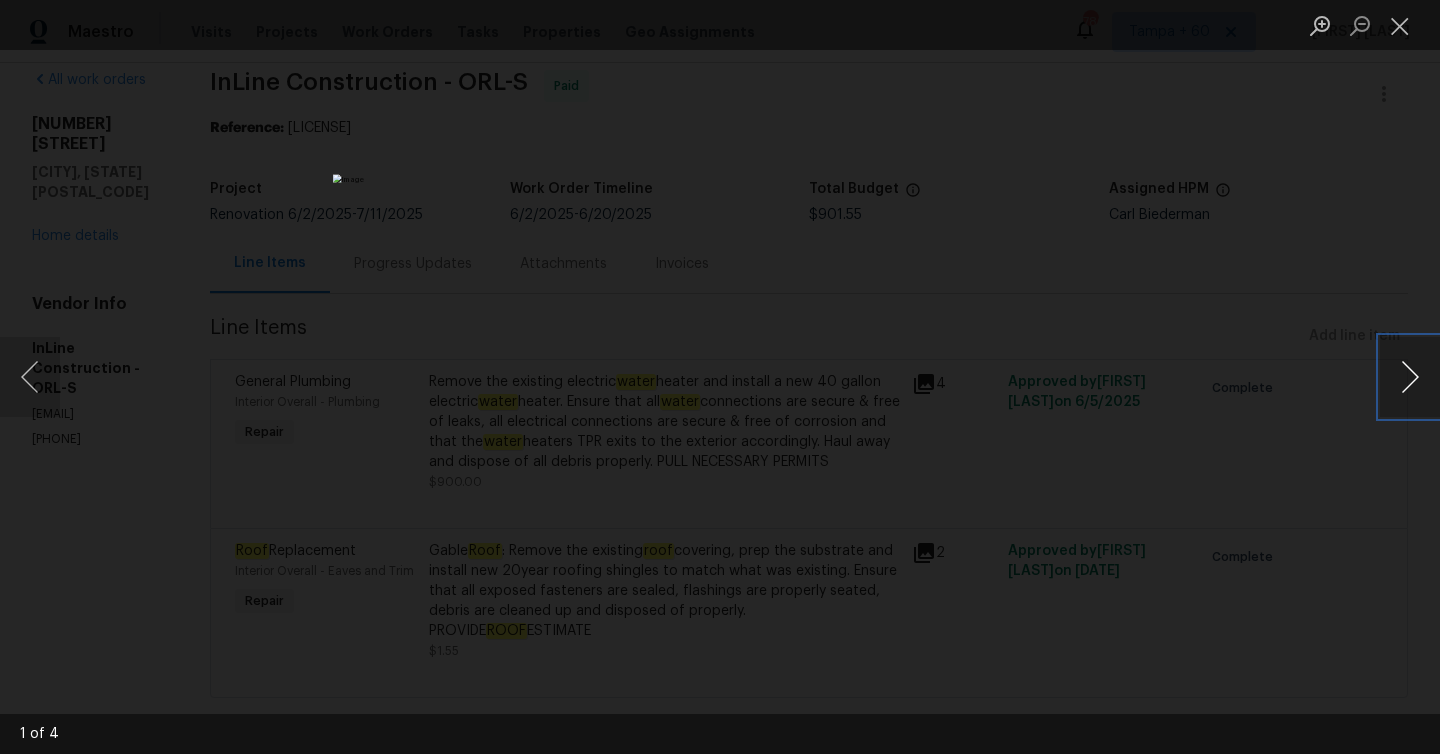 click at bounding box center [1410, 377] 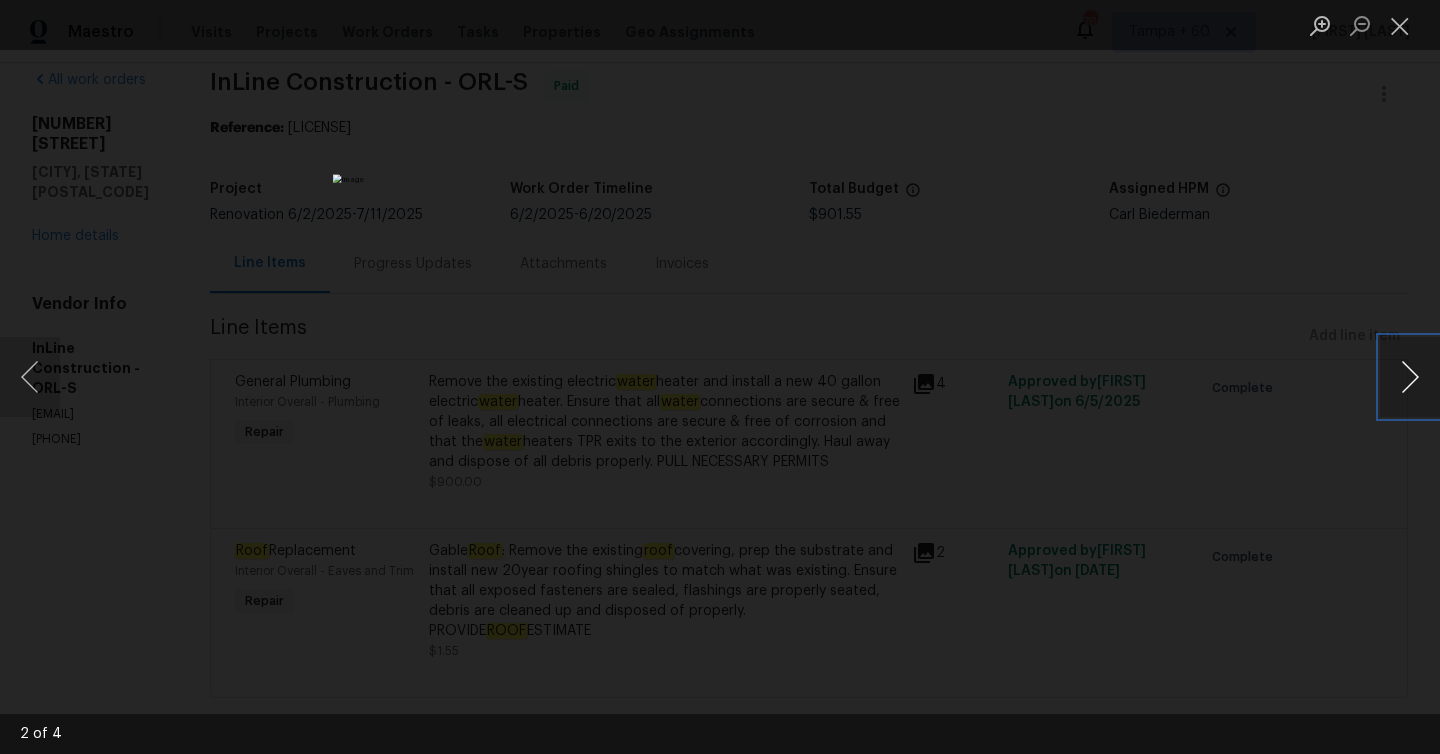 click at bounding box center [1410, 377] 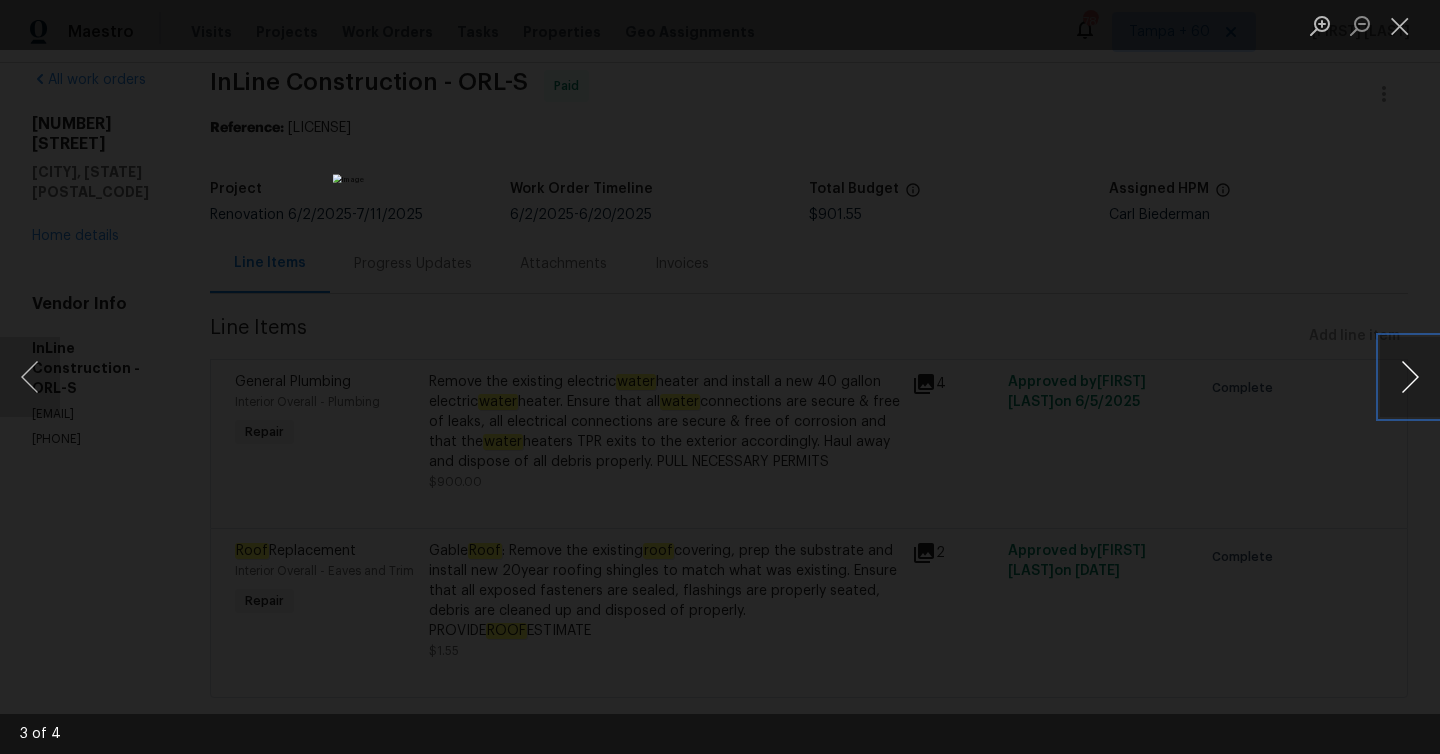 click at bounding box center [1410, 377] 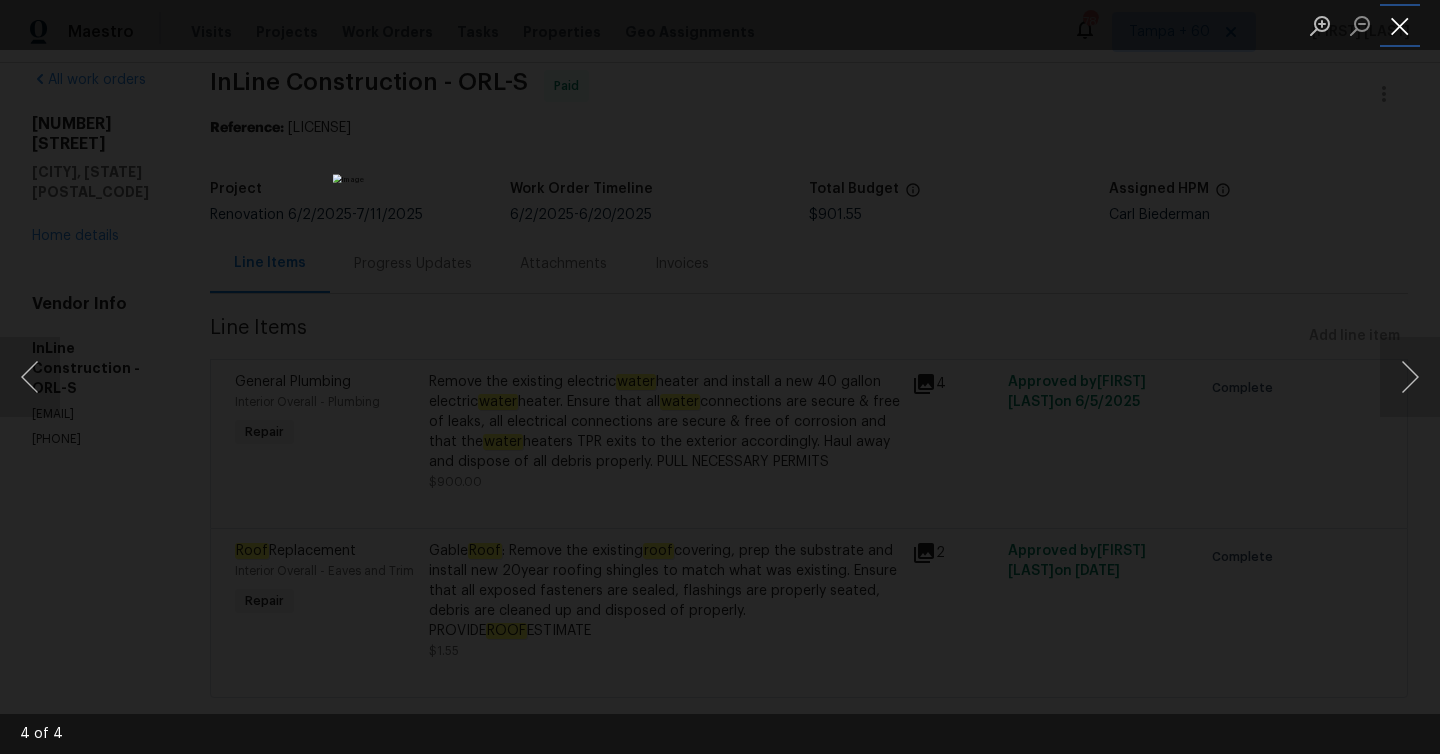 click at bounding box center [1400, 25] 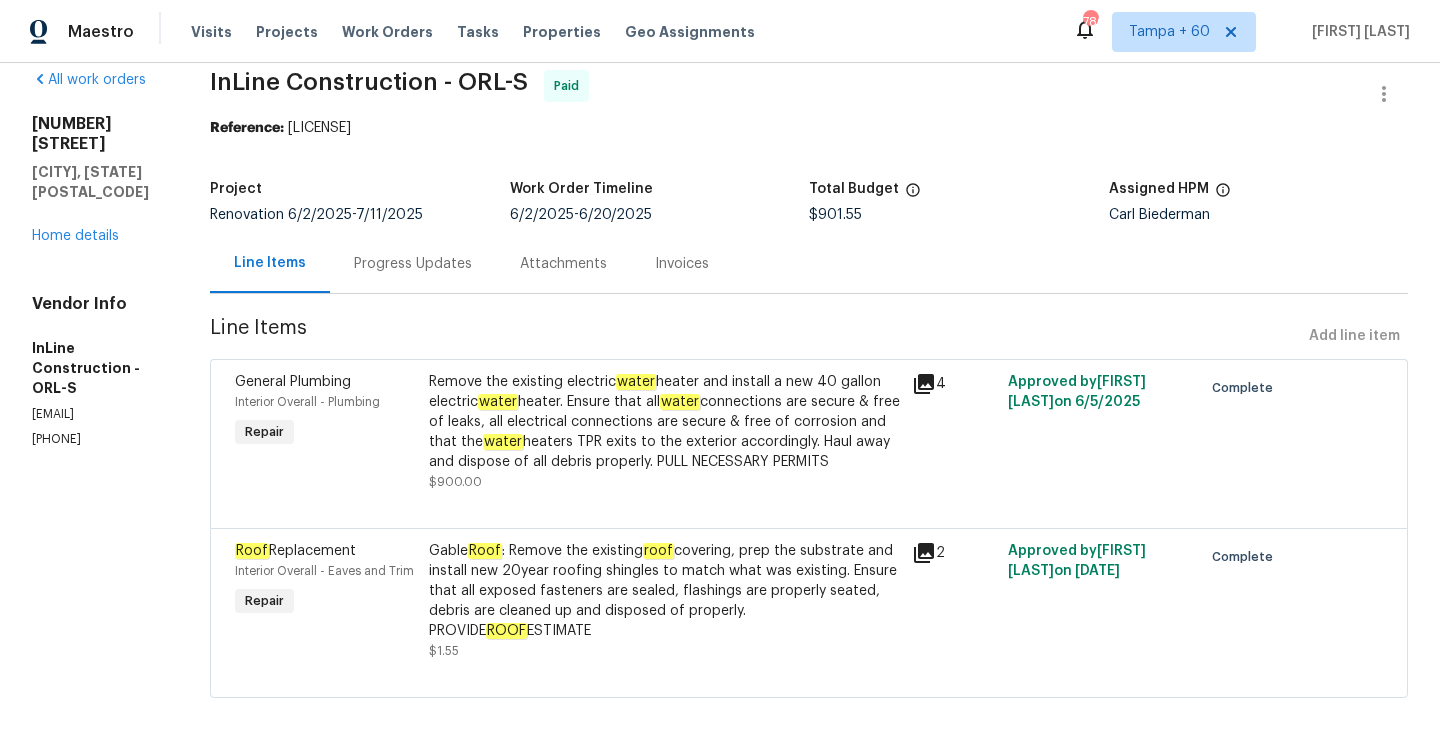 click 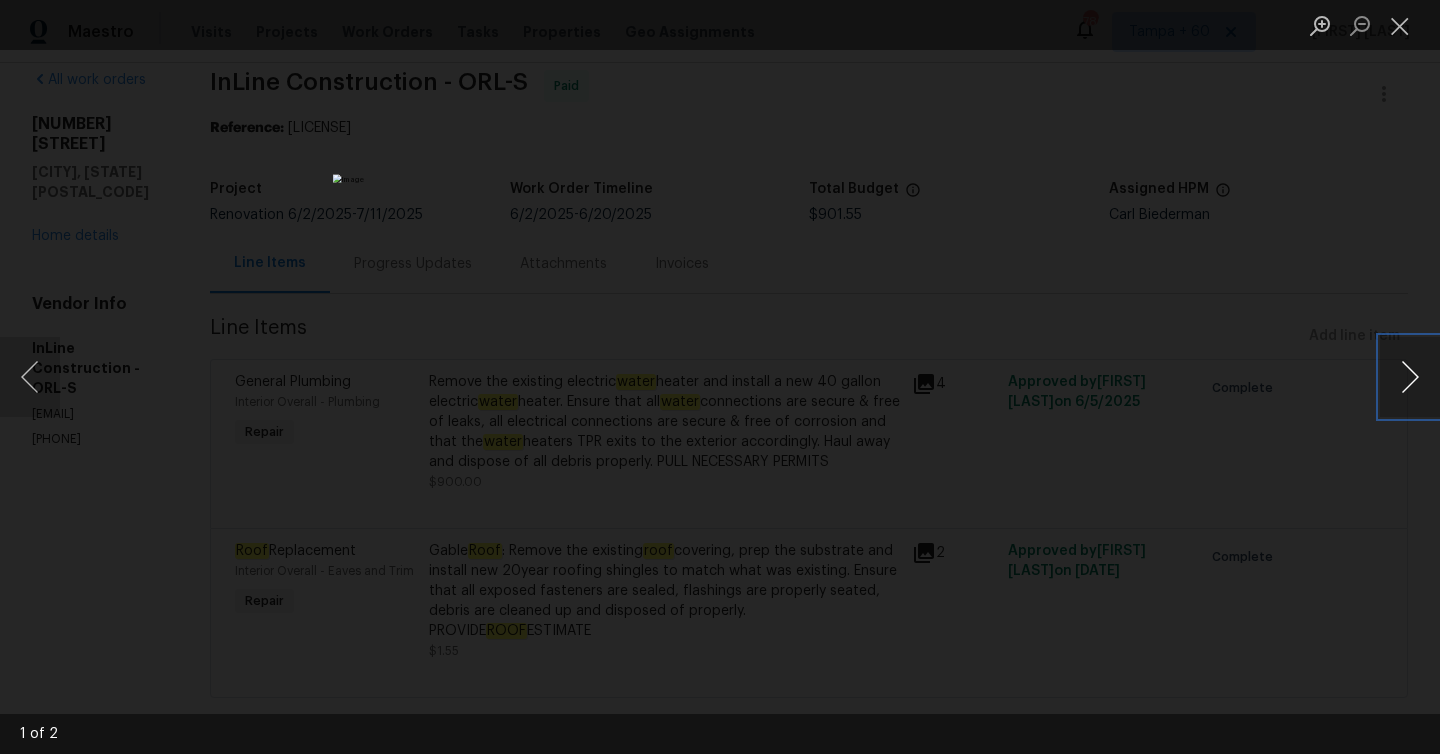 click at bounding box center [1410, 377] 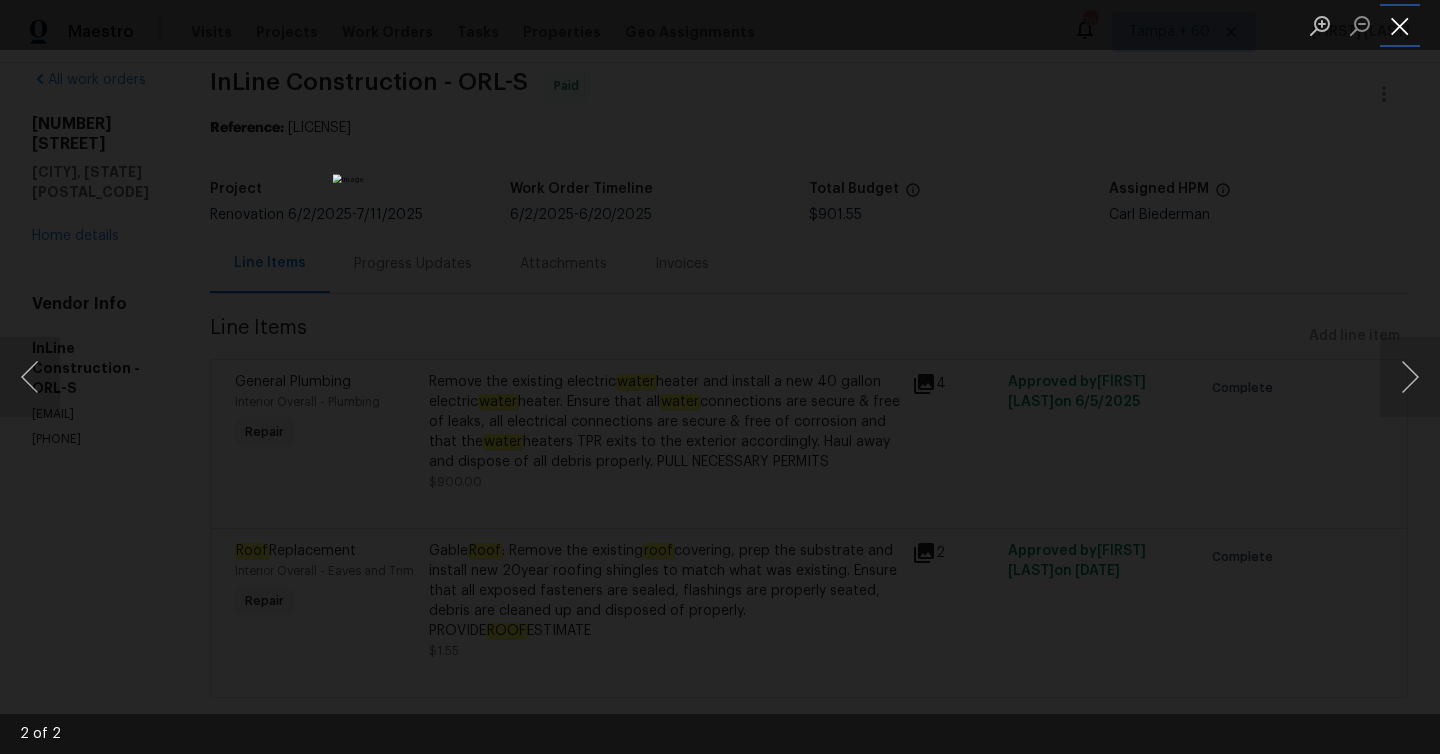 click at bounding box center (1400, 25) 